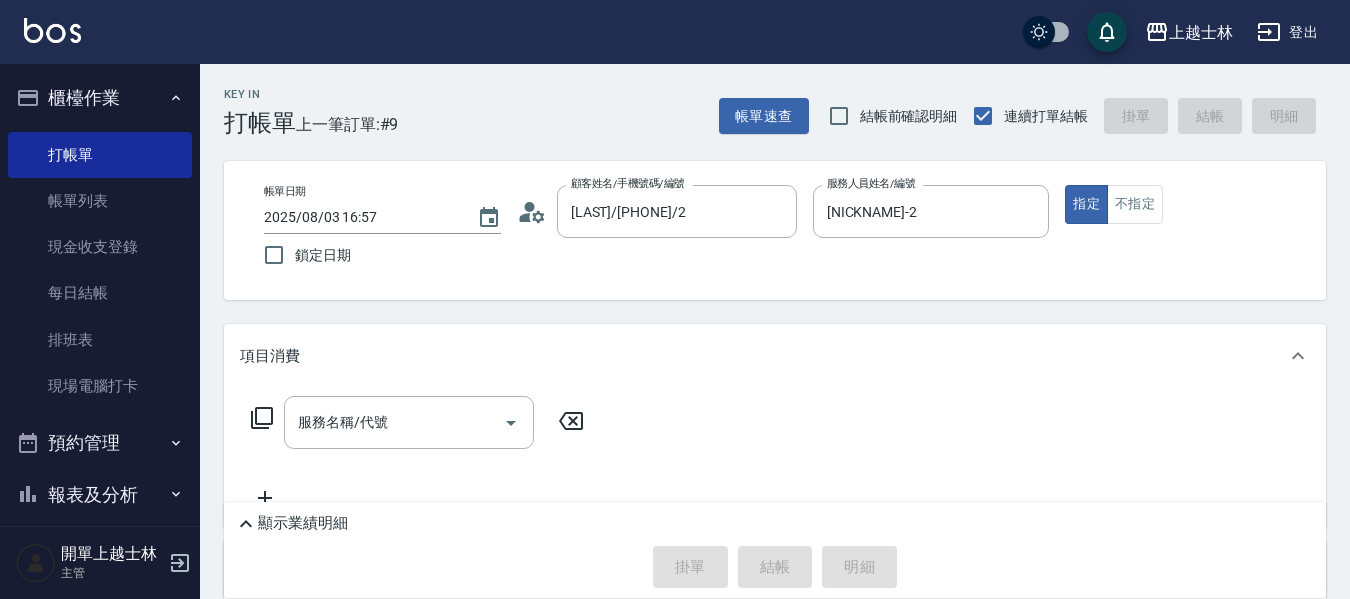 scroll, scrollTop: 0, scrollLeft: 0, axis: both 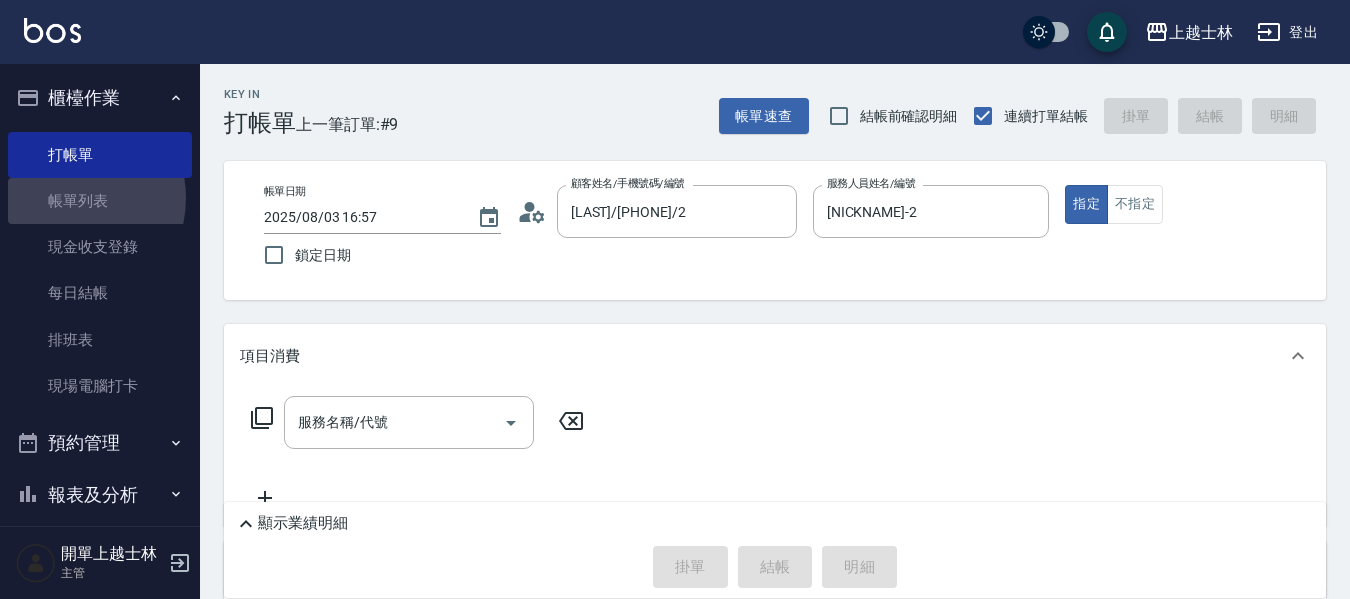 click on "帳單列表" at bounding box center (100, 201) 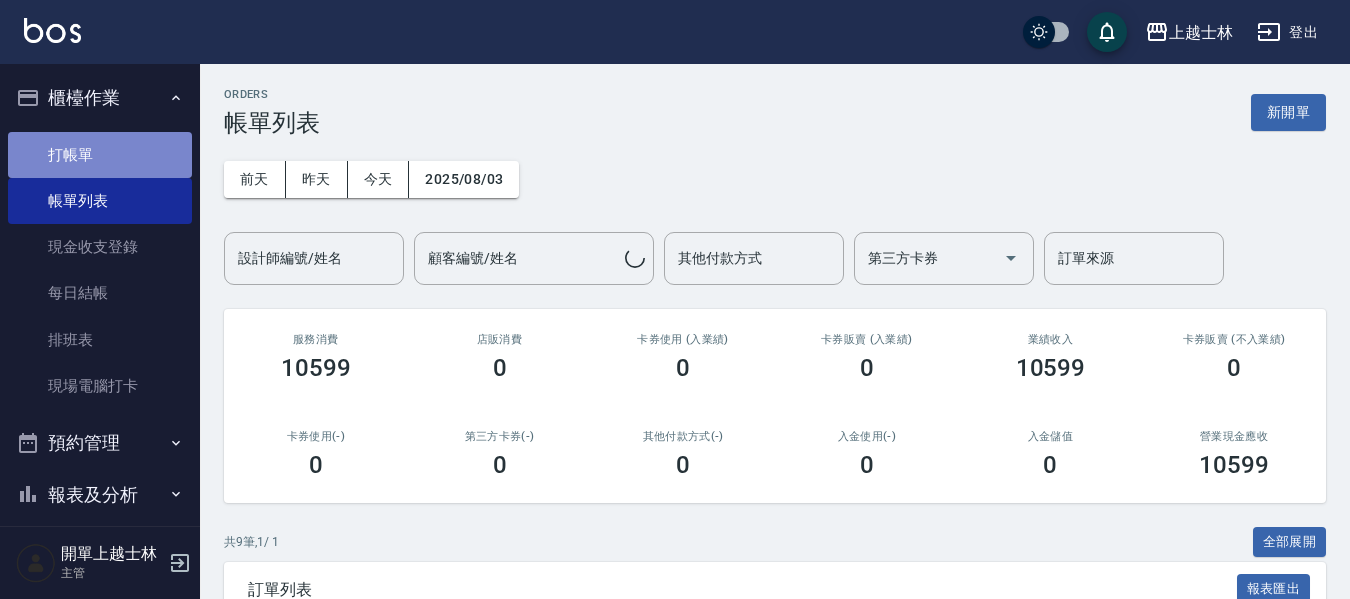 click on "打帳單" at bounding box center [100, 155] 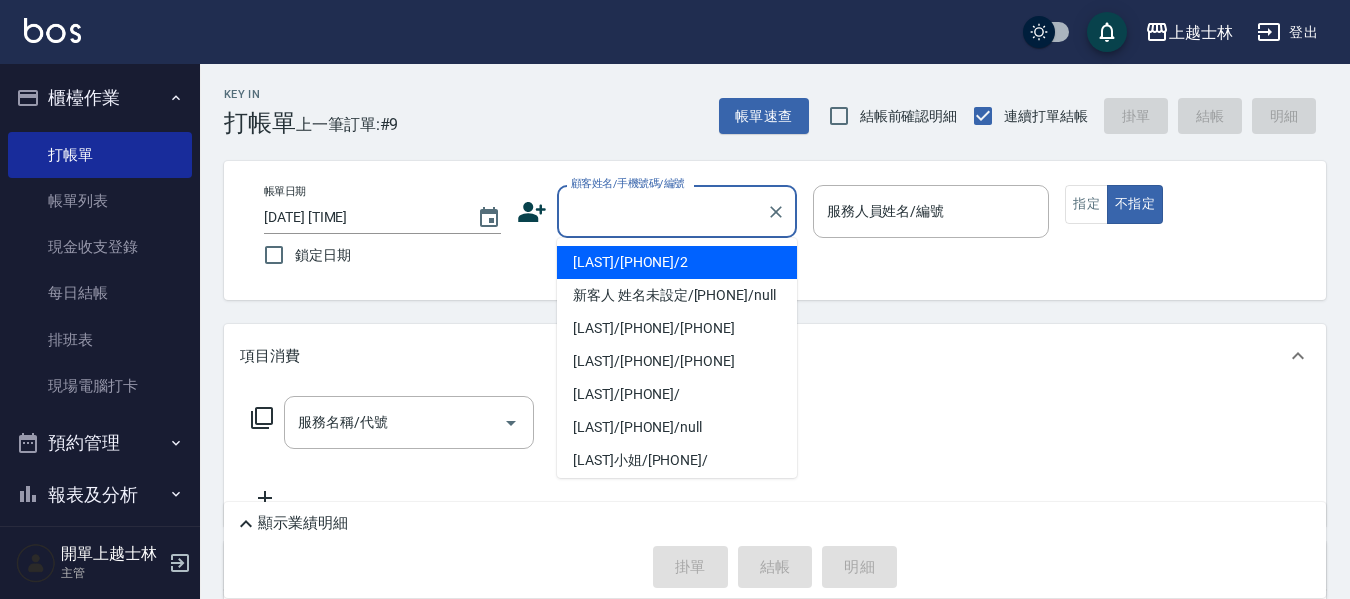 click on "顧客姓名/手機號碼/編號" at bounding box center [662, 211] 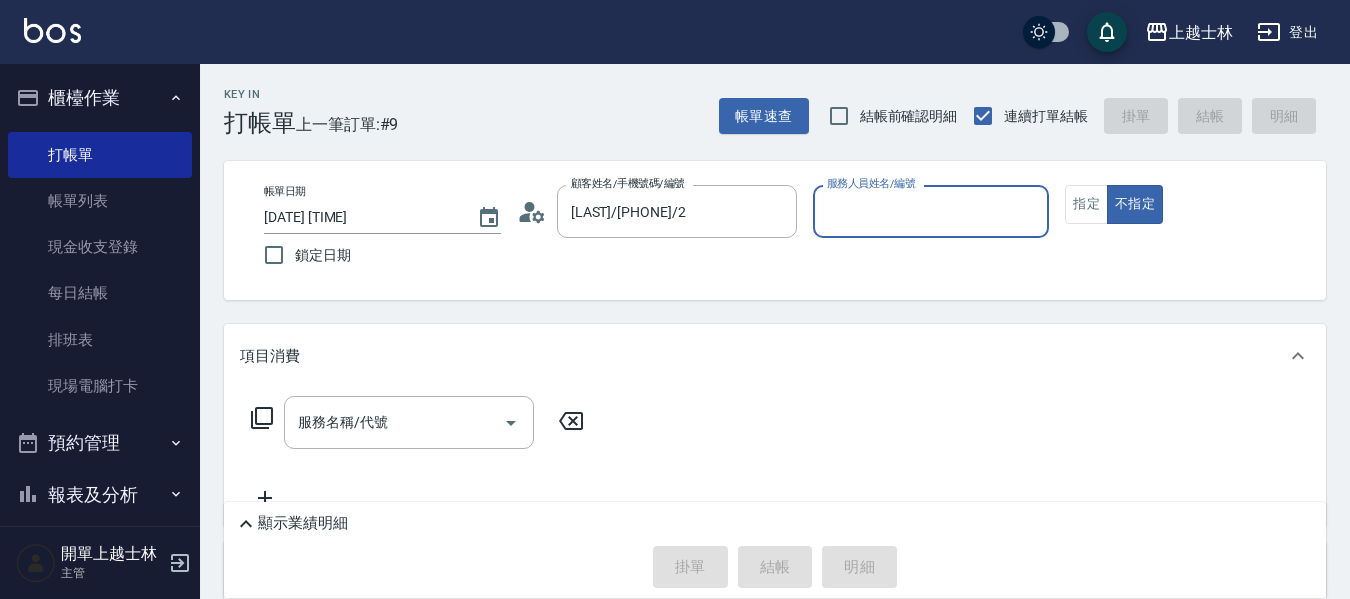 type on "[LAST]/[PHONE]/2" 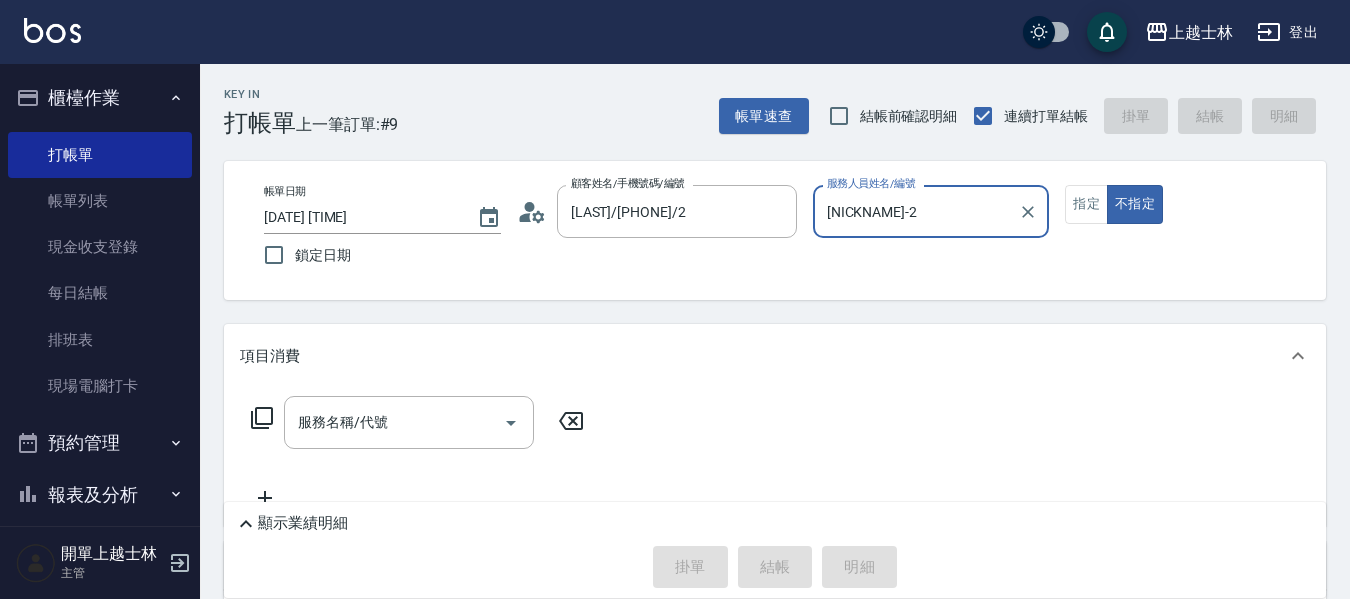 type on "[NICKNAME]-2" 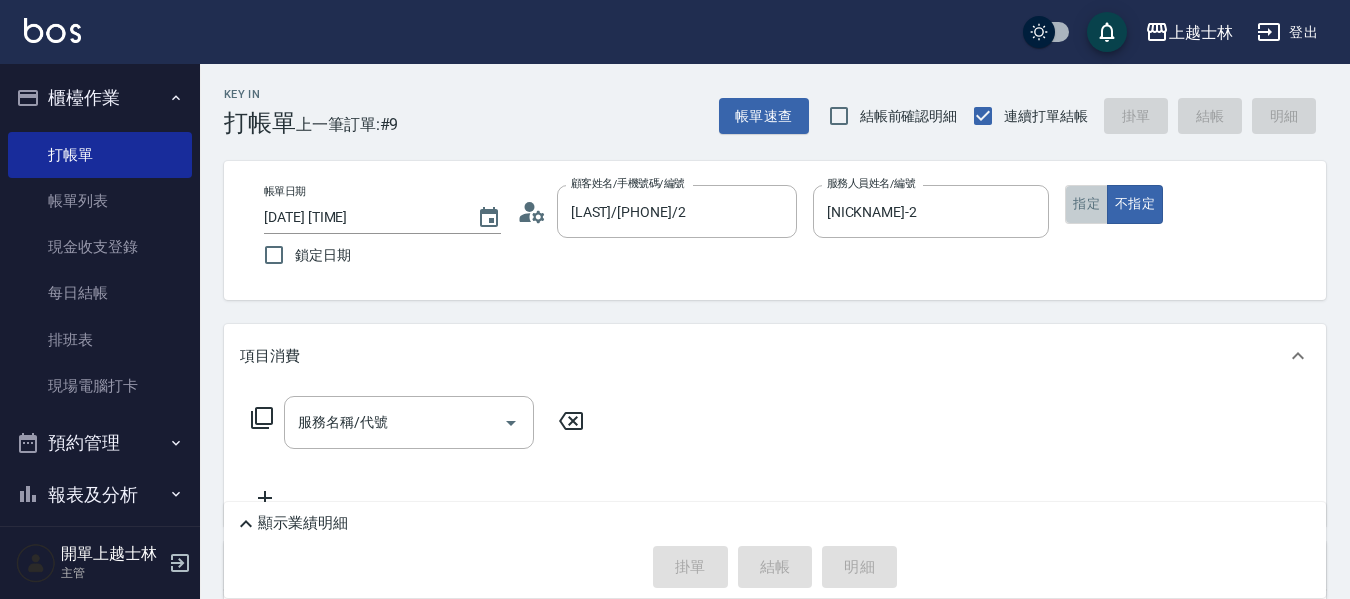 click on "指定" at bounding box center [1086, 204] 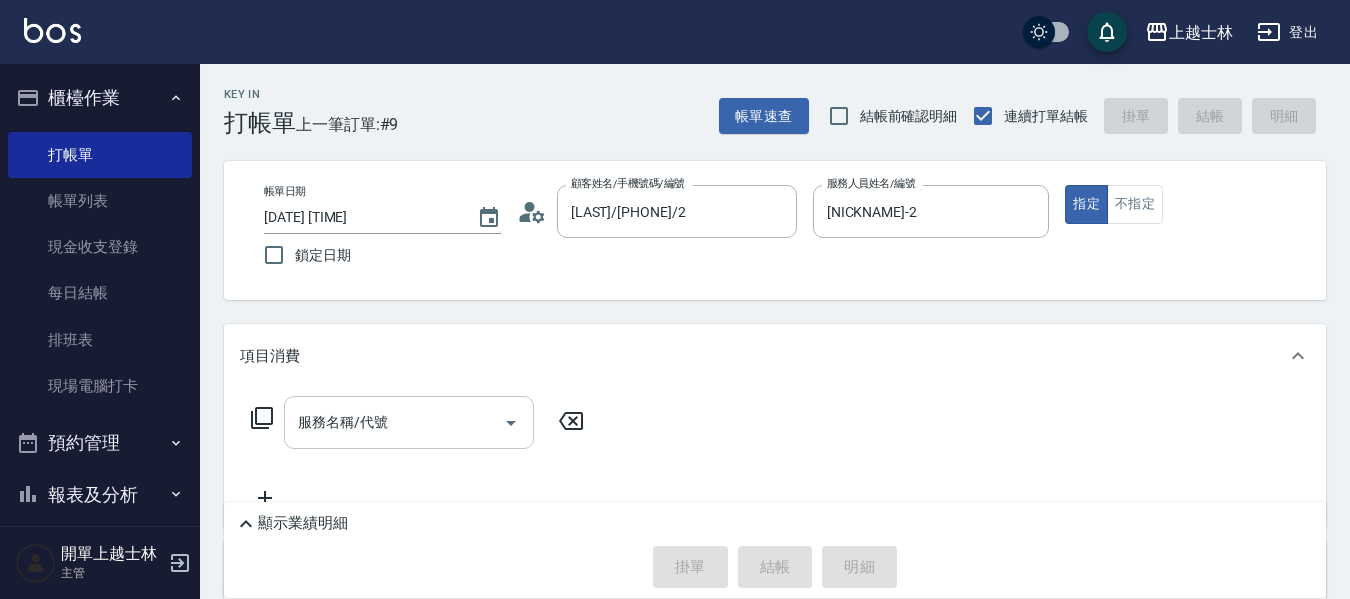click on "服務名稱/代號" at bounding box center (394, 422) 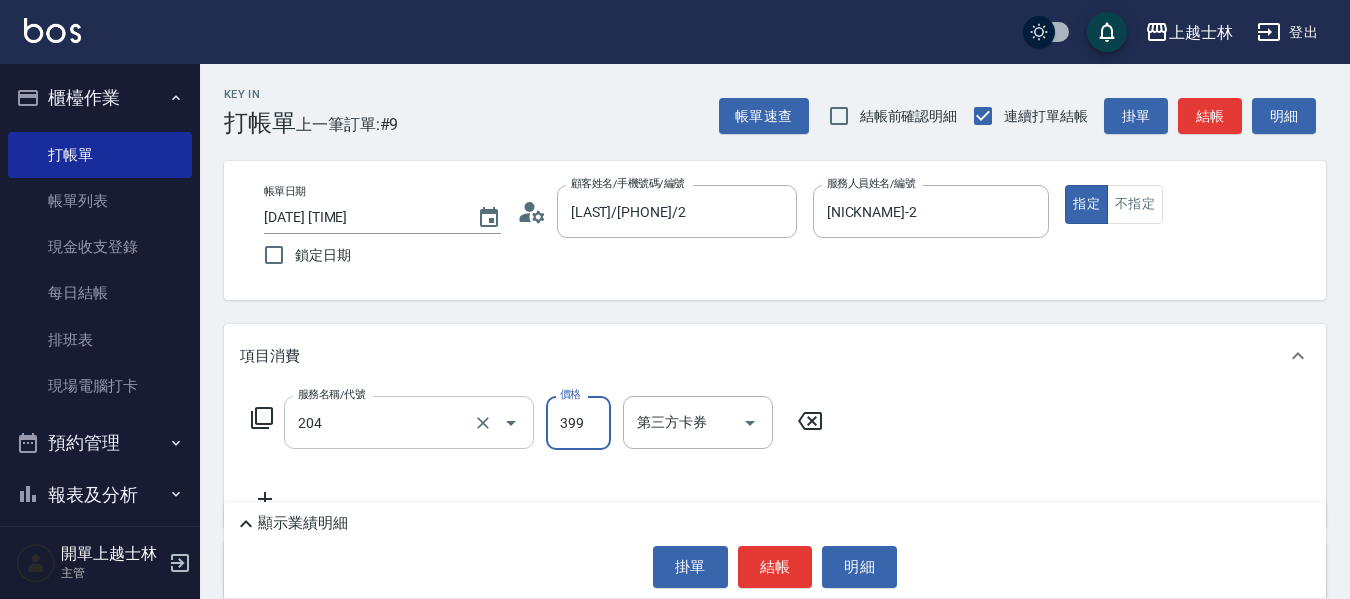 type on "A級洗+剪(204)" 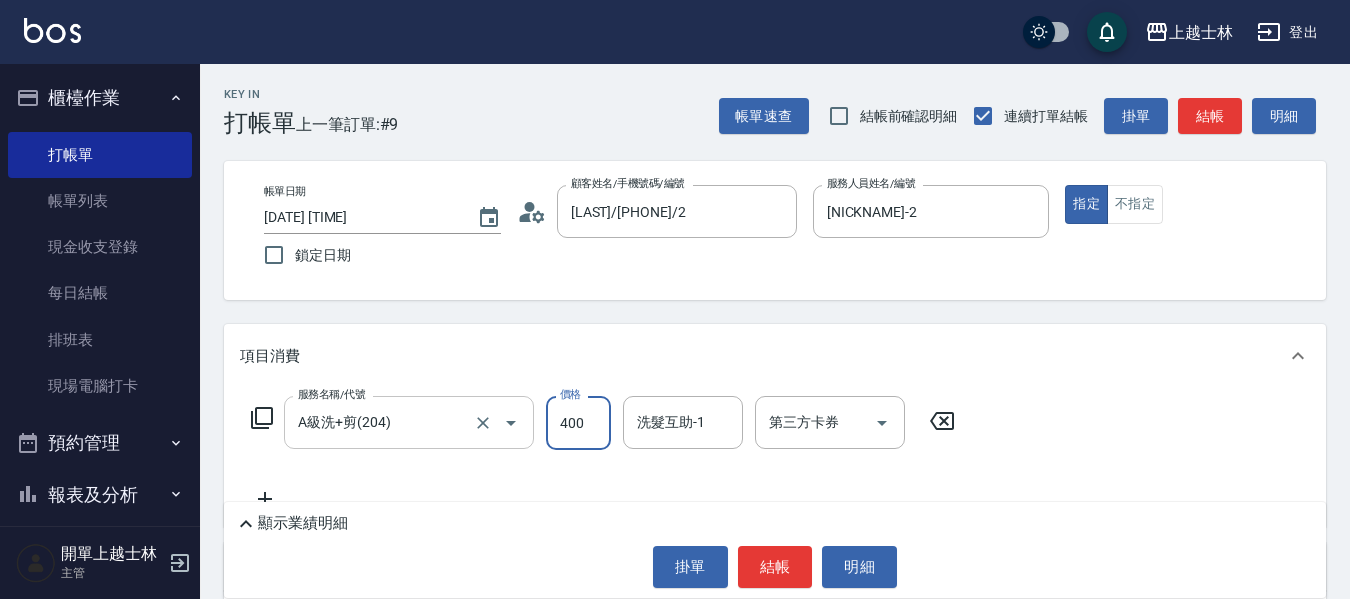 type on "400" 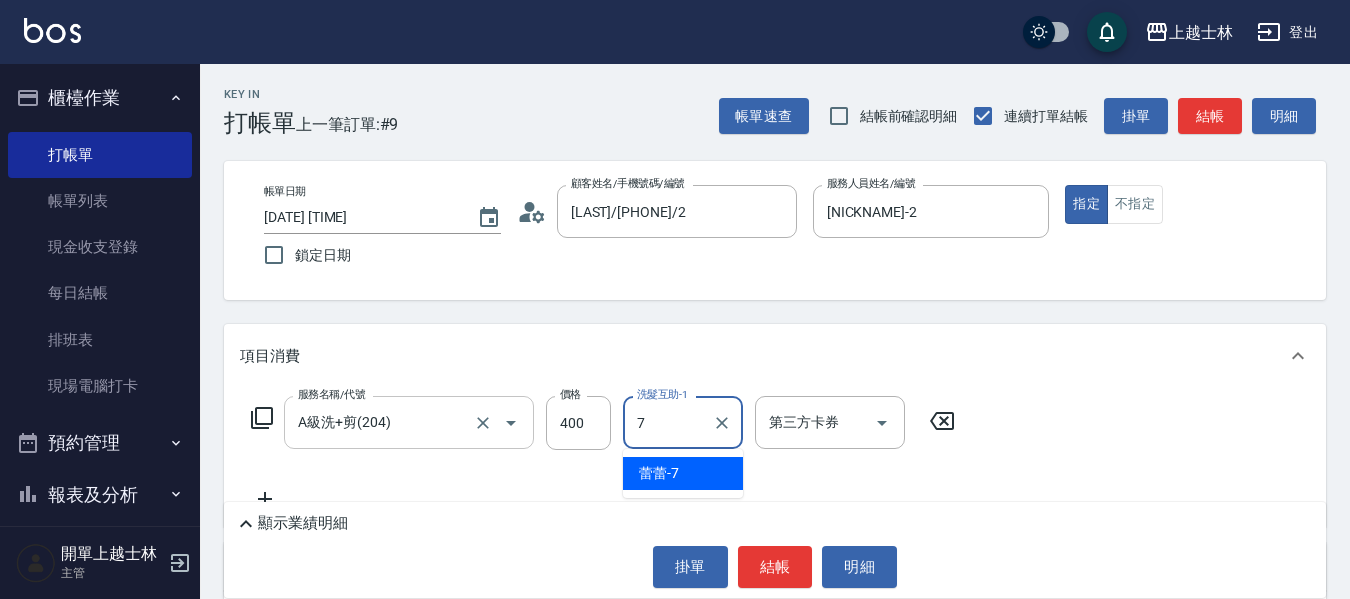 type on "[LAST]-7" 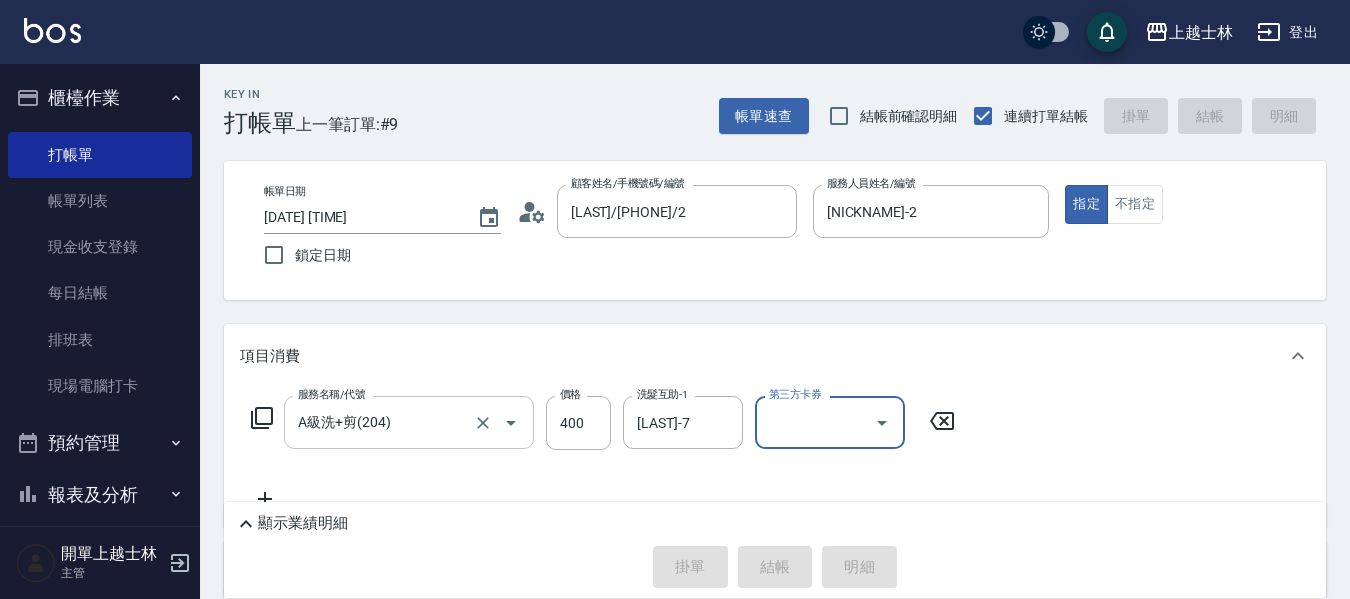 type 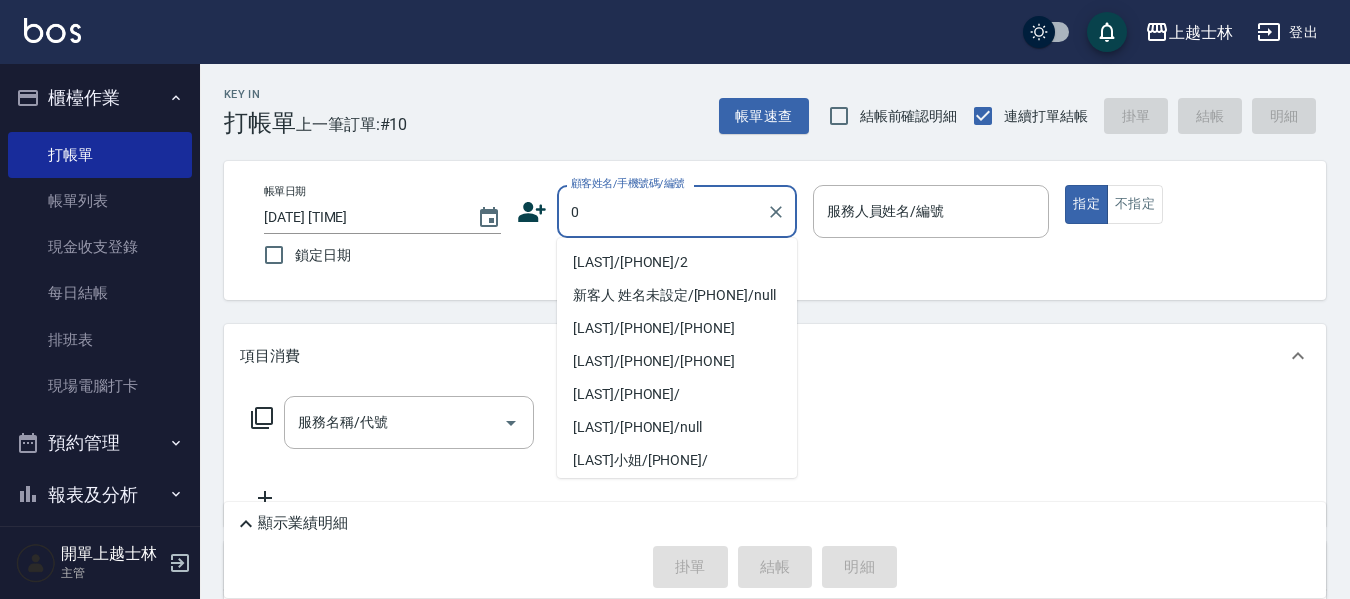 click on "[LAST]/[PHONE]/2" at bounding box center [677, 262] 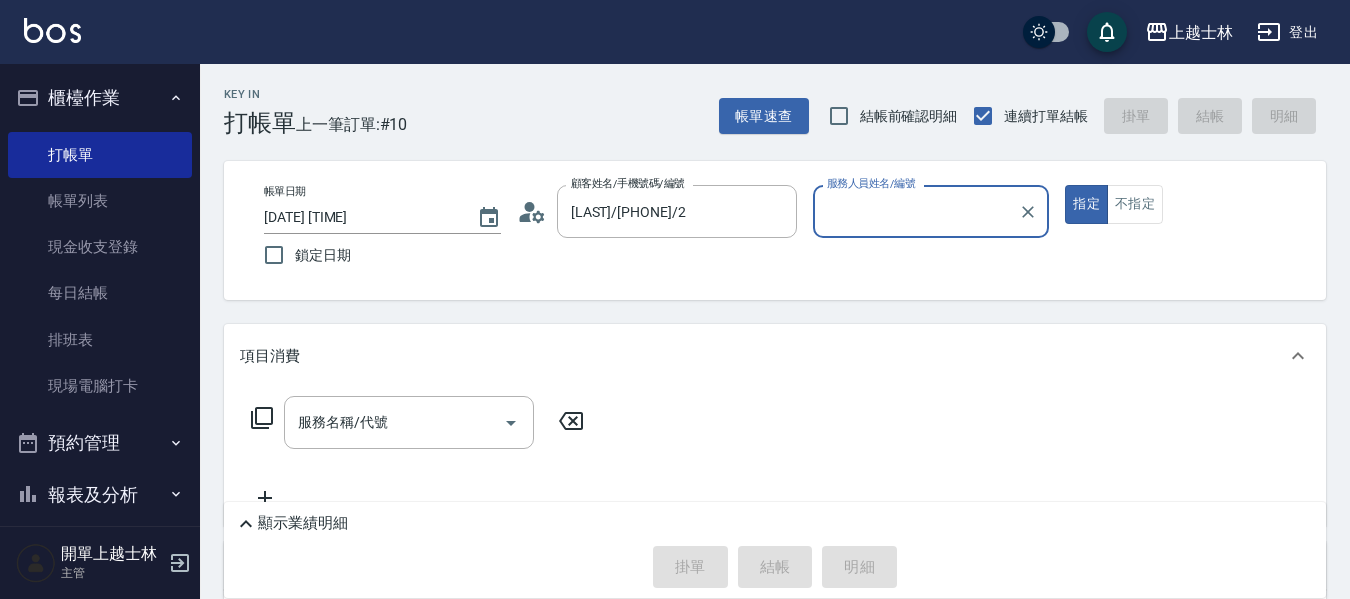 type on "[NICKNAME]-2" 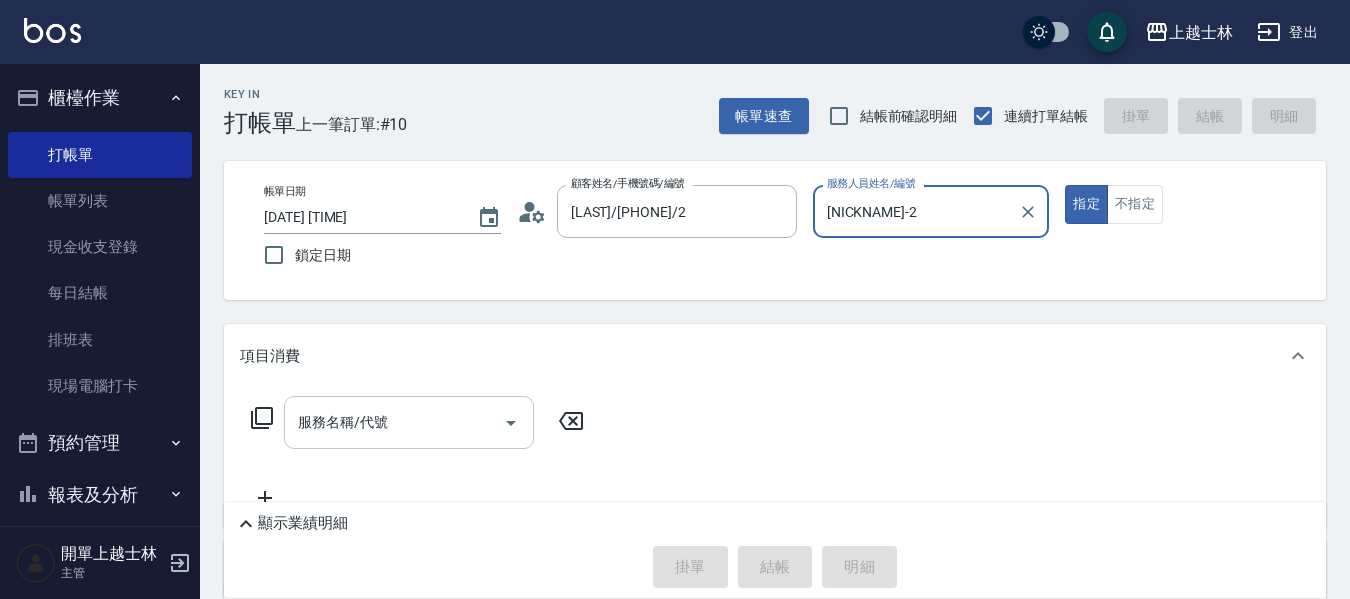 click on "服務名稱/代號" at bounding box center [409, 422] 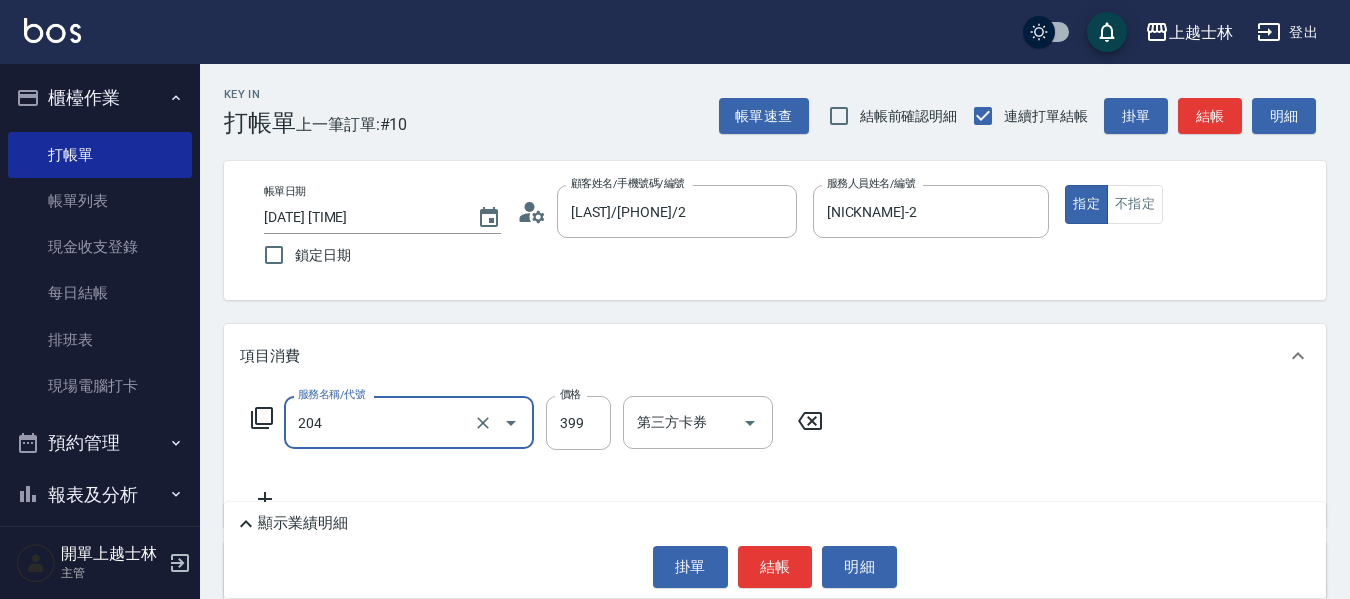 type on "A級洗+剪(204)" 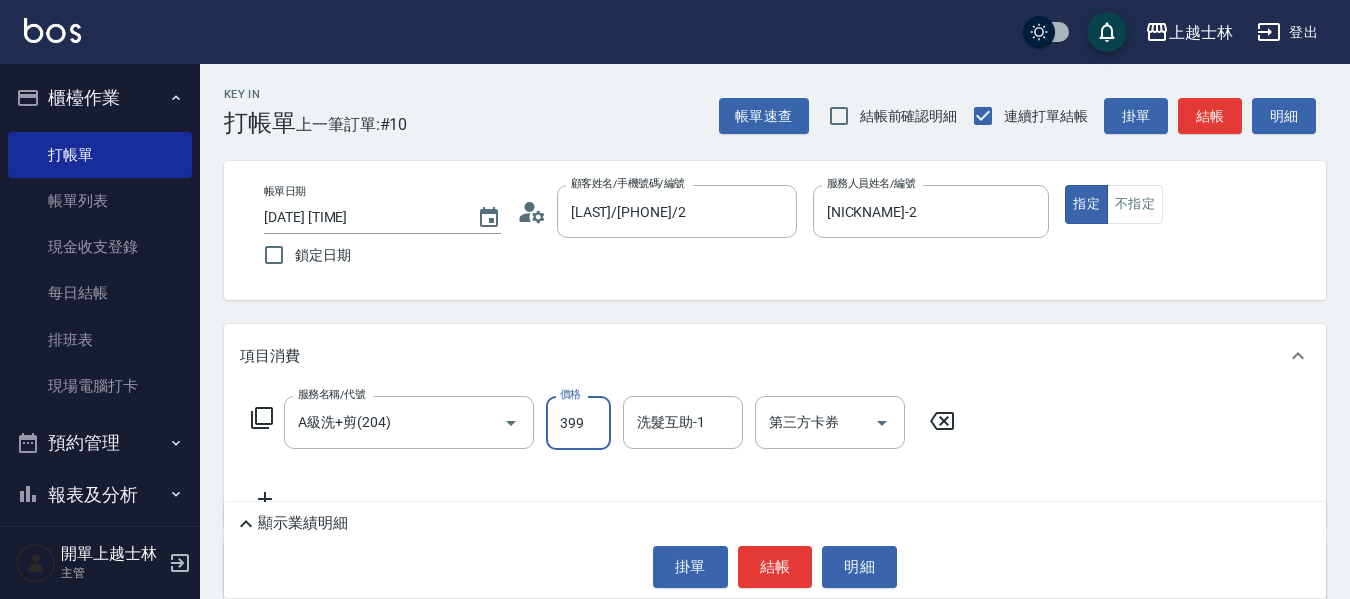 click on "399" at bounding box center [578, 423] 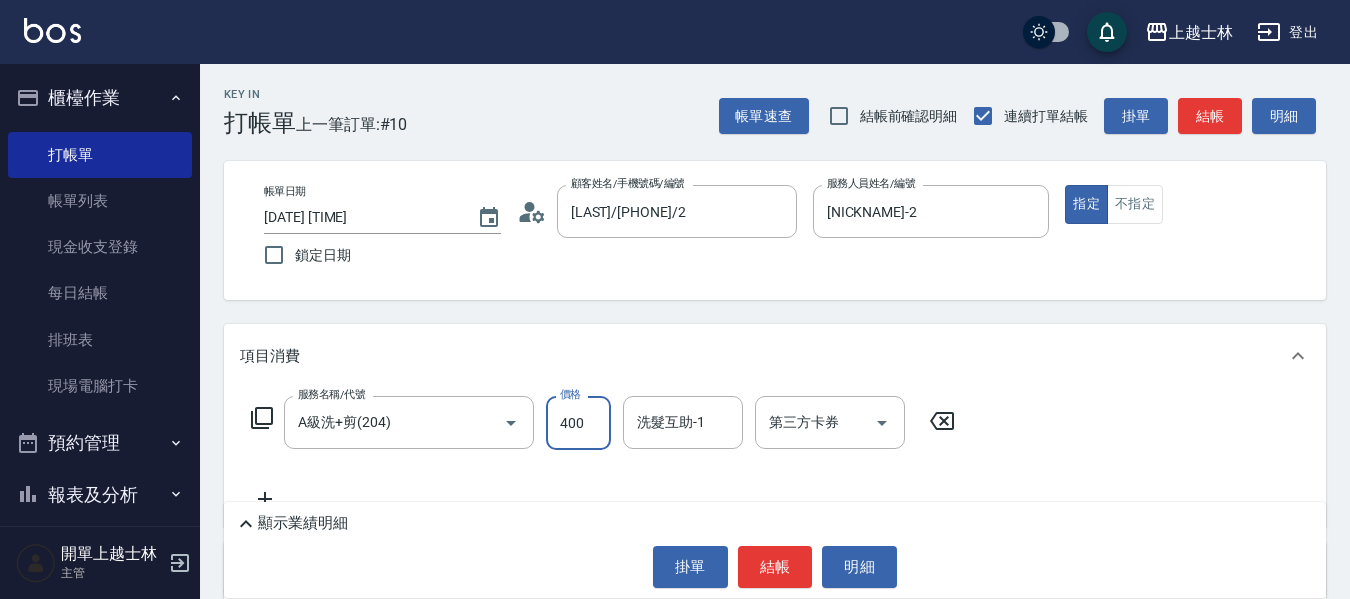 type on "400" 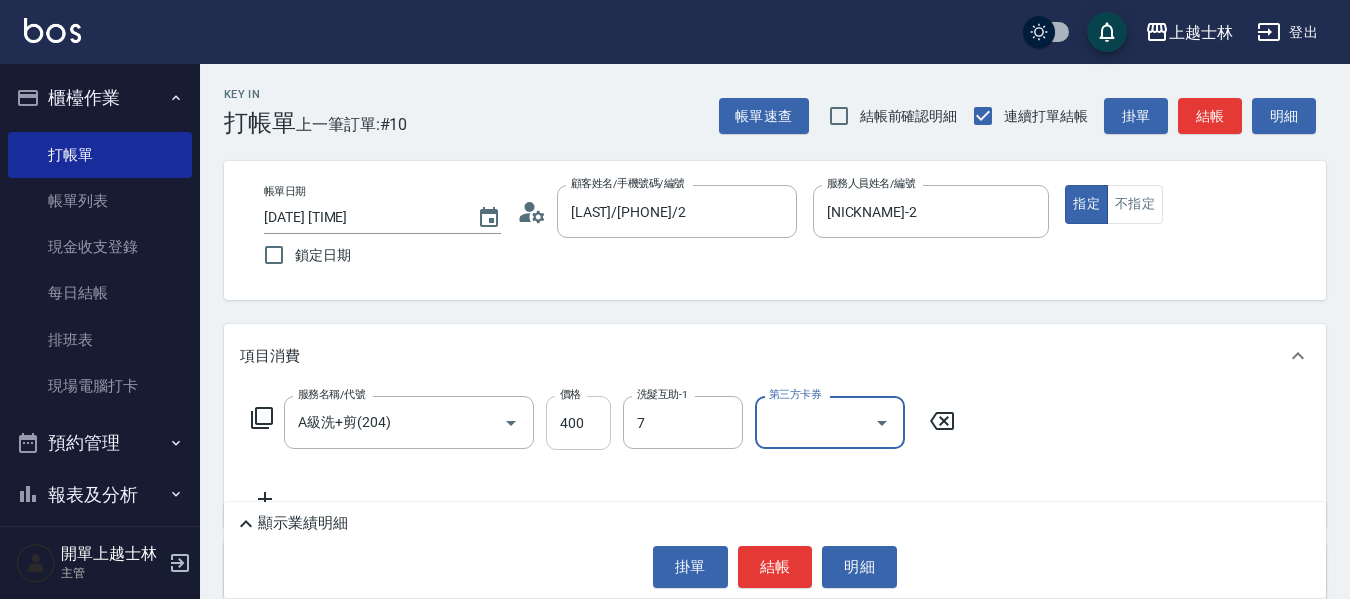 type on "[LAST]-7" 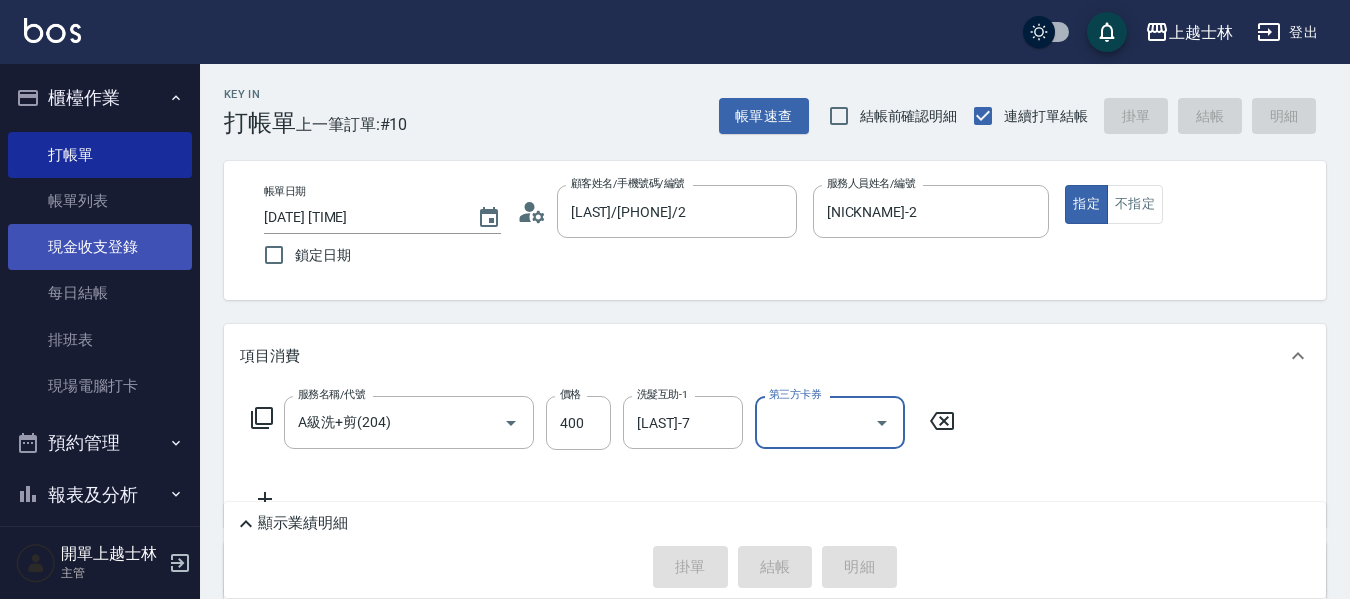 type 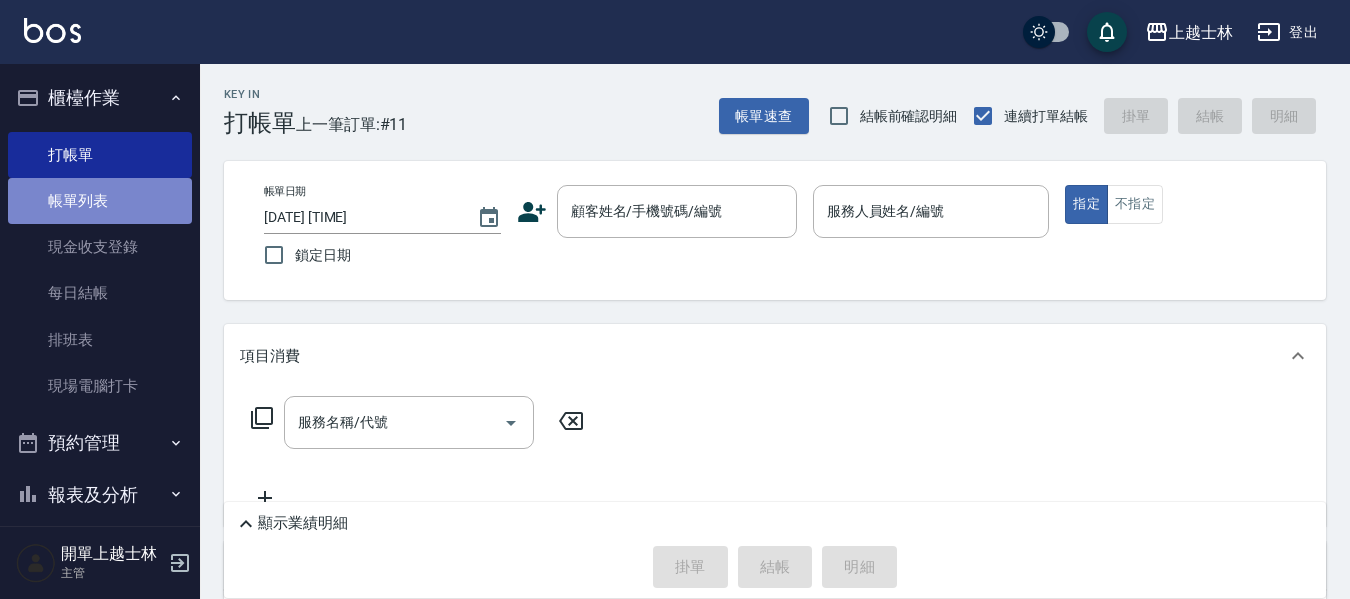 click on "帳單列表" at bounding box center (100, 201) 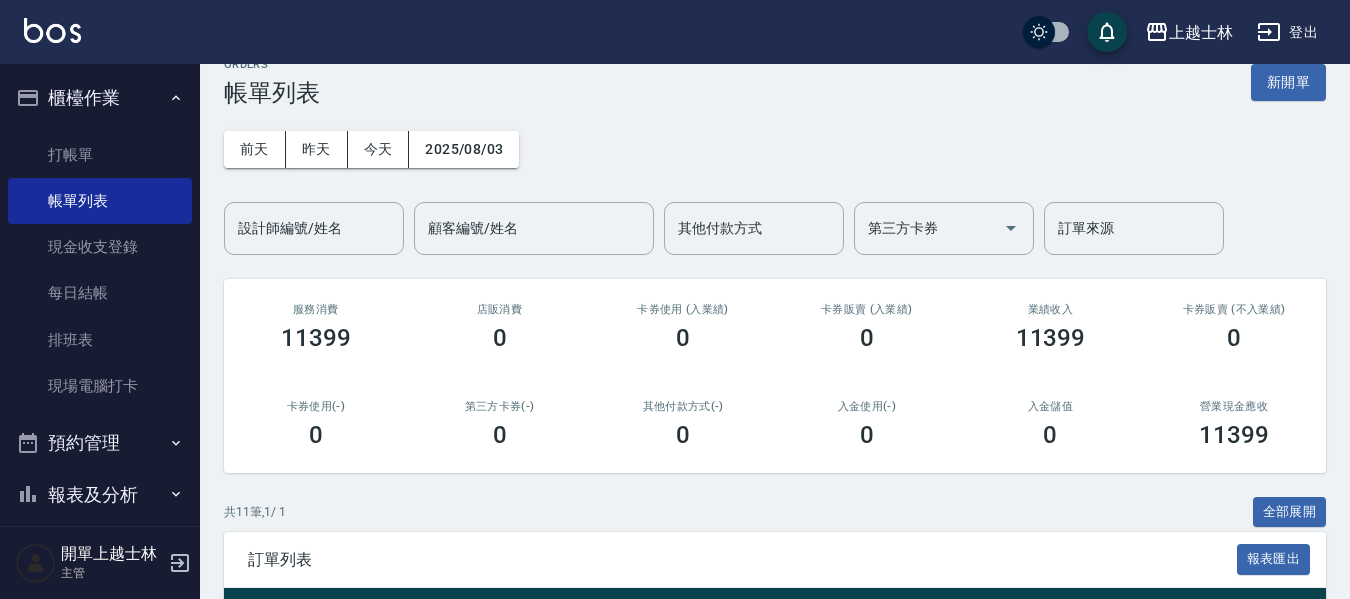 scroll, scrollTop: 0, scrollLeft: 0, axis: both 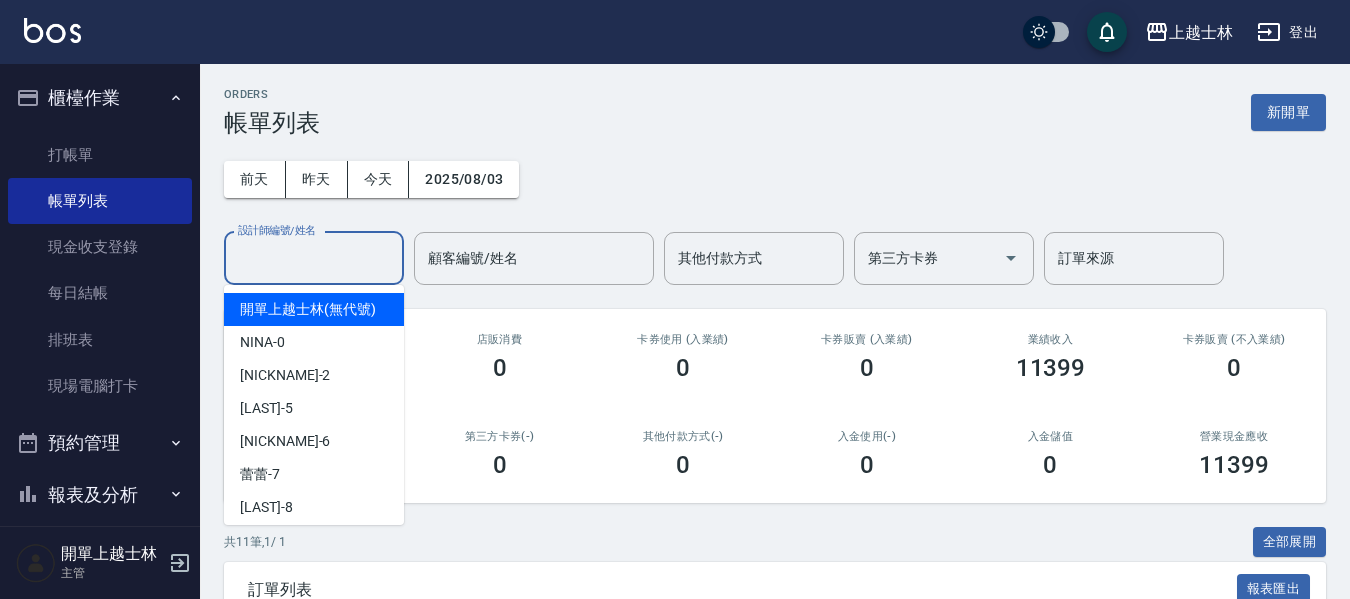 click on "設計師編號/姓名" at bounding box center (314, 258) 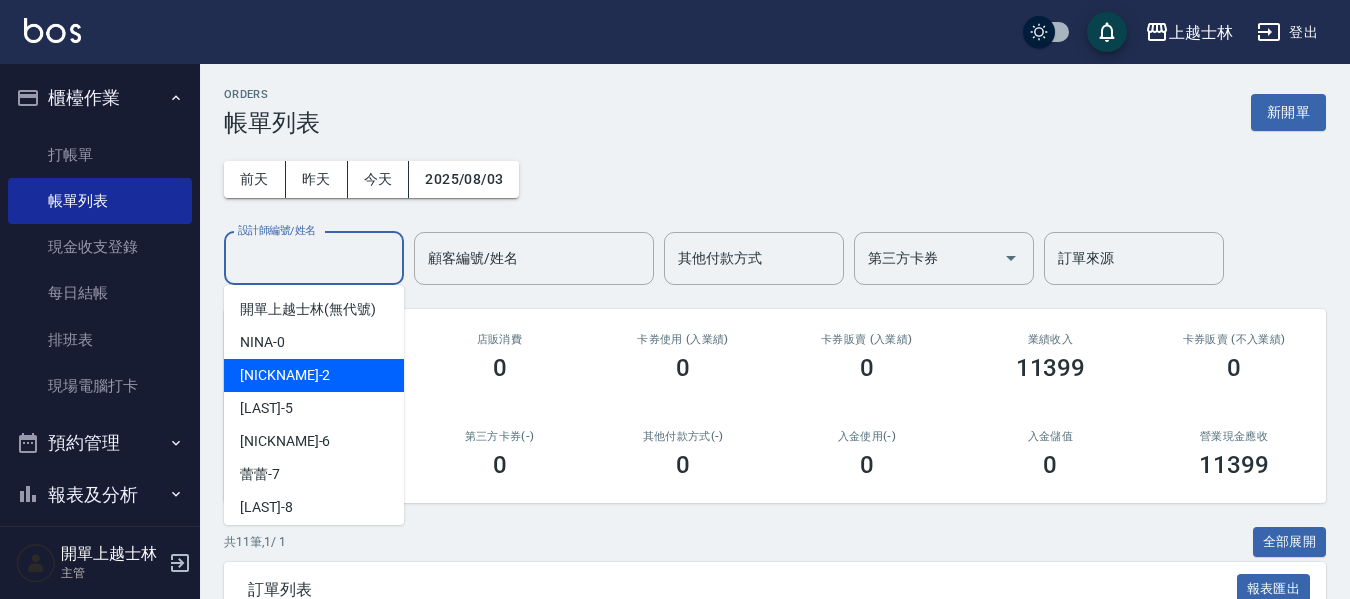 click on "[NICKNAME] -2" at bounding box center (314, 375) 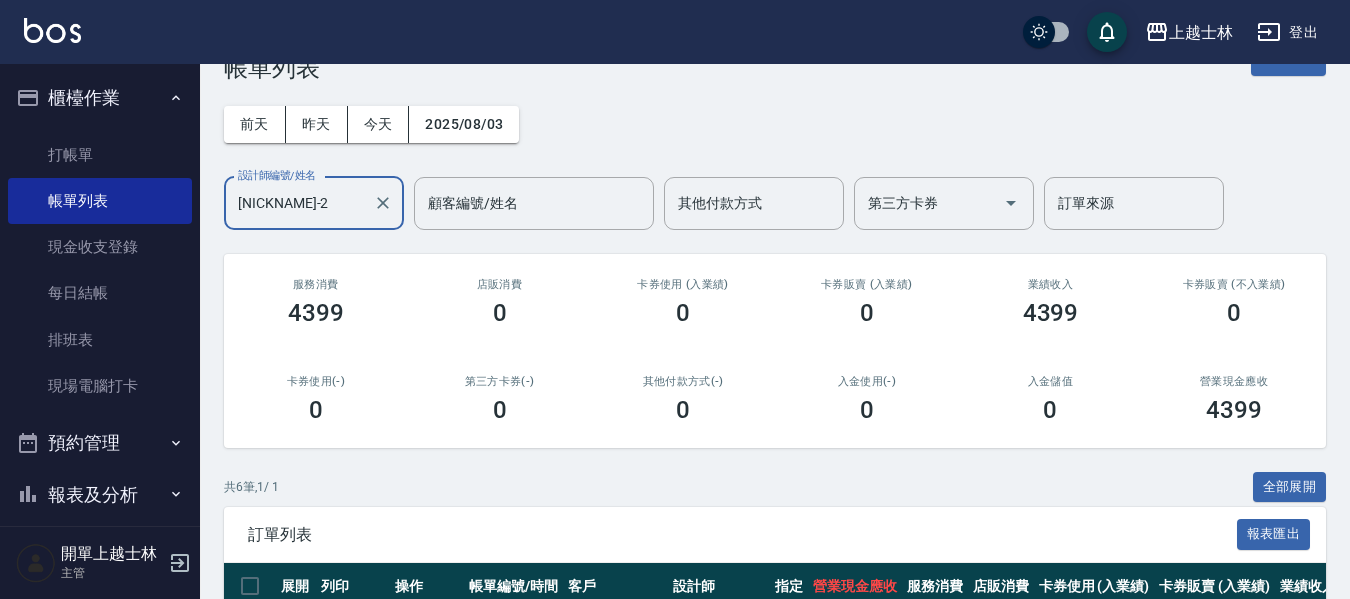 scroll, scrollTop: 47, scrollLeft: 0, axis: vertical 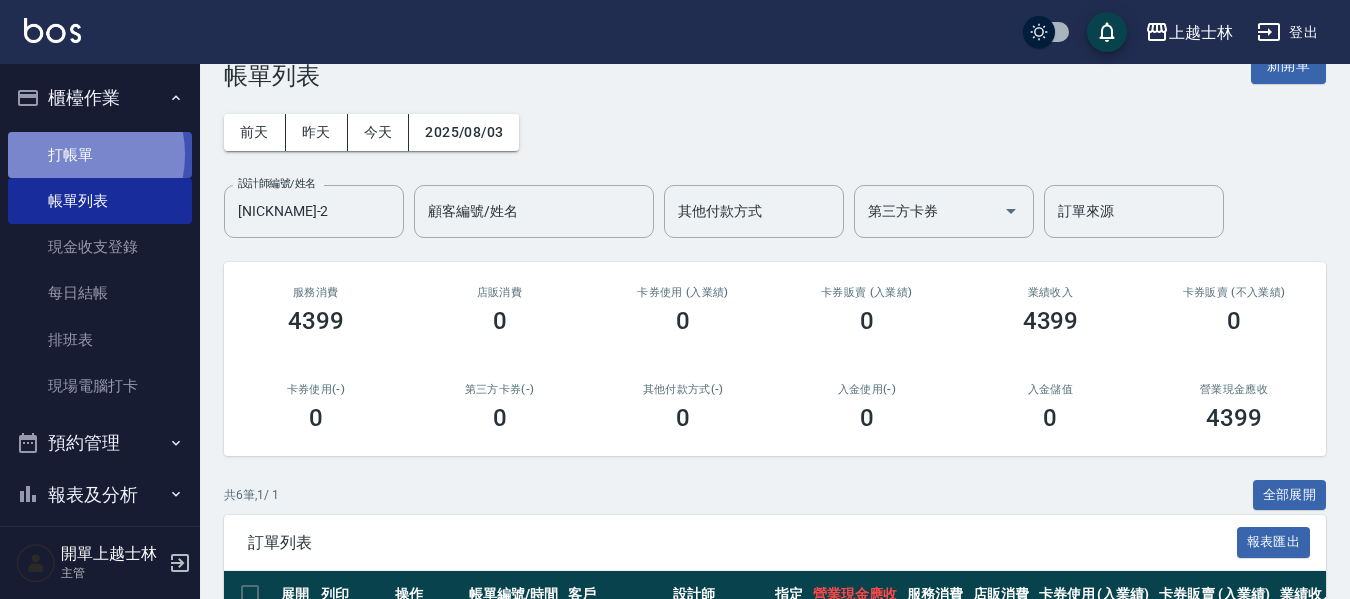 click on "打帳單" at bounding box center [100, 155] 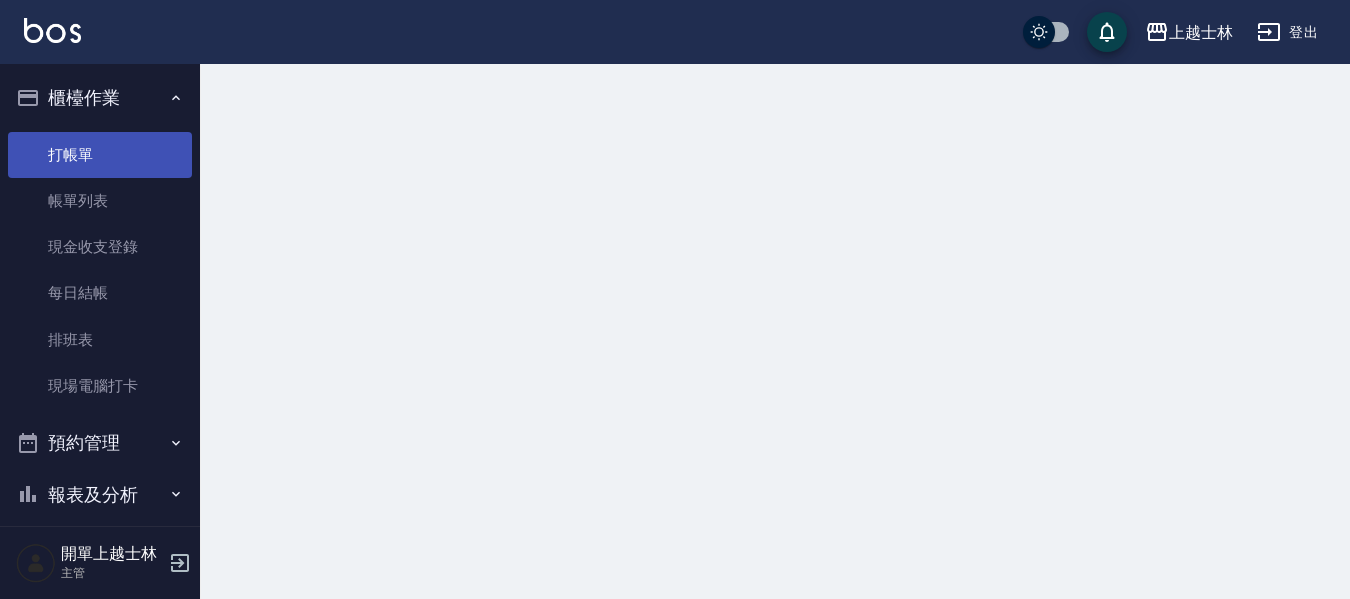 scroll, scrollTop: 0, scrollLeft: 0, axis: both 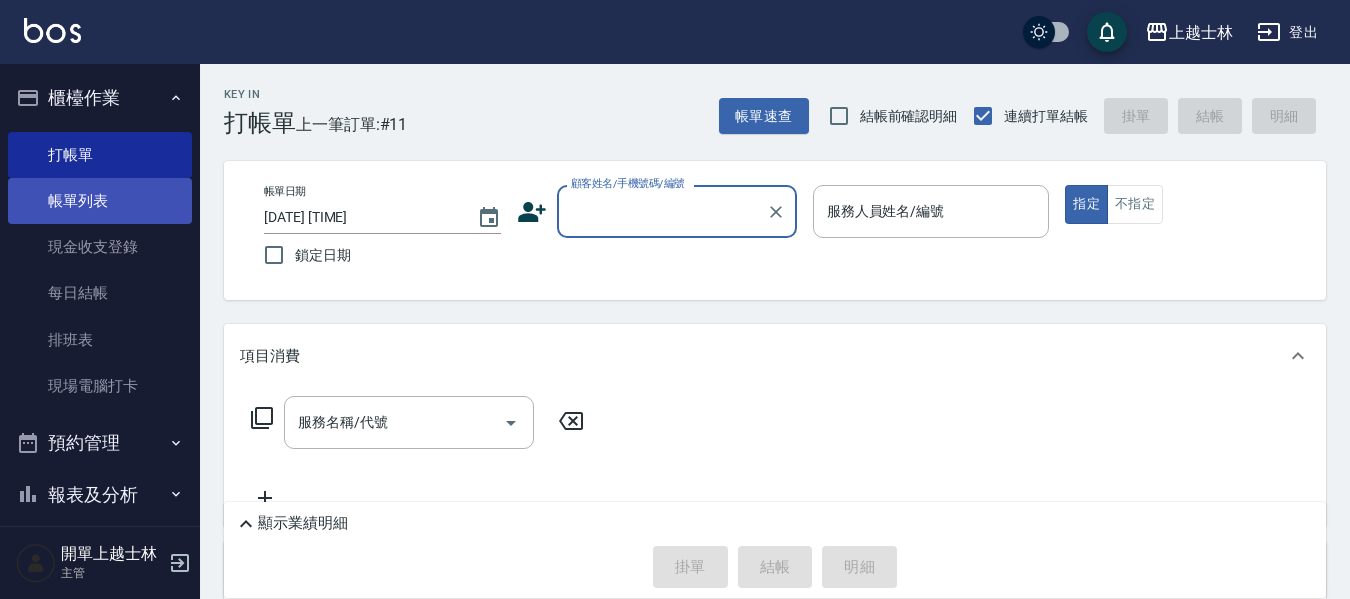click on "帳單列表" at bounding box center (100, 201) 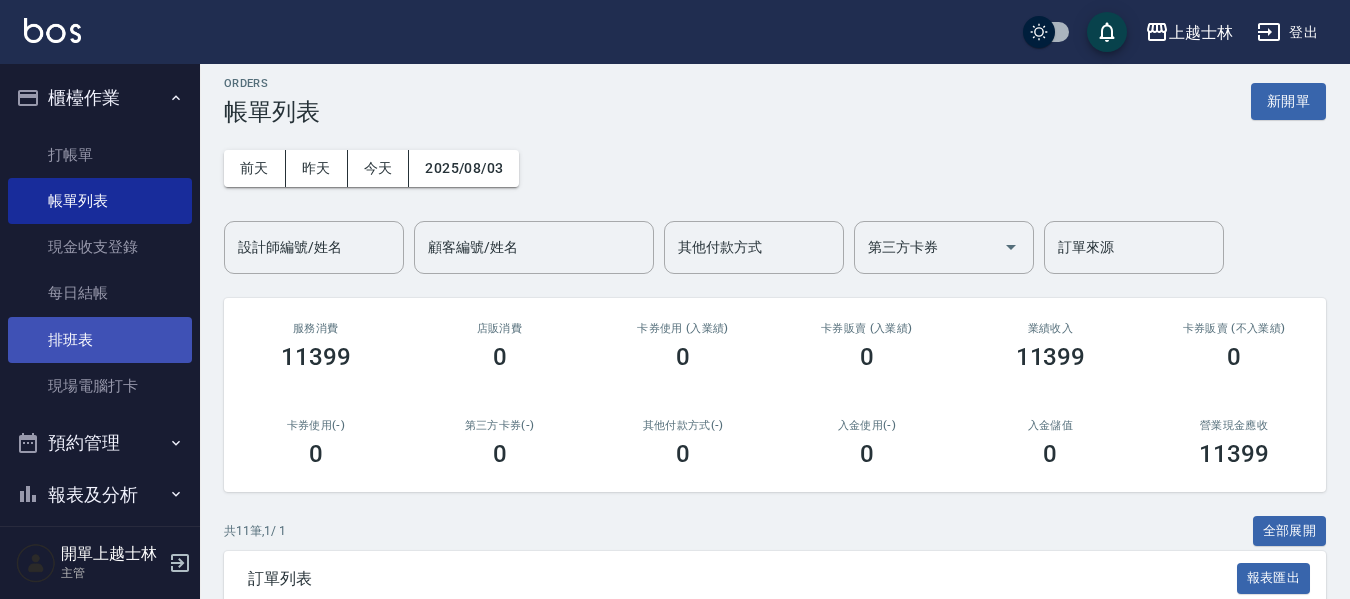 scroll, scrollTop: 0, scrollLeft: 0, axis: both 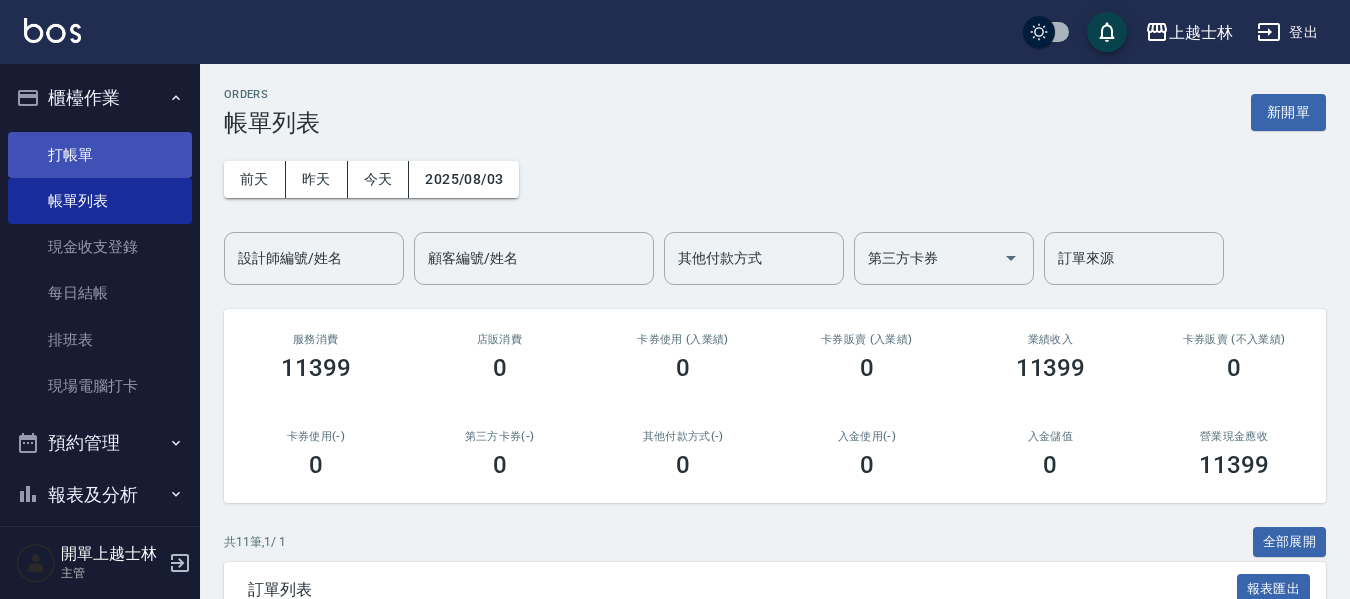 click on "打帳單" at bounding box center (100, 155) 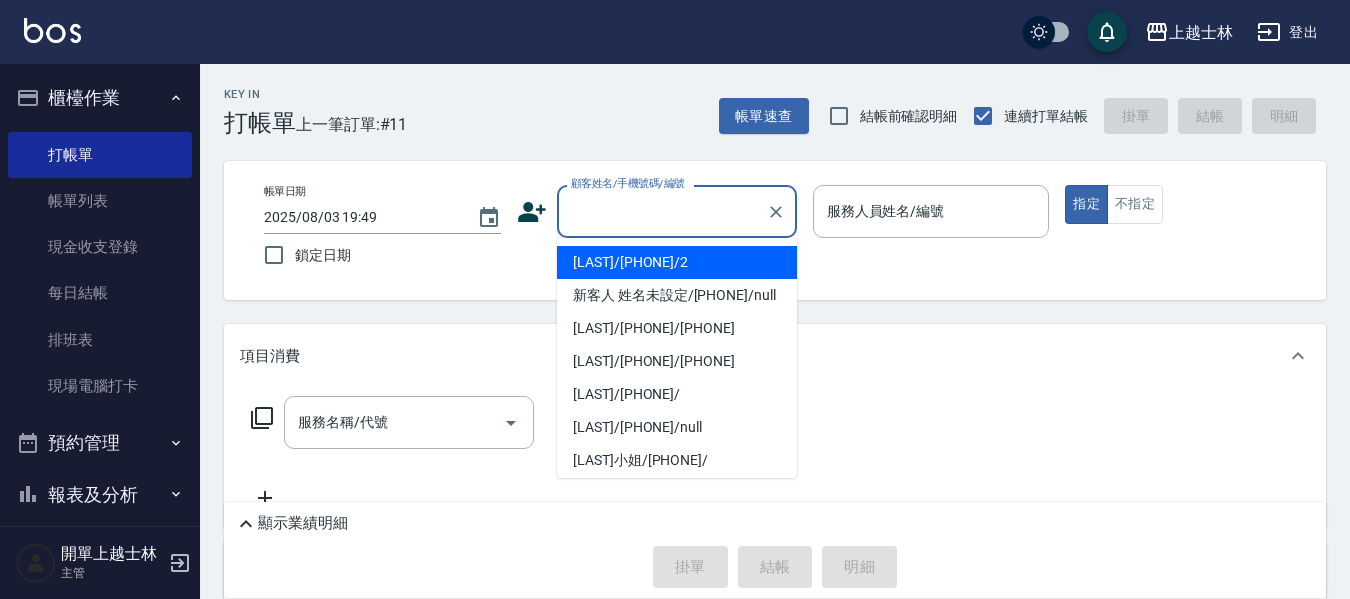 click on "顧客姓名/手機號碼/編號" at bounding box center [662, 211] 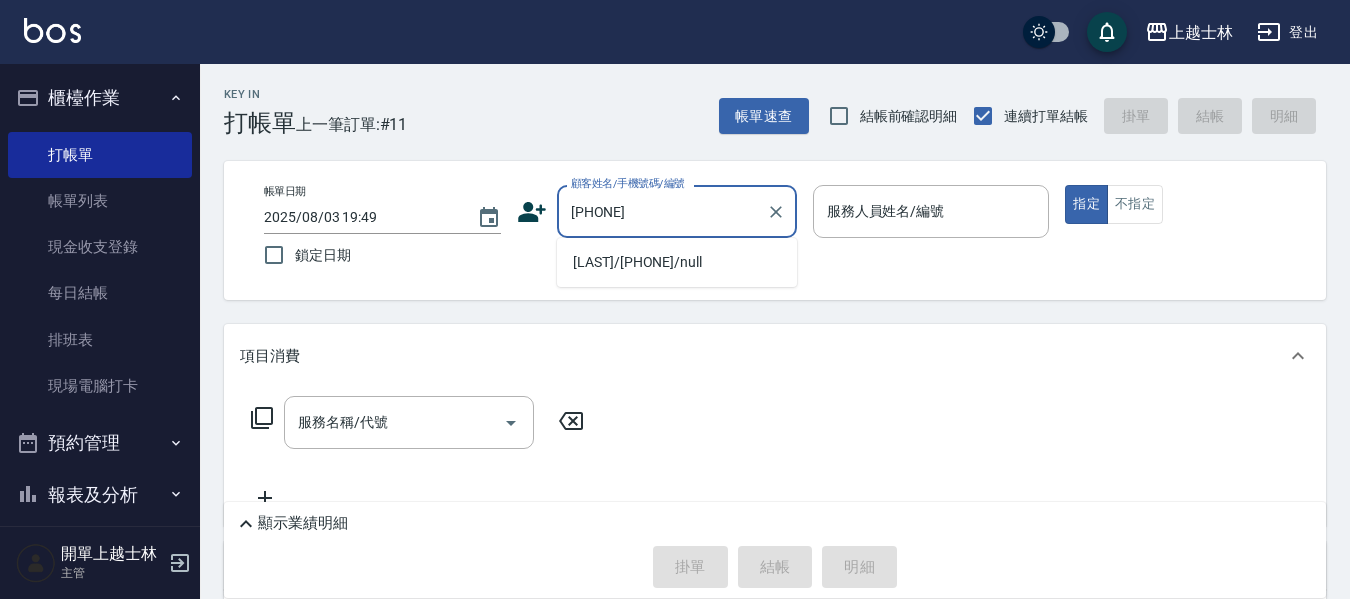 type on "[LAST]/[PHONE]/null" 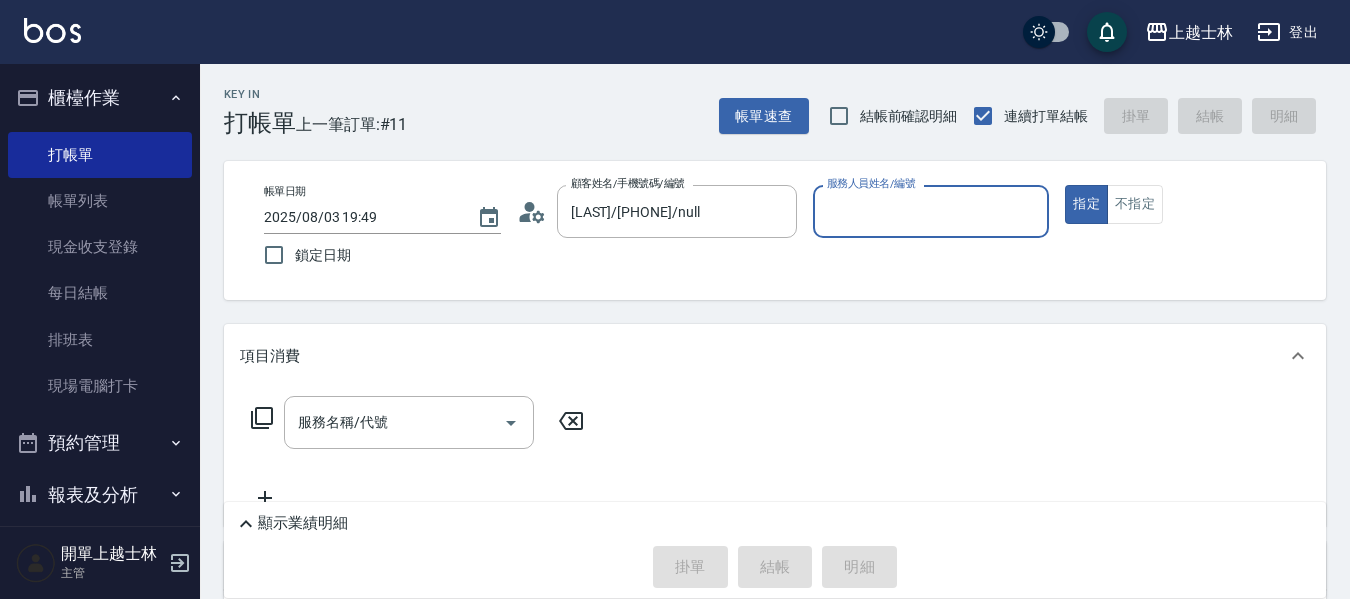 type on "[LAST]-8" 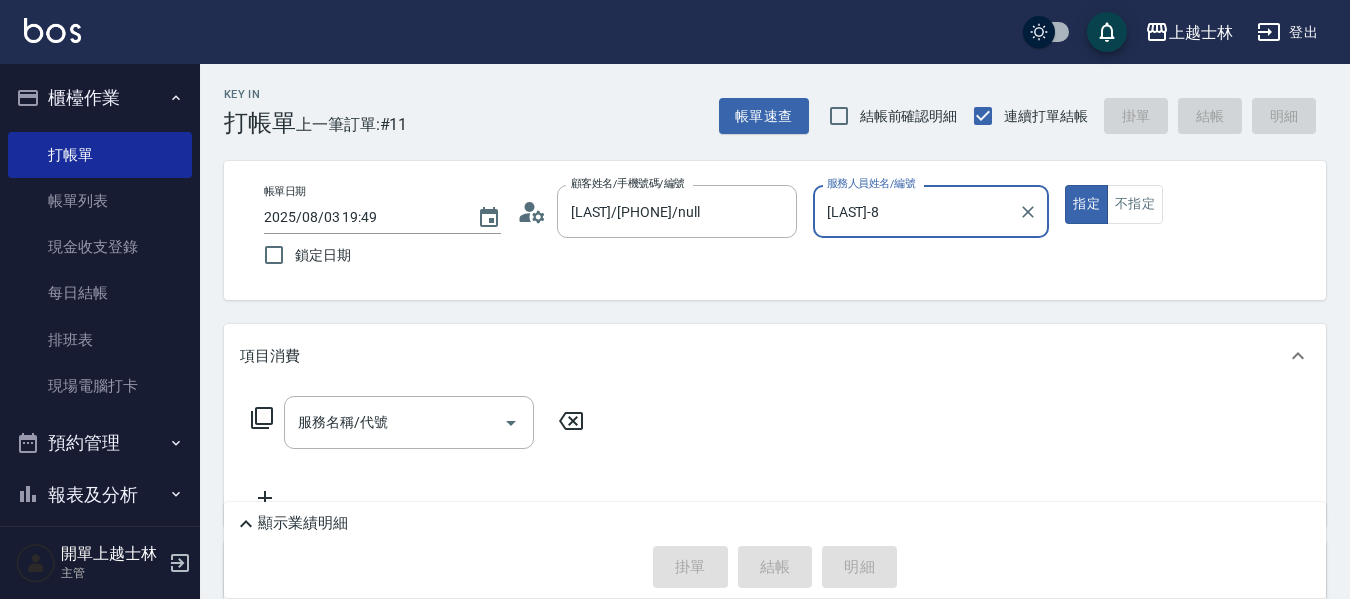 click on "指定" at bounding box center (1086, 204) 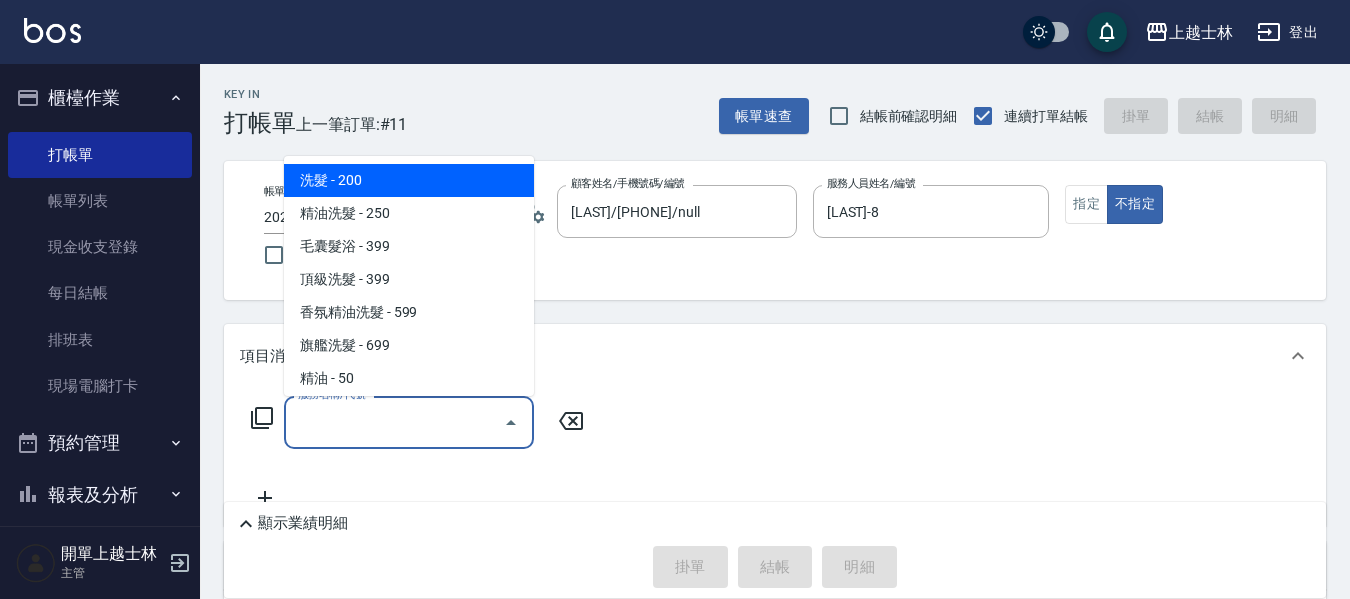 click on "服務名稱/代號" at bounding box center (394, 422) 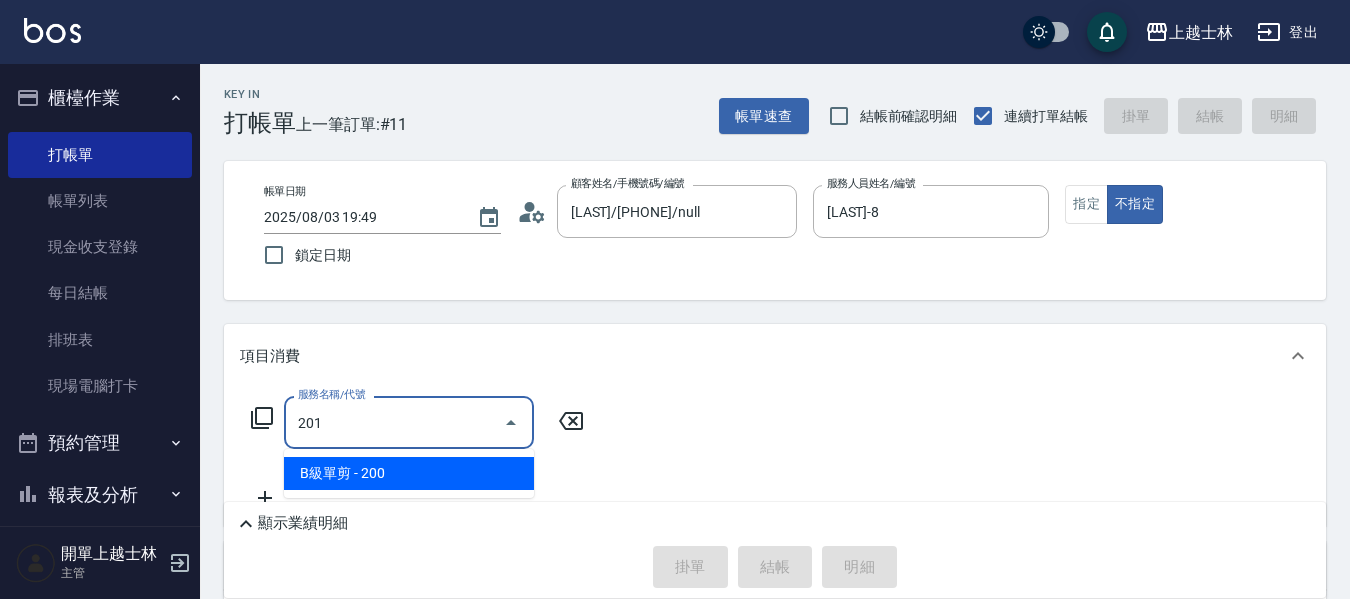 type on "B級單剪(201)" 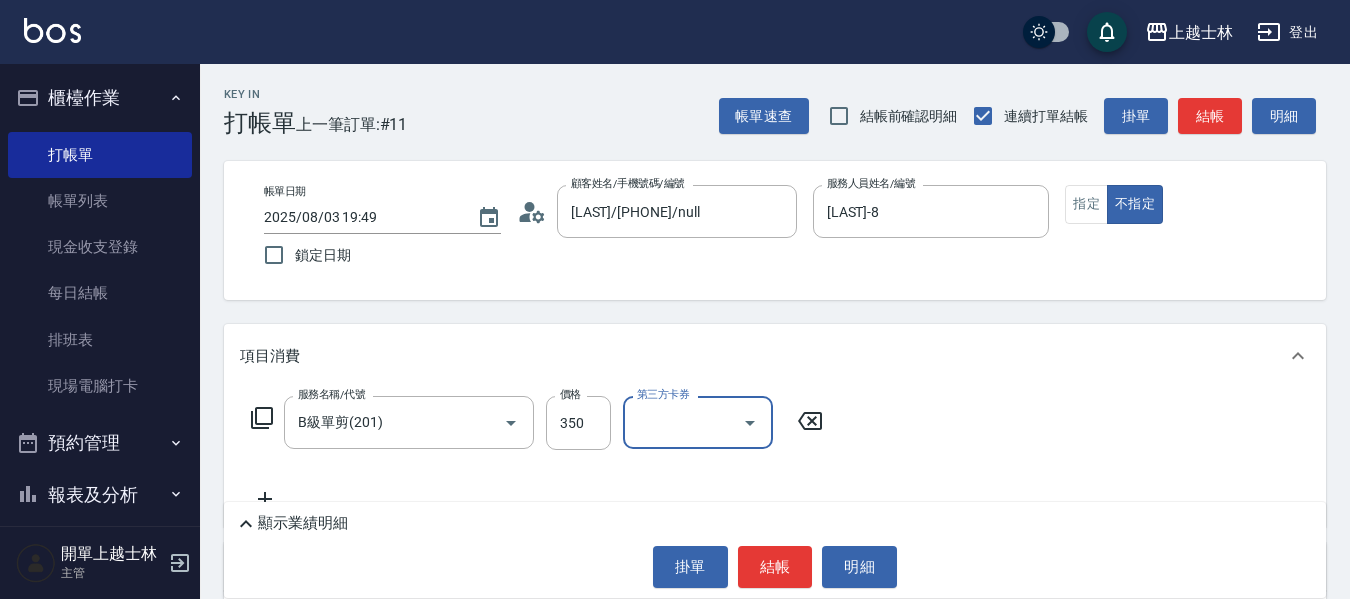 drag, startPoint x: 556, startPoint y: 437, endPoint x: 545, endPoint y: 440, distance: 11.401754 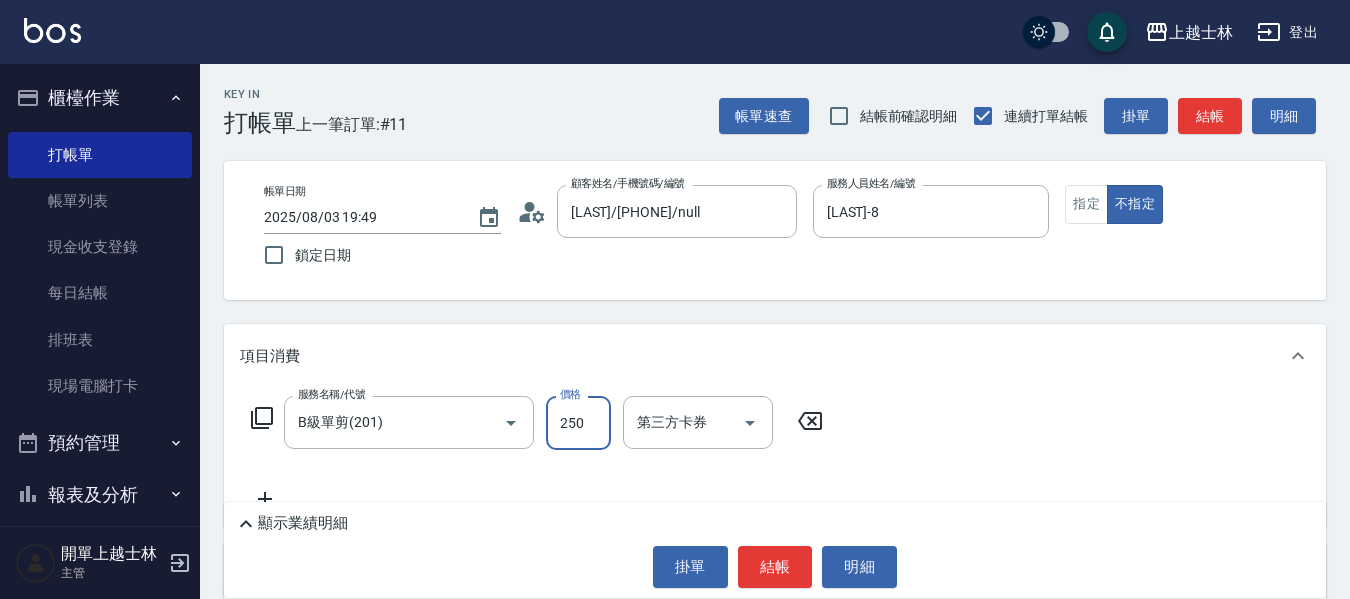type on "250" 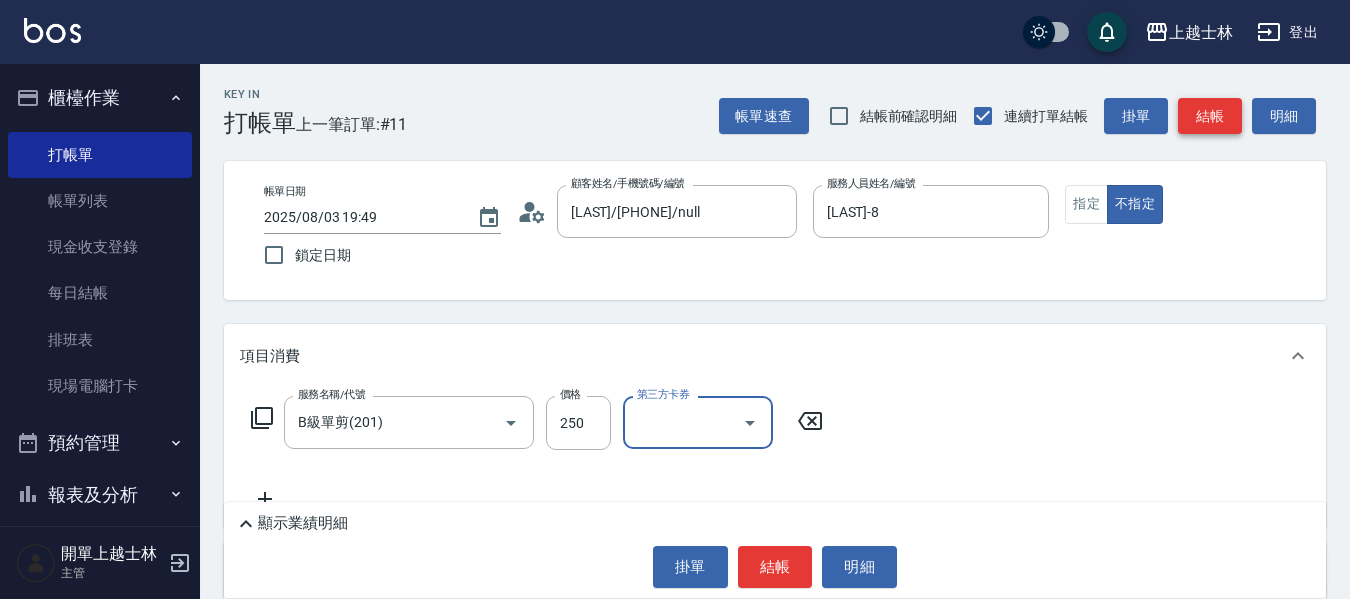 click on "結帳" at bounding box center [1210, 116] 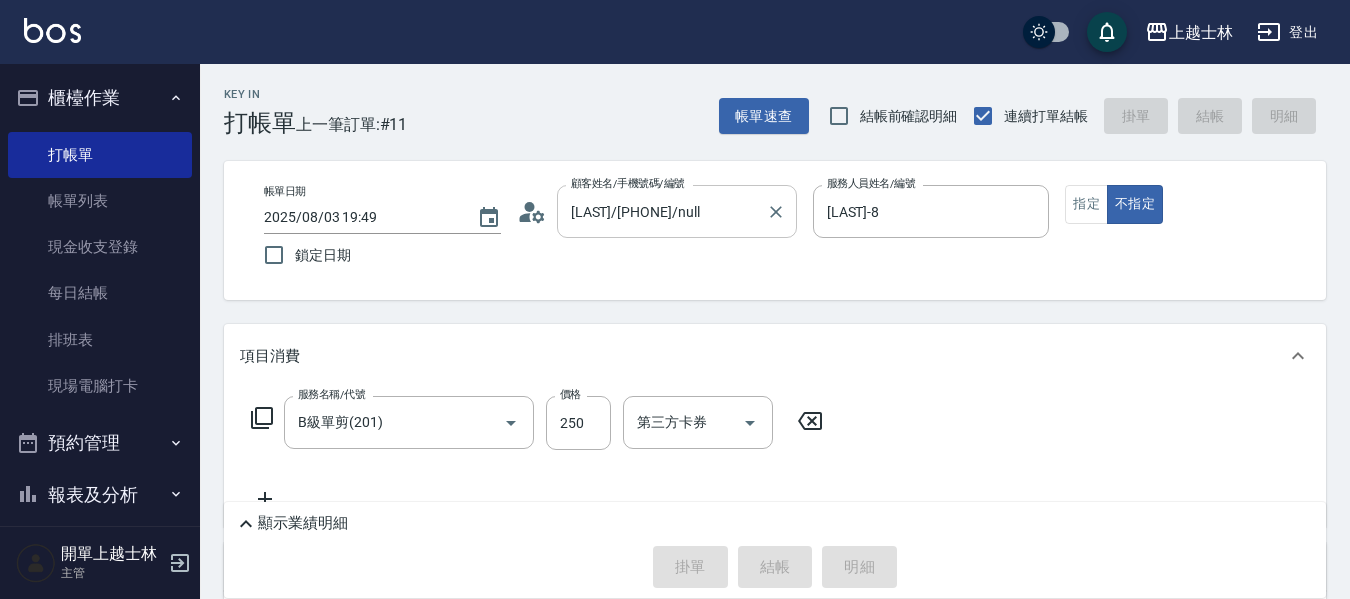 type on "2025/08/03 19:50" 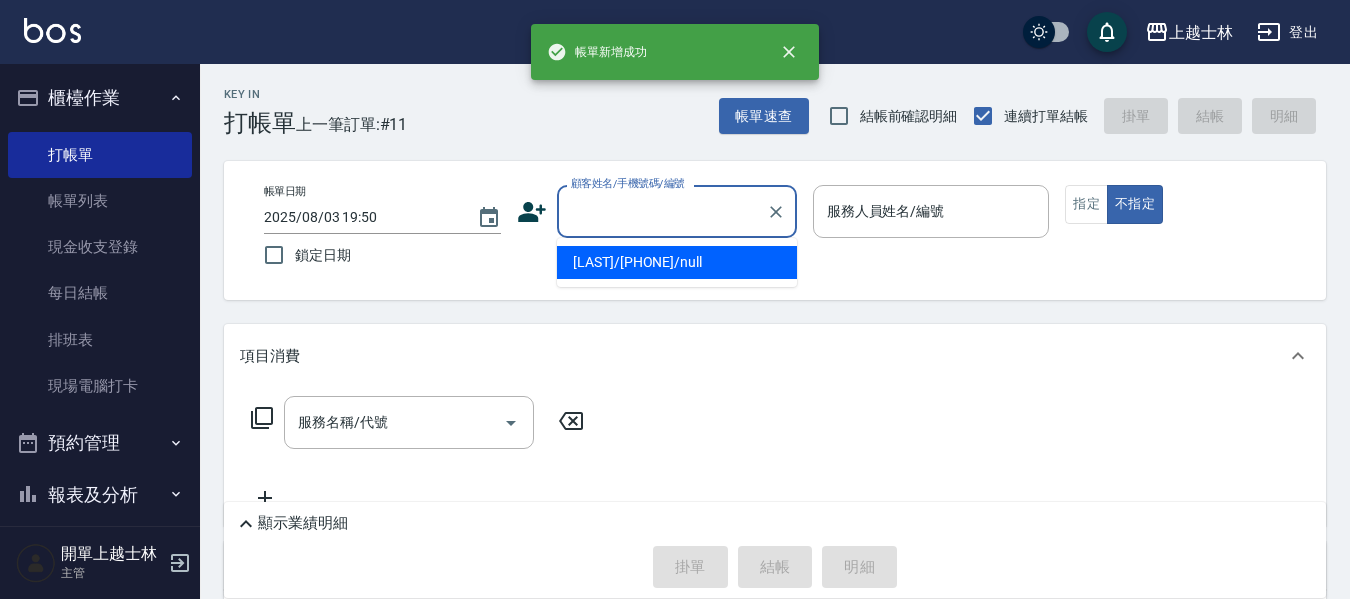 click on "顧客姓名/手機號碼/編號" at bounding box center (662, 211) 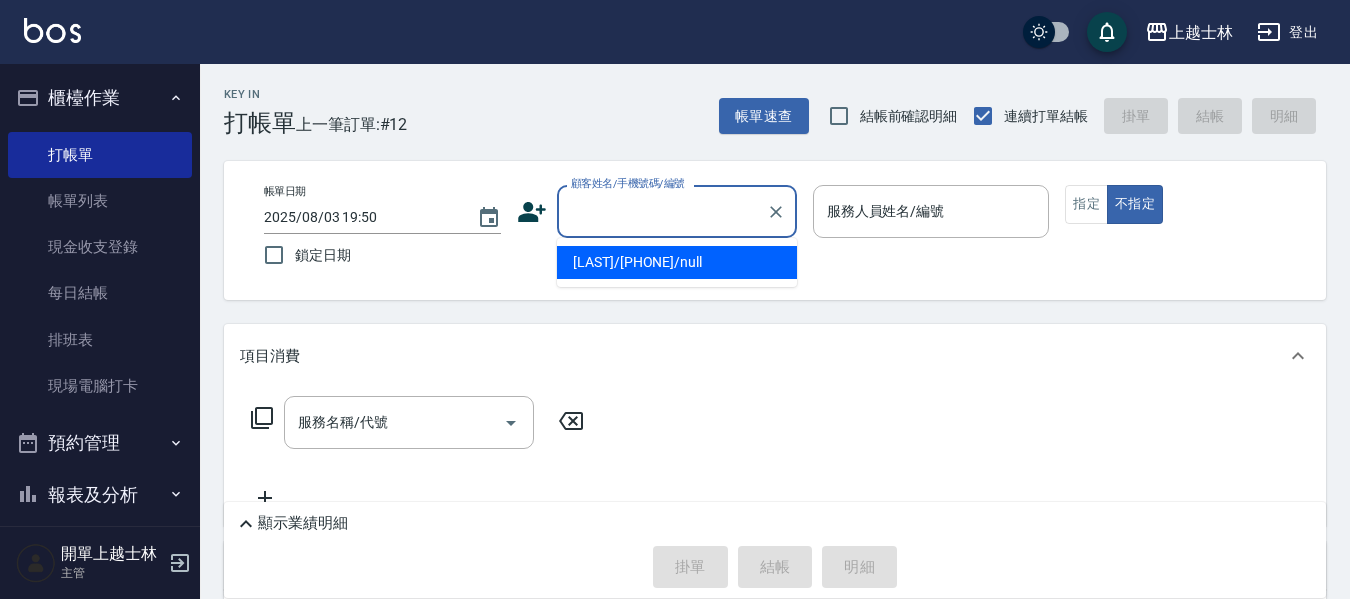click on "[LAST]/[PHONE]/null" at bounding box center (677, 262) 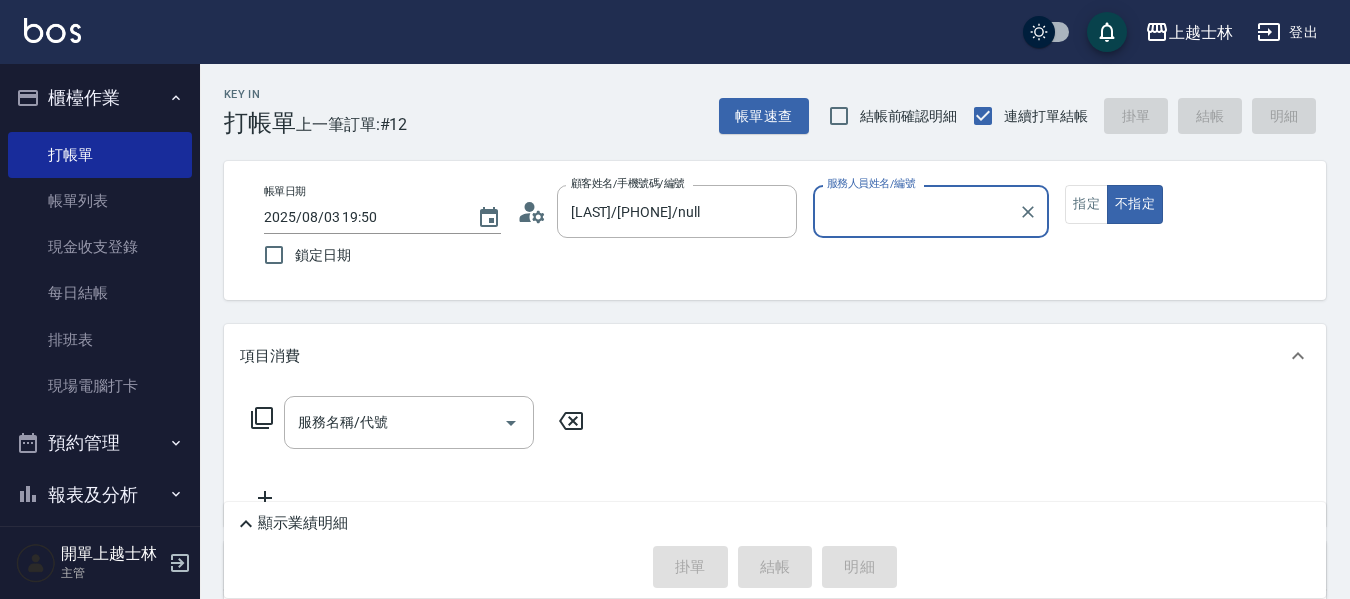 type on "[LAST]-8" 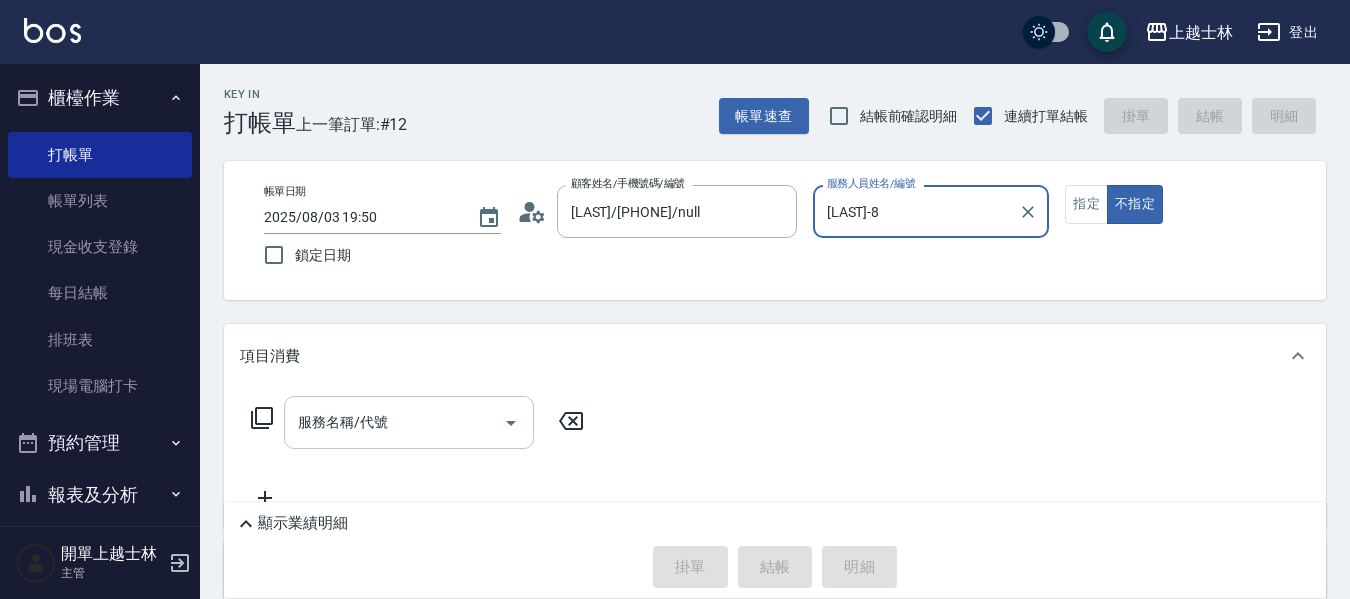 click on "服務名稱/代號" at bounding box center (394, 422) 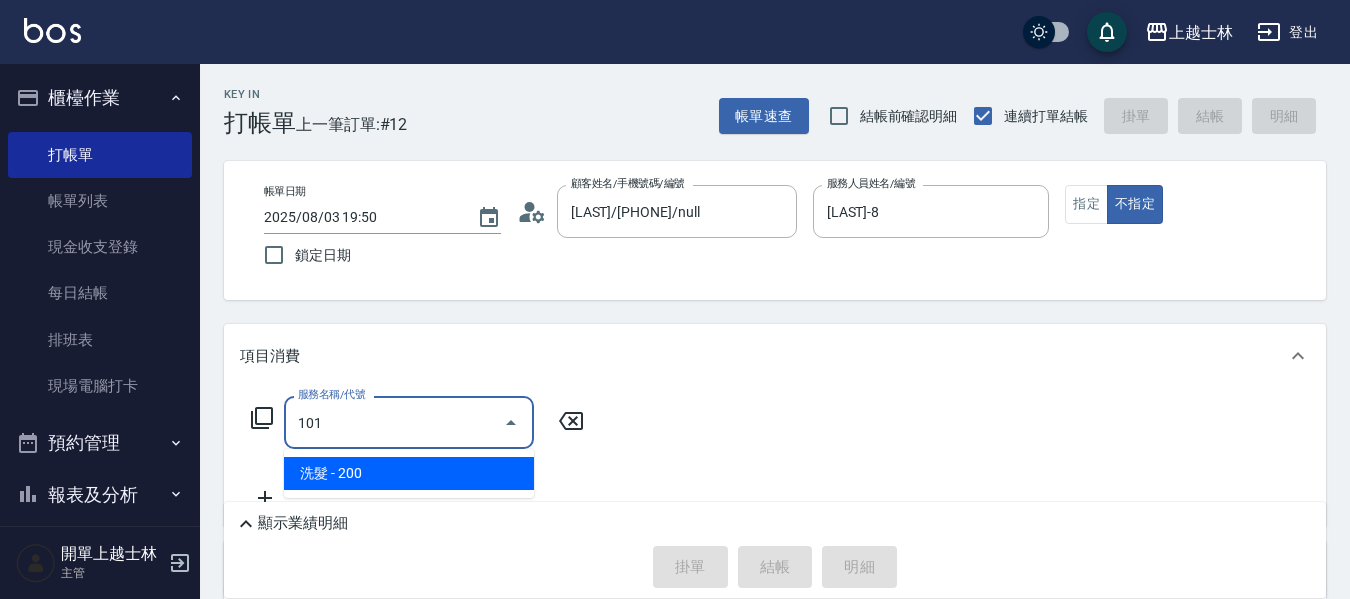 type on "洗髮(101)" 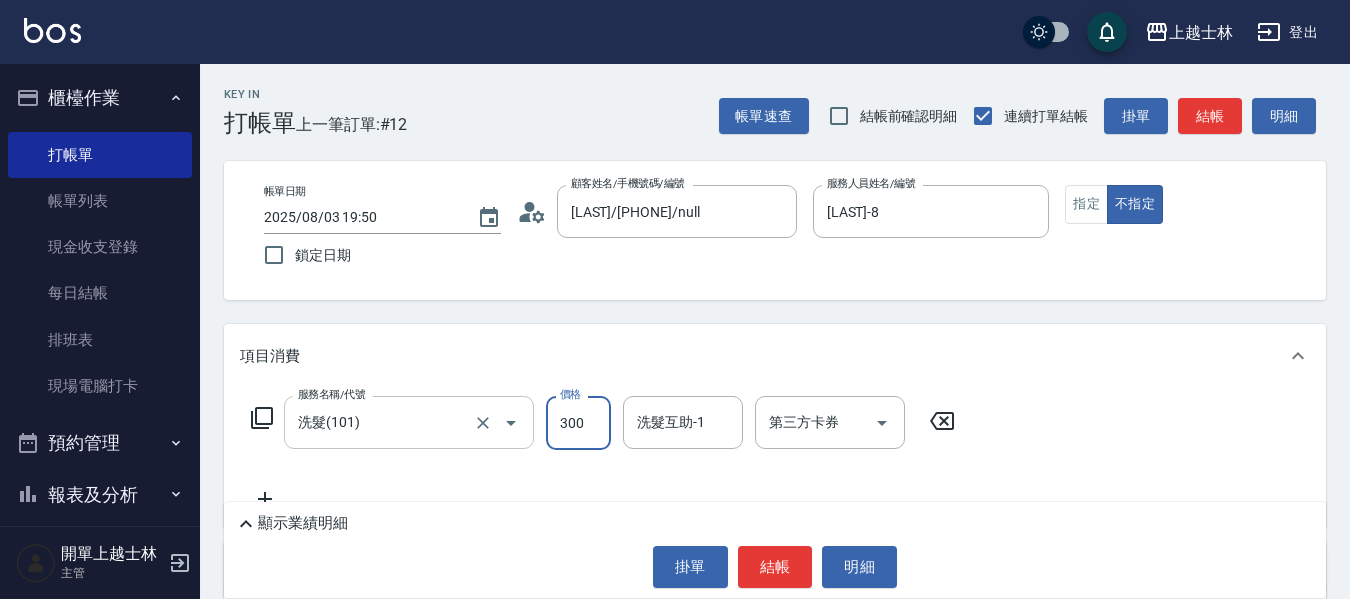 type on "300" 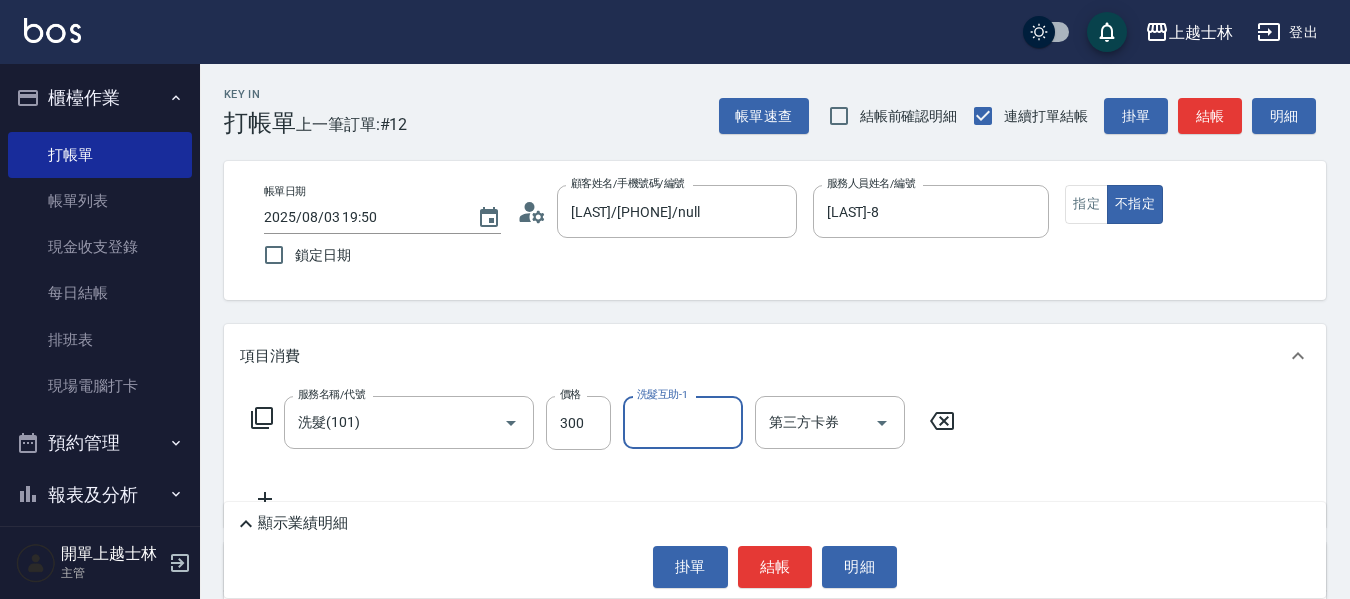 click on "結帳" at bounding box center [1210, 116] 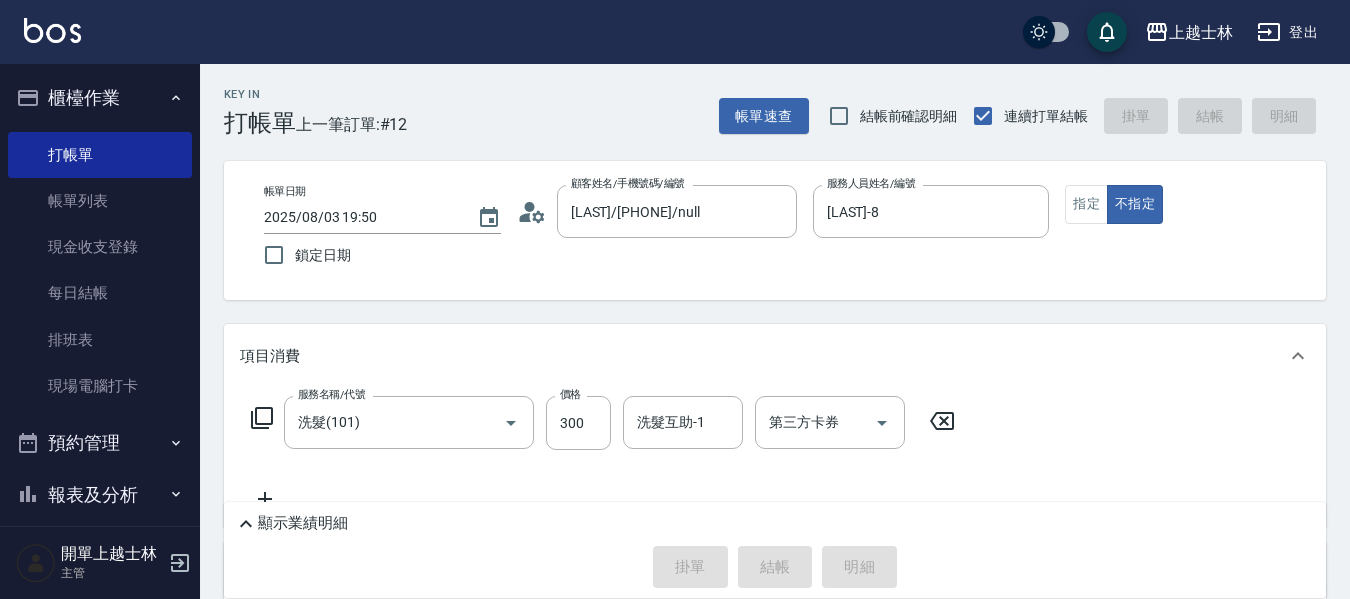 type 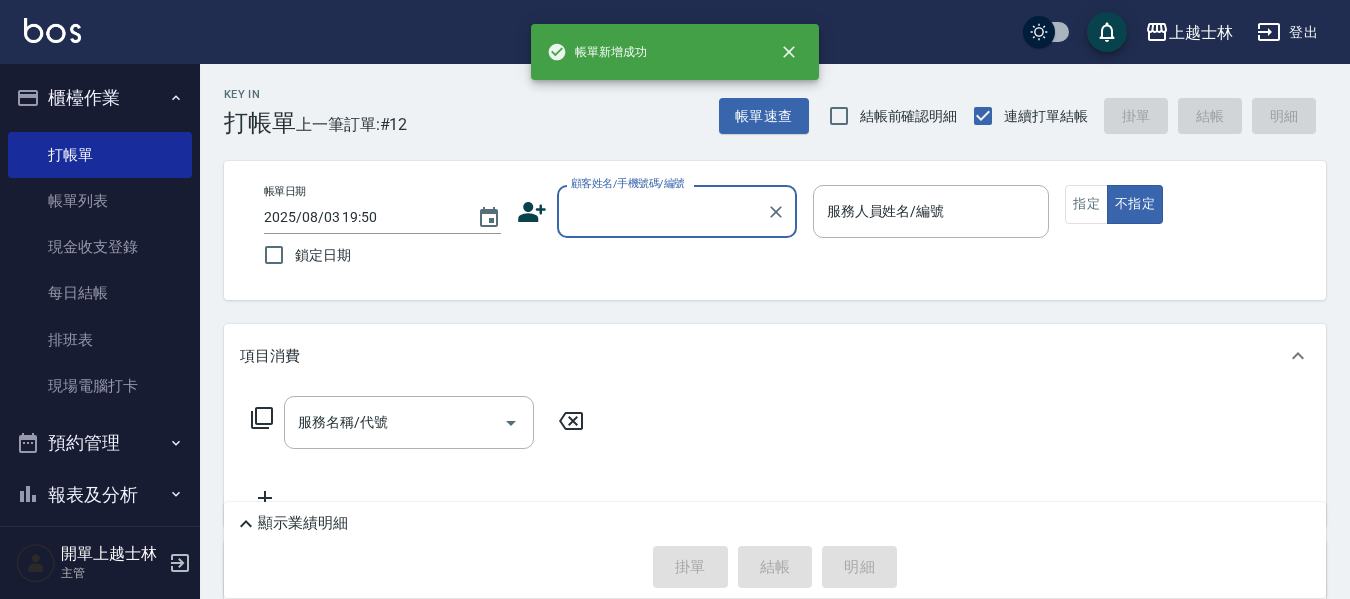 click on "顧客姓名/手機號碼/編號" at bounding box center [662, 211] 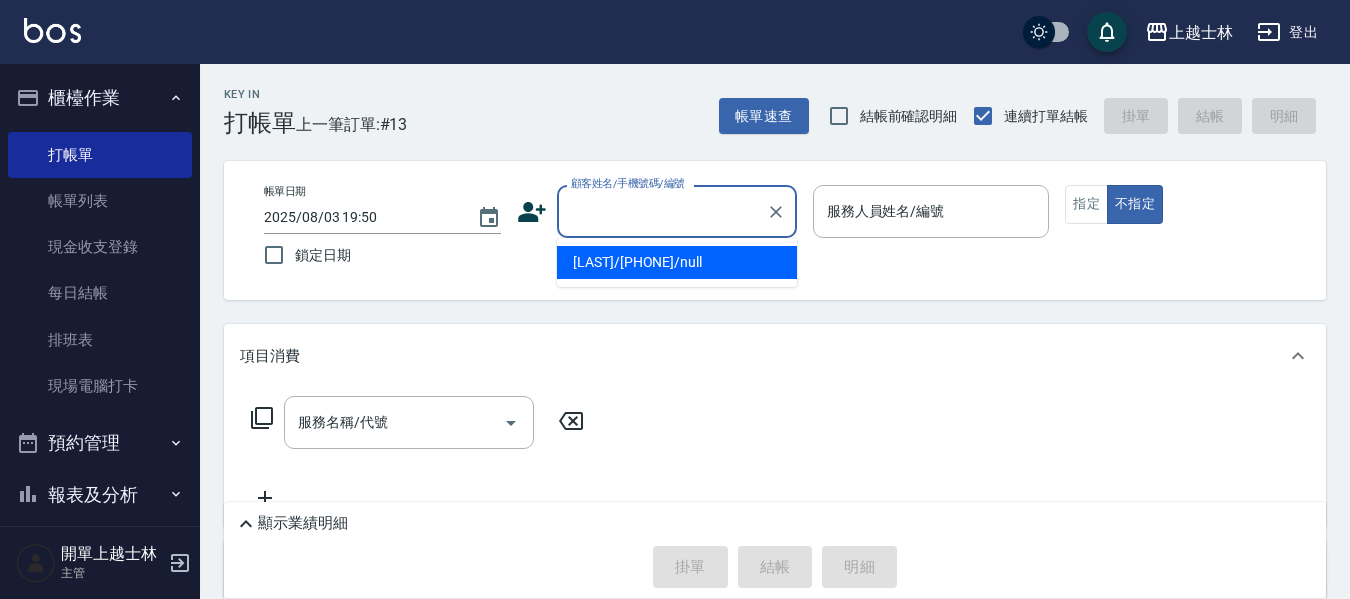 click on "[LAST]/[PHONE]/null" at bounding box center [677, 262] 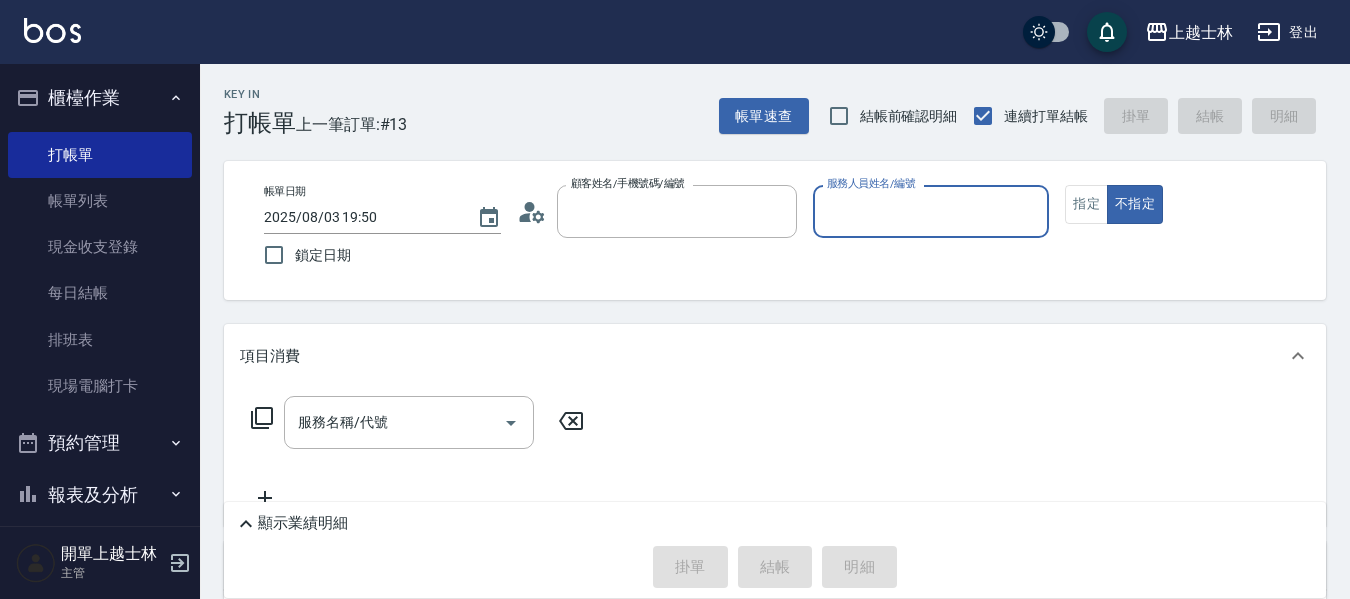 type on "[LAST]/[PHONE]/null" 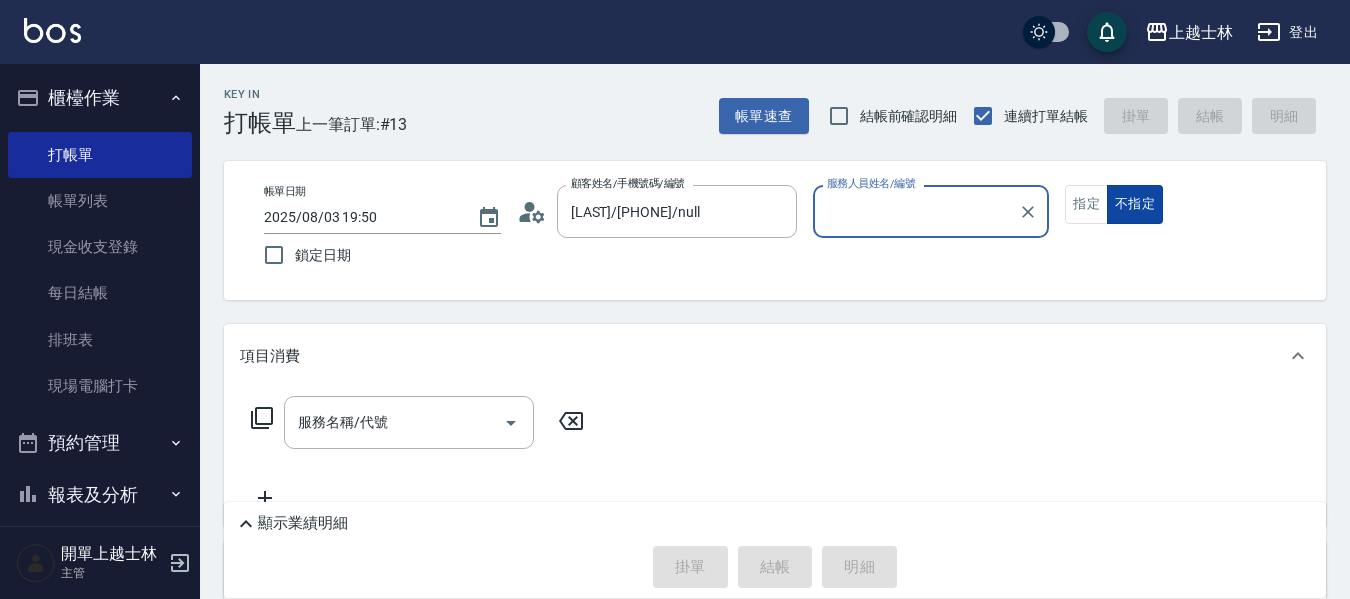 type on "[LAST]-8" 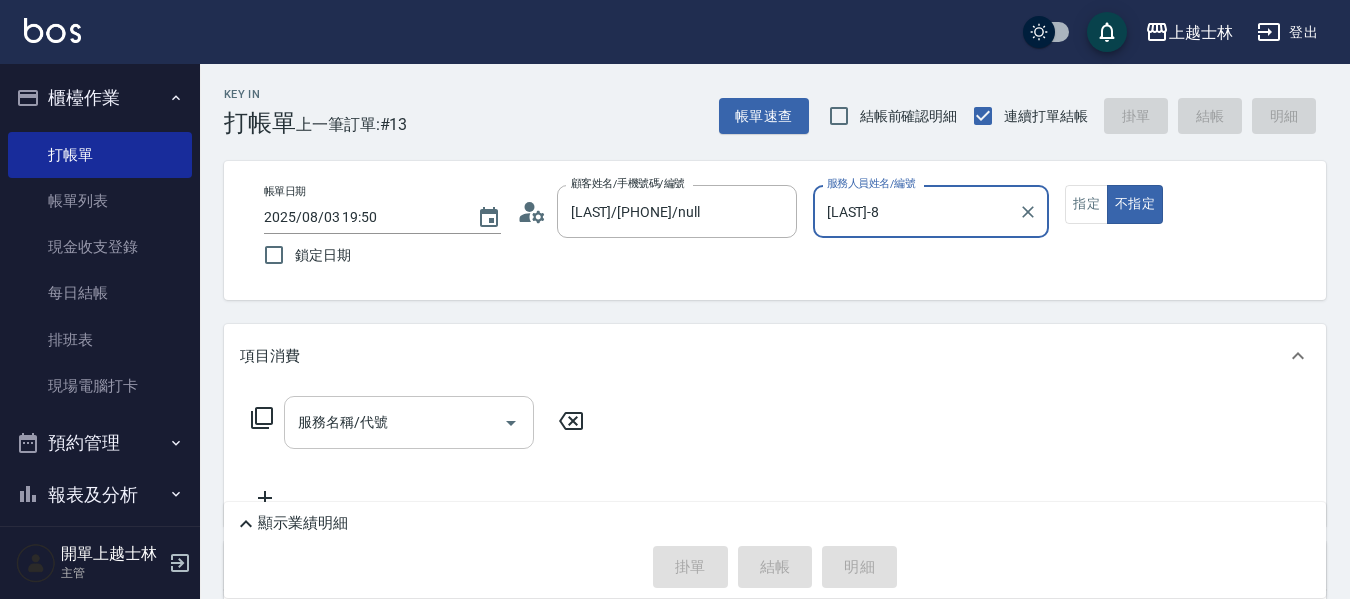 click on "服務名稱/代號" at bounding box center (394, 422) 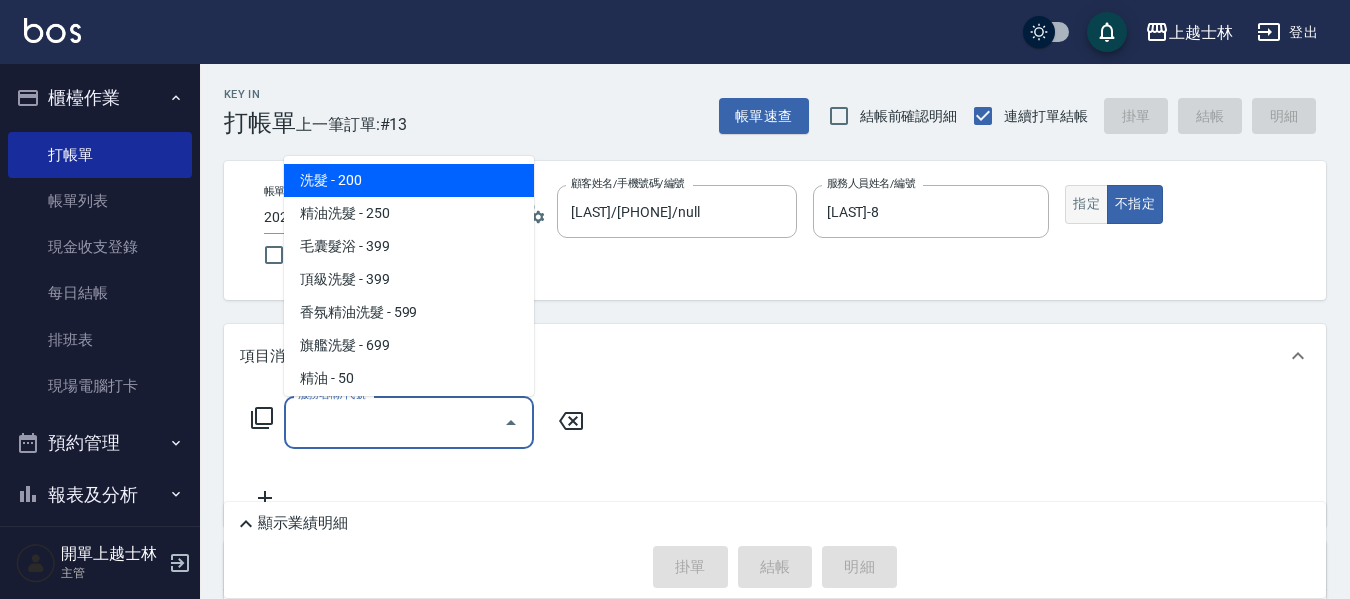 click on "指定" at bounding box center (1086, 204) 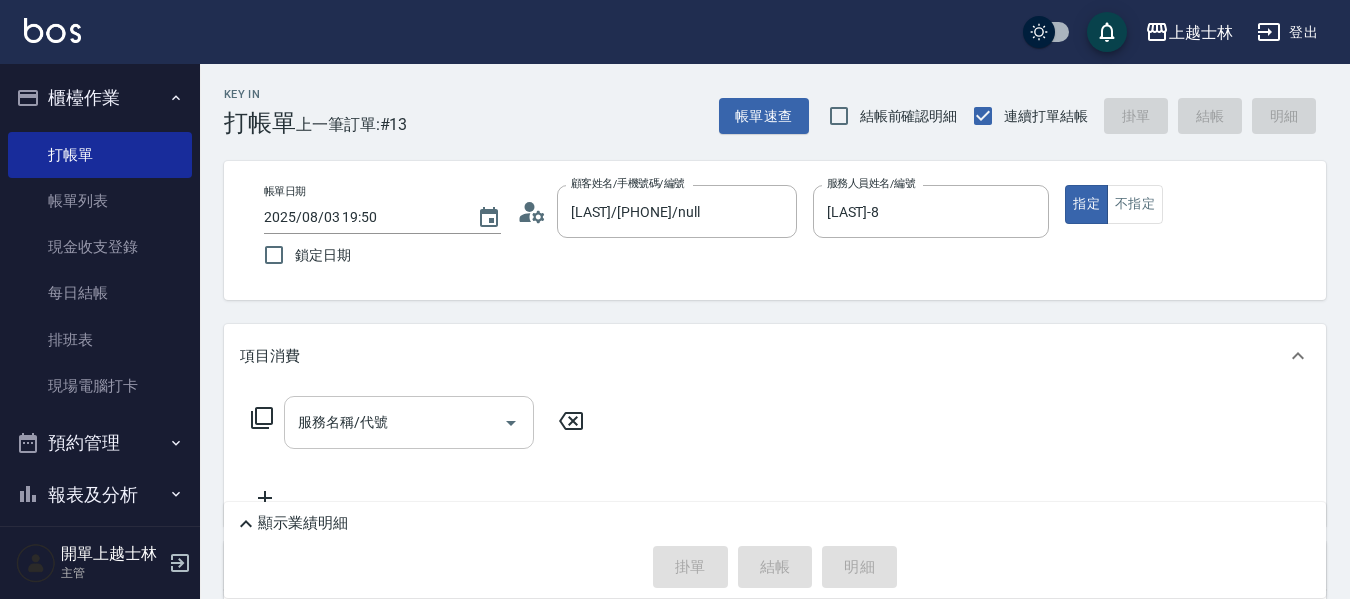 click on "服務名稱/代號" at bounding box center (394, 422) 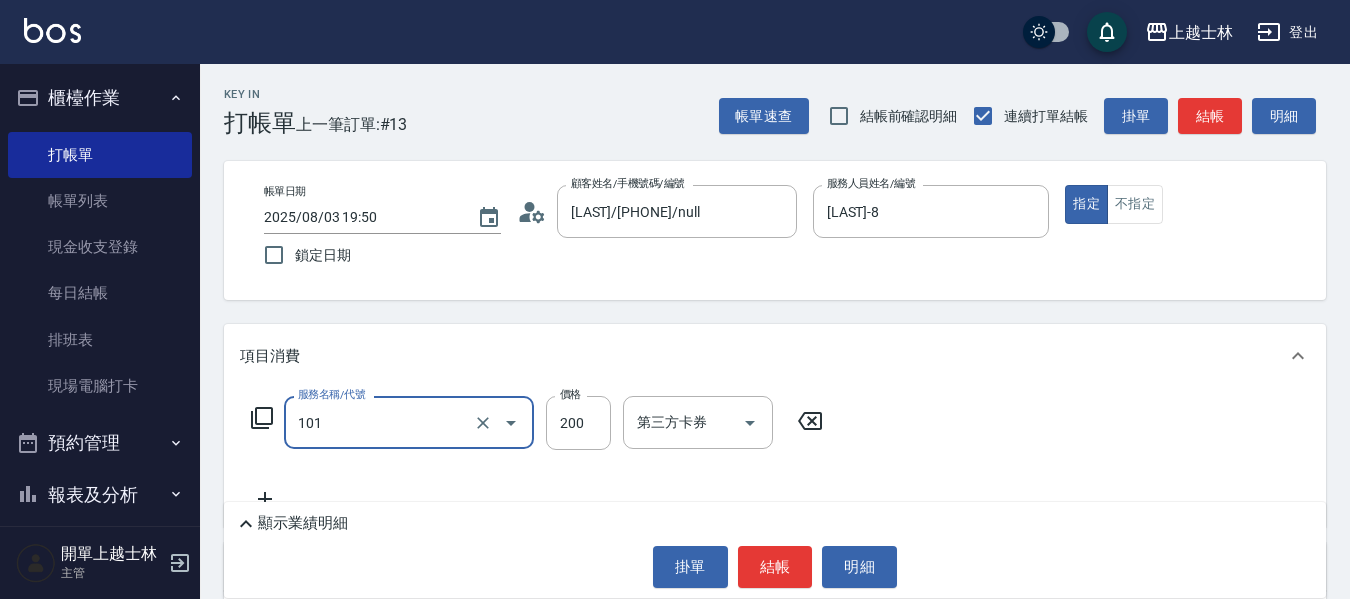 type on "洗髮(101)" 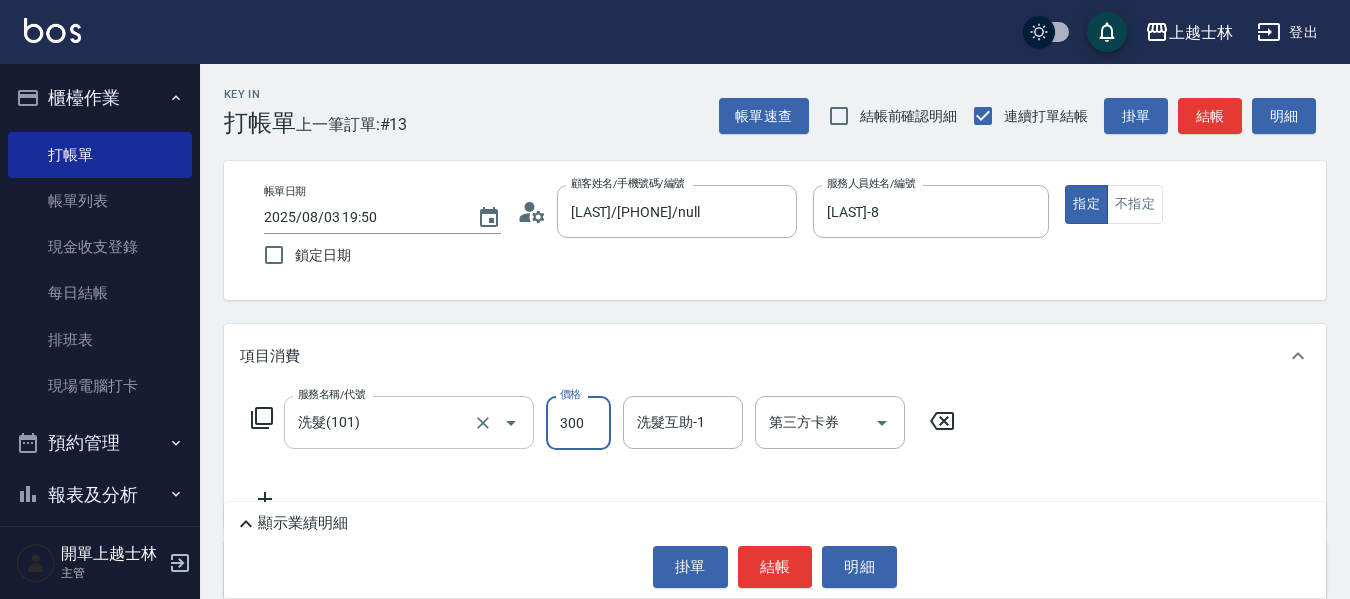 type on "300" 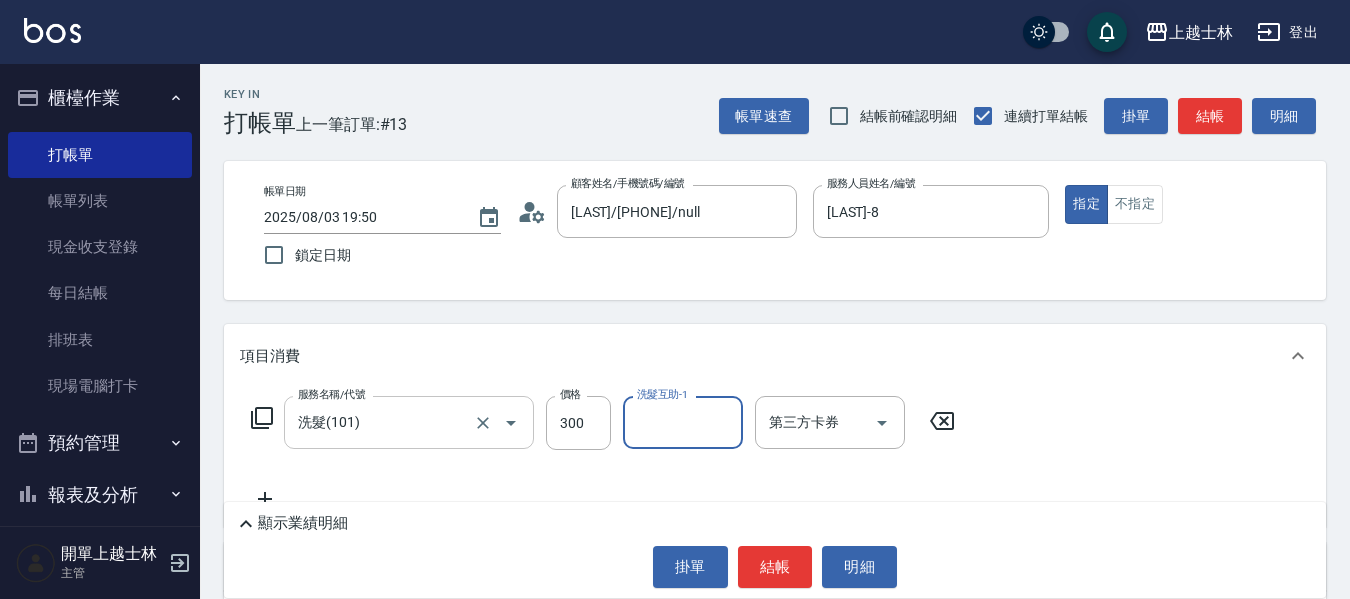 scroll, scrollTop: 100, scrollLeft: 0, axis: vertical 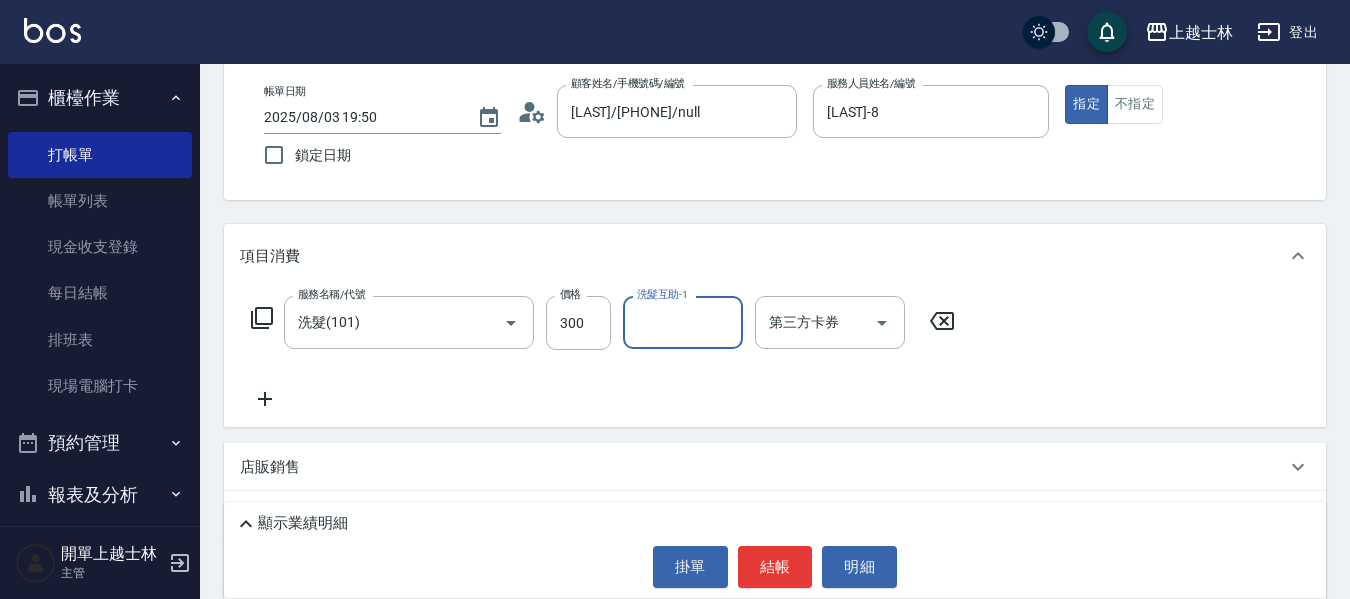 click 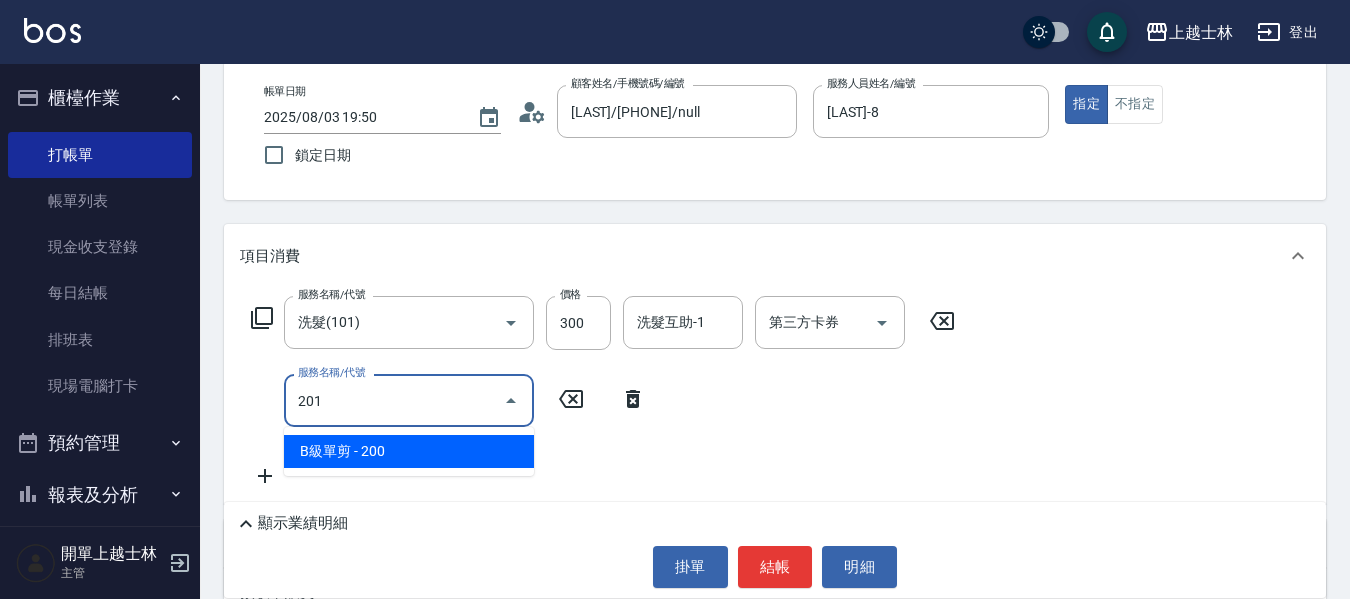 type on "B級單剪(201)" 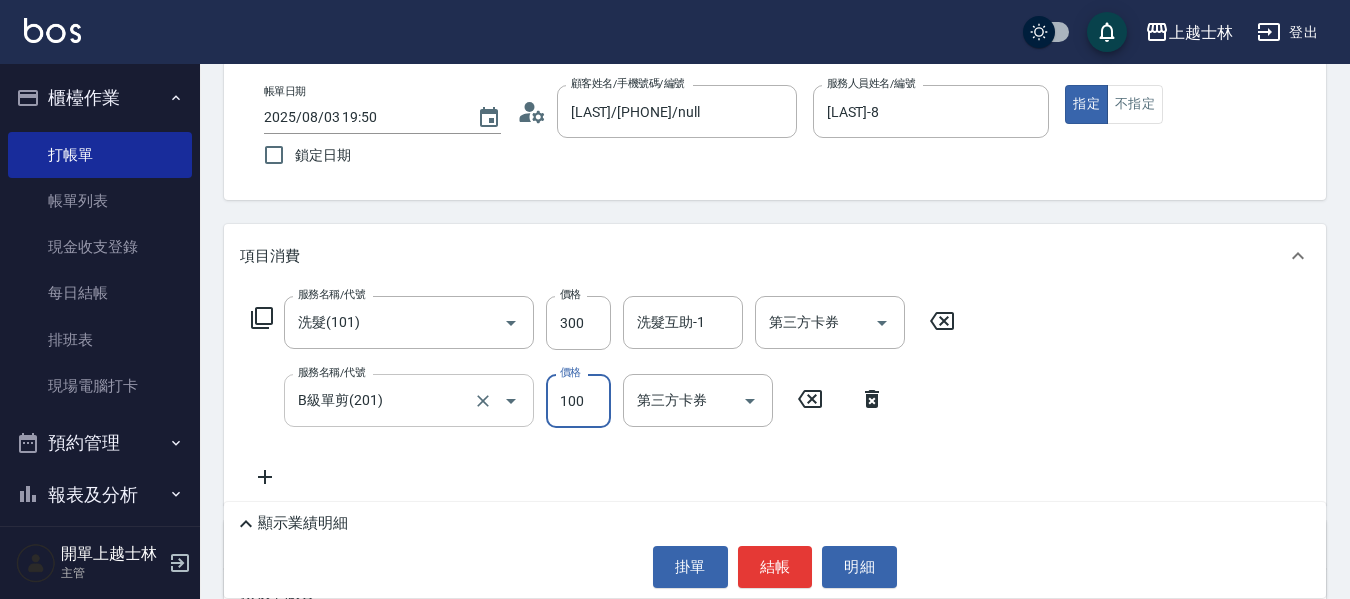 type on "100" 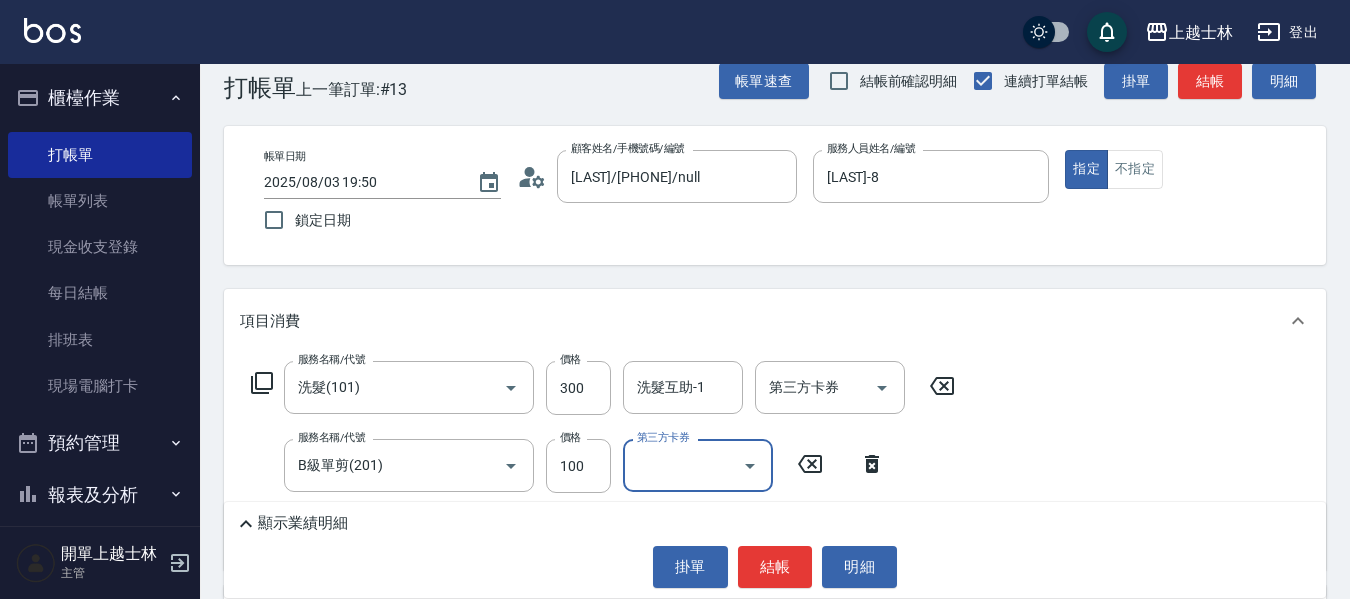 scroll, scrollTop: 0, scrollLeft: 0, axis: both 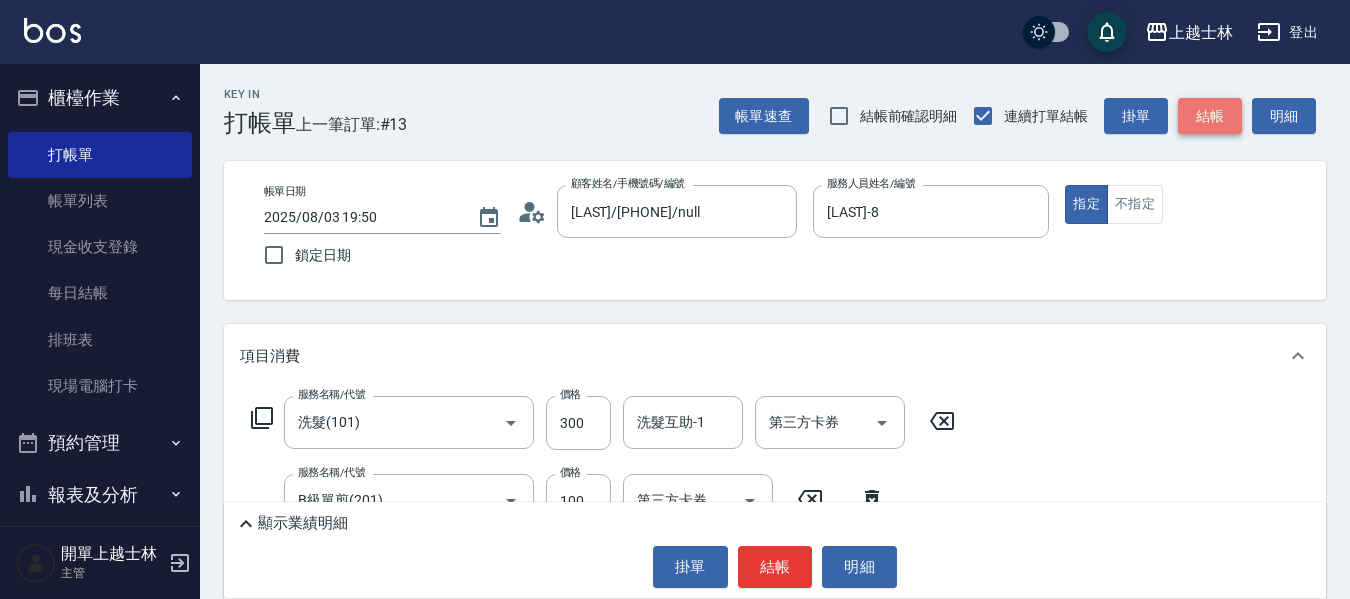 click on "結帳" at bounding box center [1210, 116] 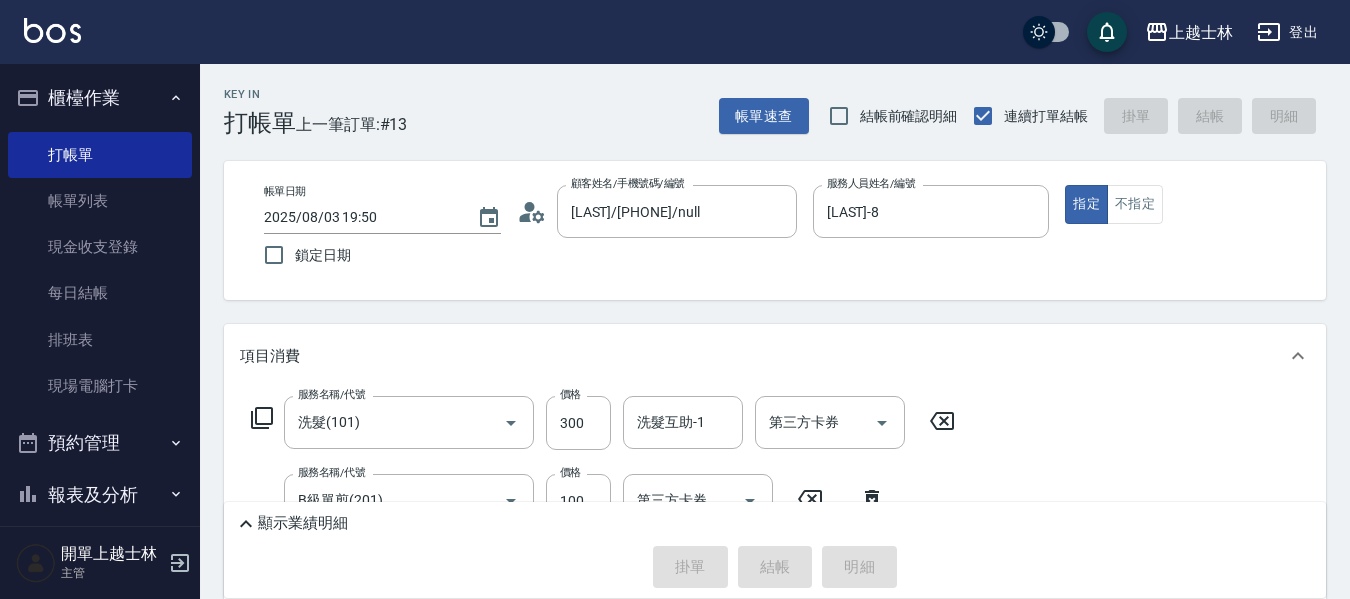 type 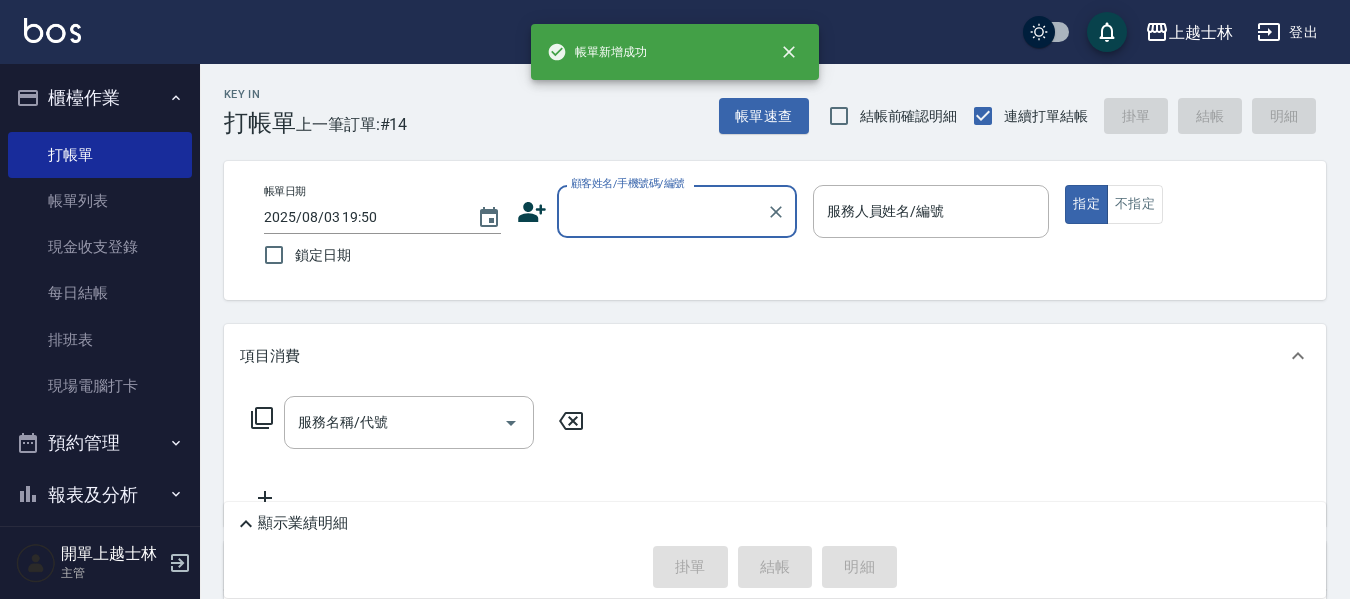 click on "顧客姓名/手機號碼/編號" at bounding box center [662, 211] 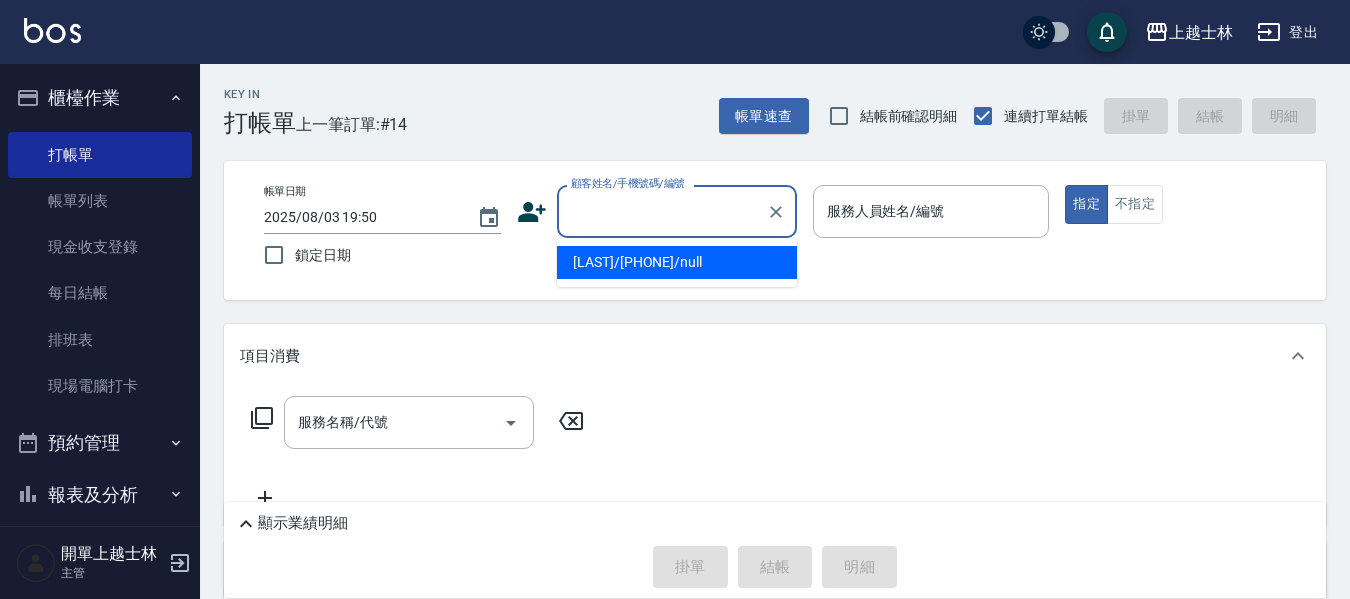 click on "[LAST]/[PHONE]/null" at bounding box center (677, 262) 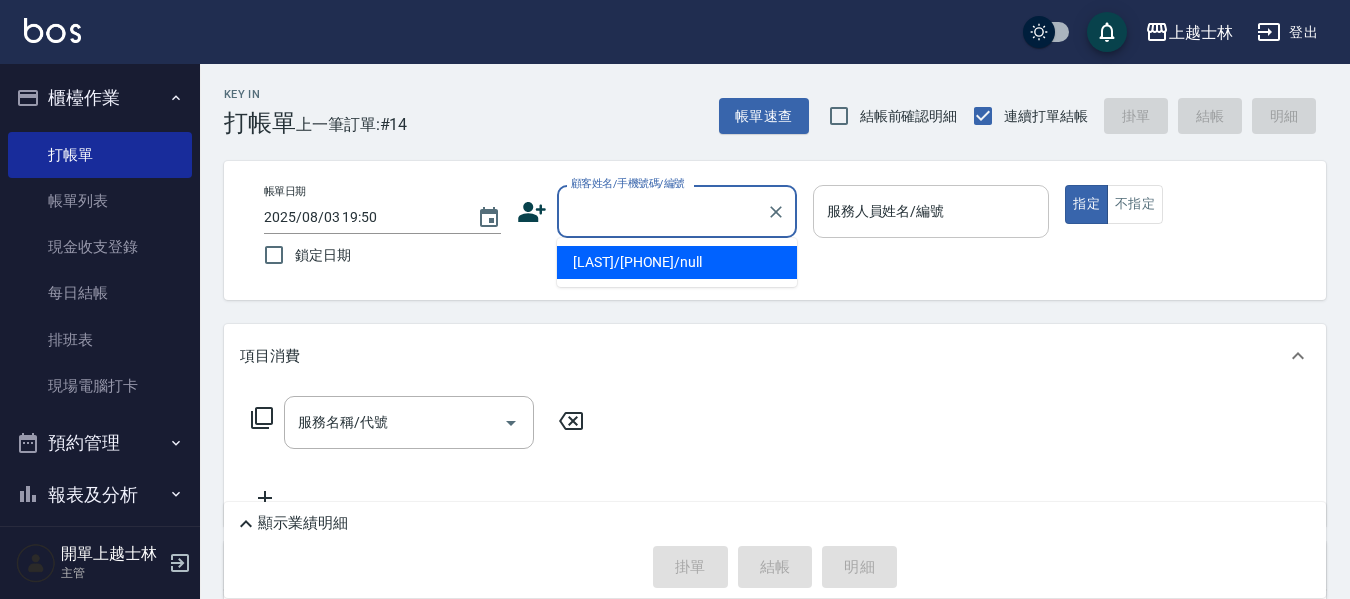 type on "[LAST]/[PHONE]/null" 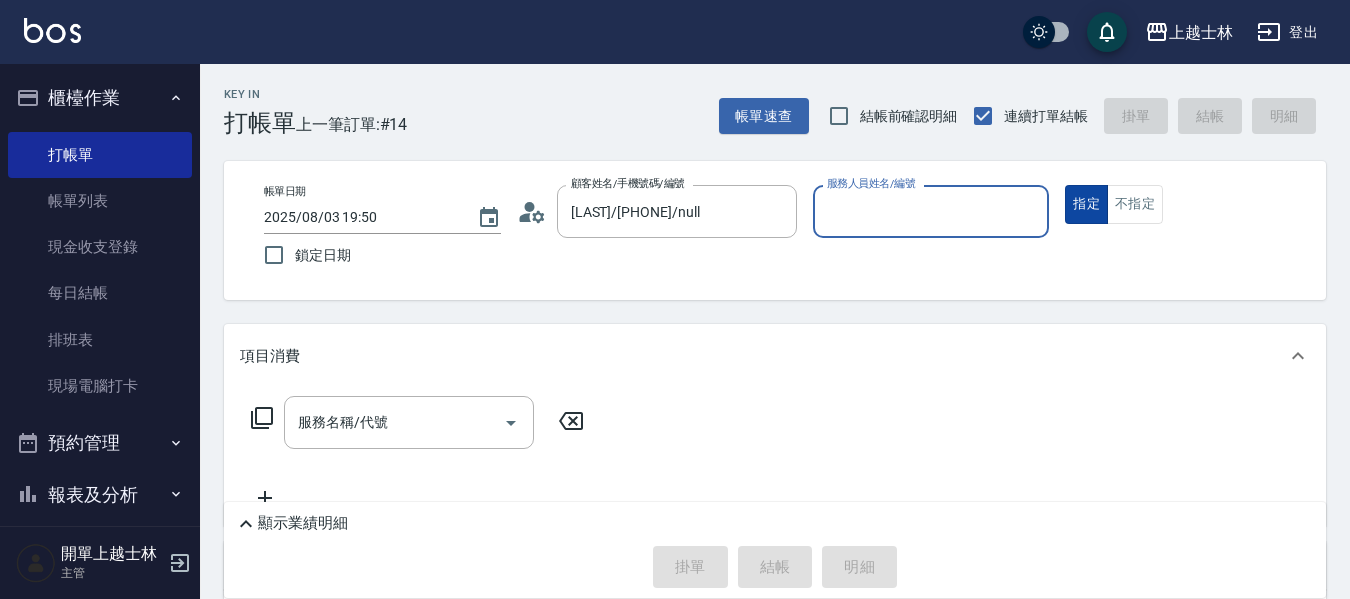 type on "[LAST]-8" 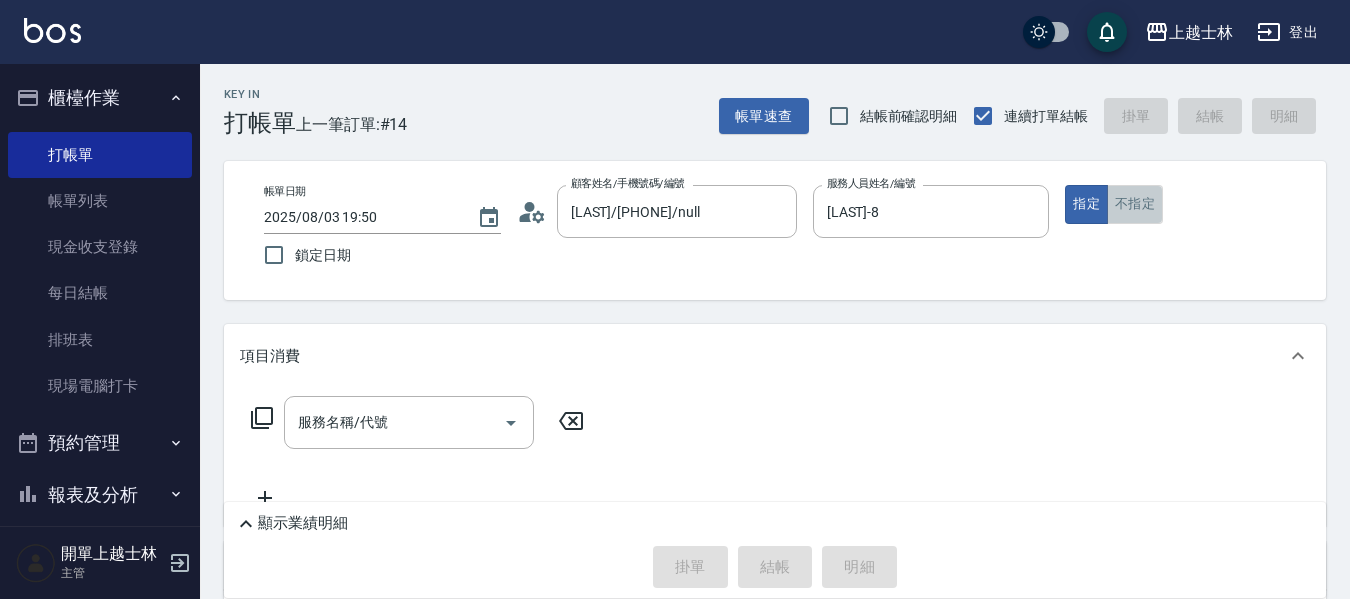 click on "不指定" at bounding box center (1135, 204) 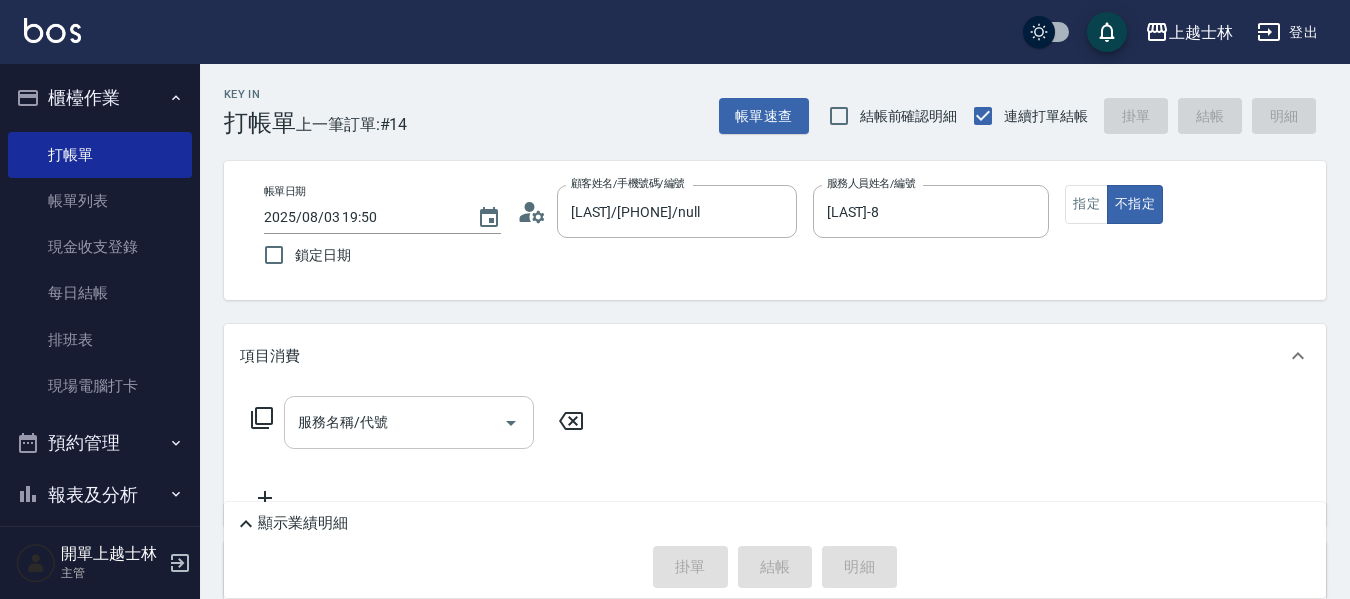 click on "服務名稱/代號 服務名稱/代號" at bounding box center (409, 422) 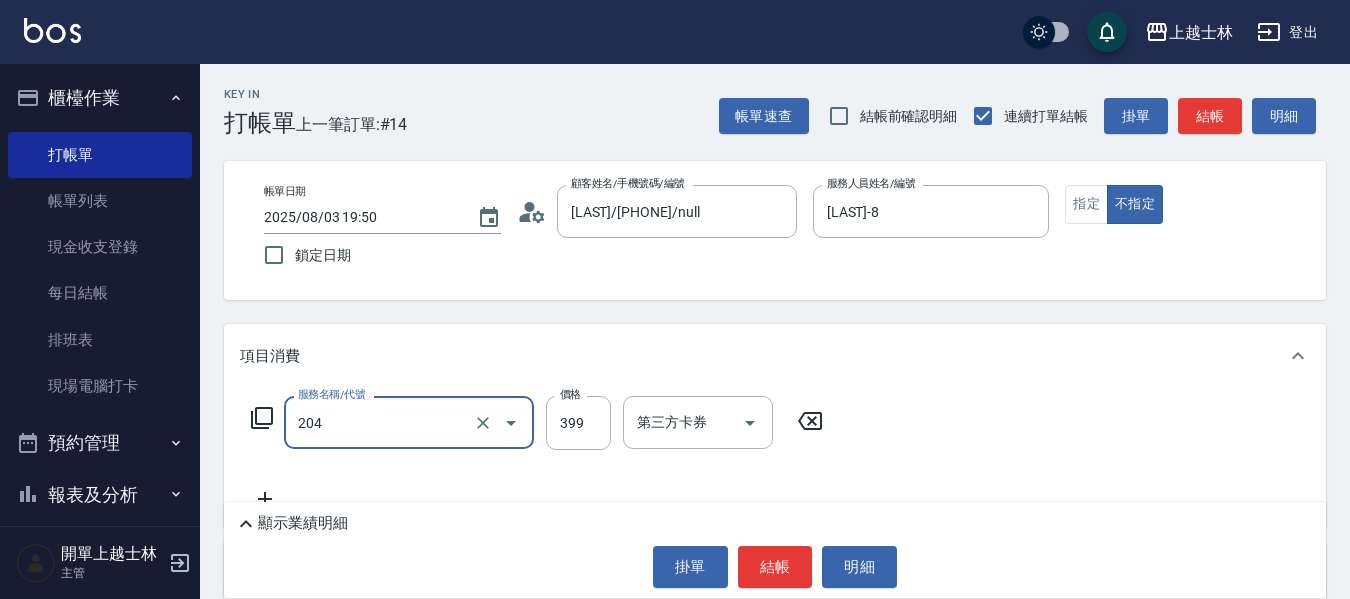 type on "4" 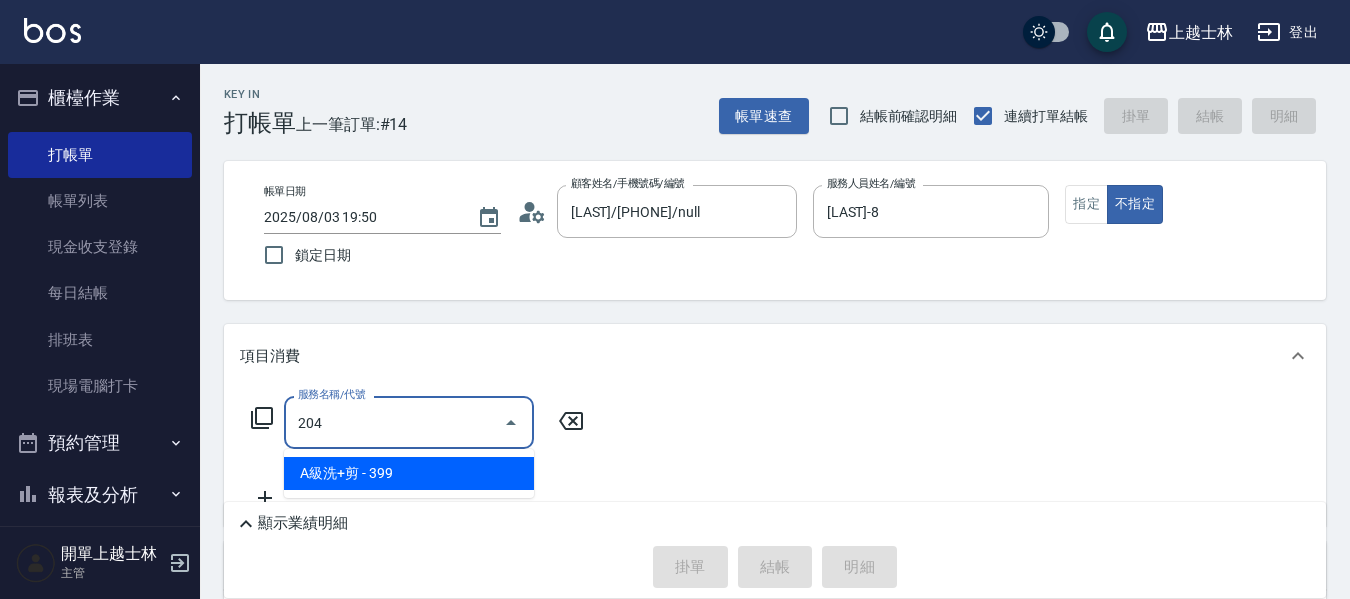 type on "A級洗+剪(204)" 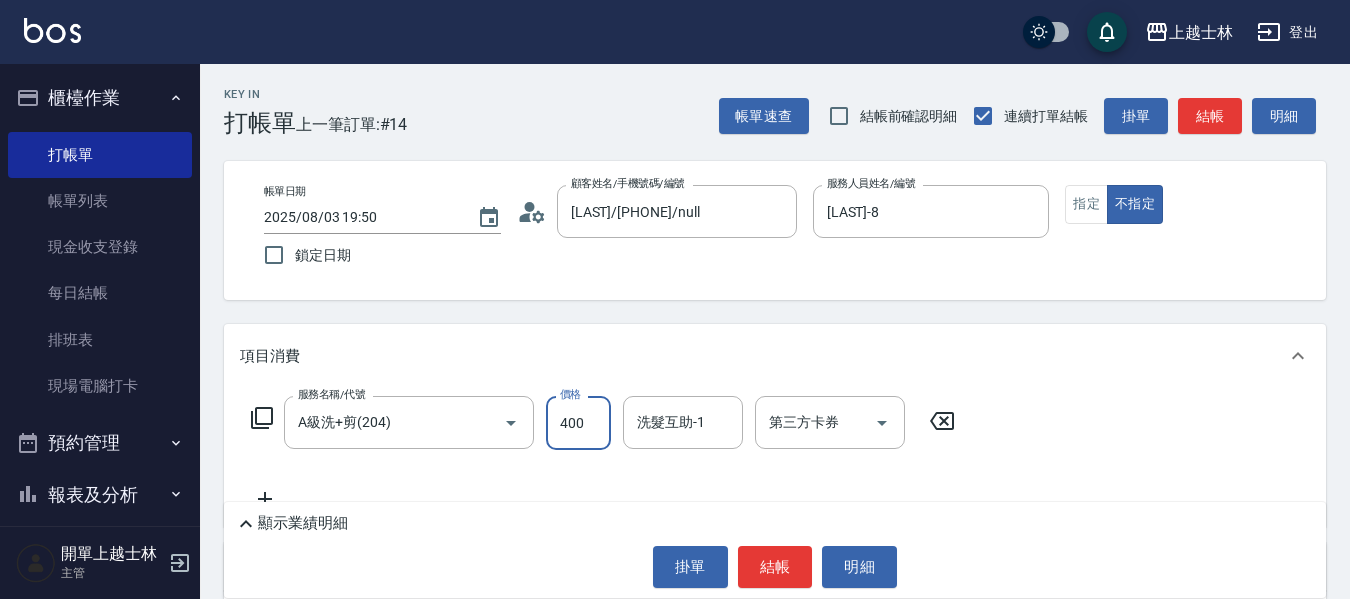 type on "400" 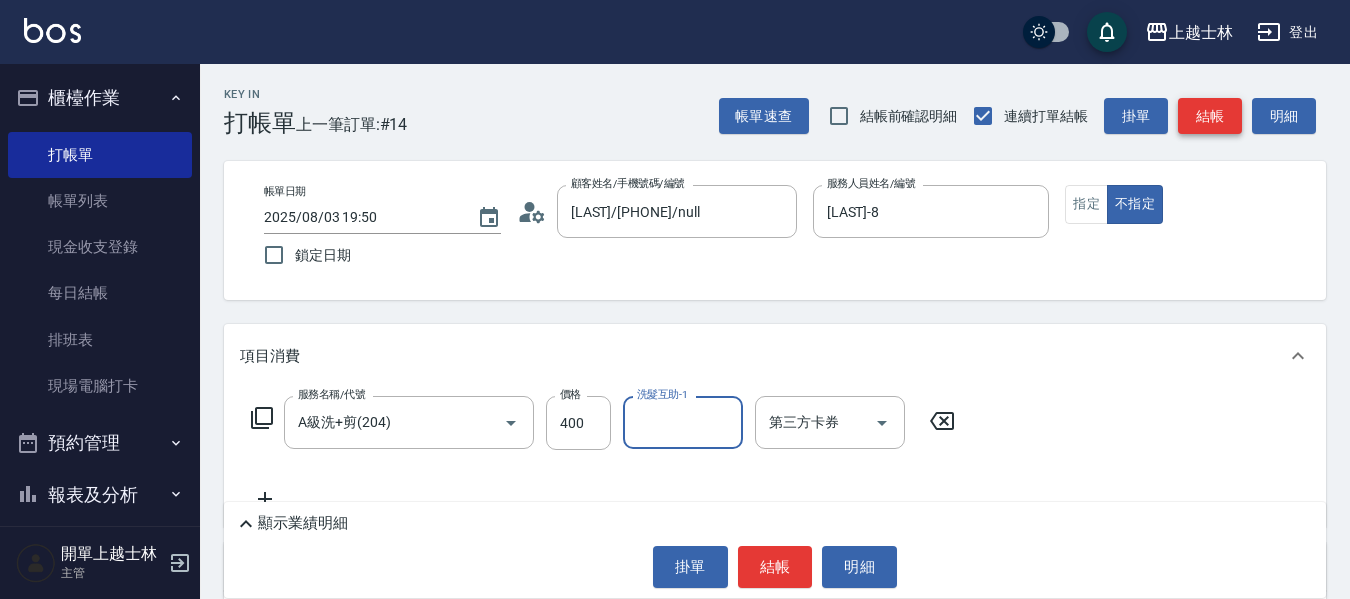 click on "結帳" at bounding box center [1210, 116] 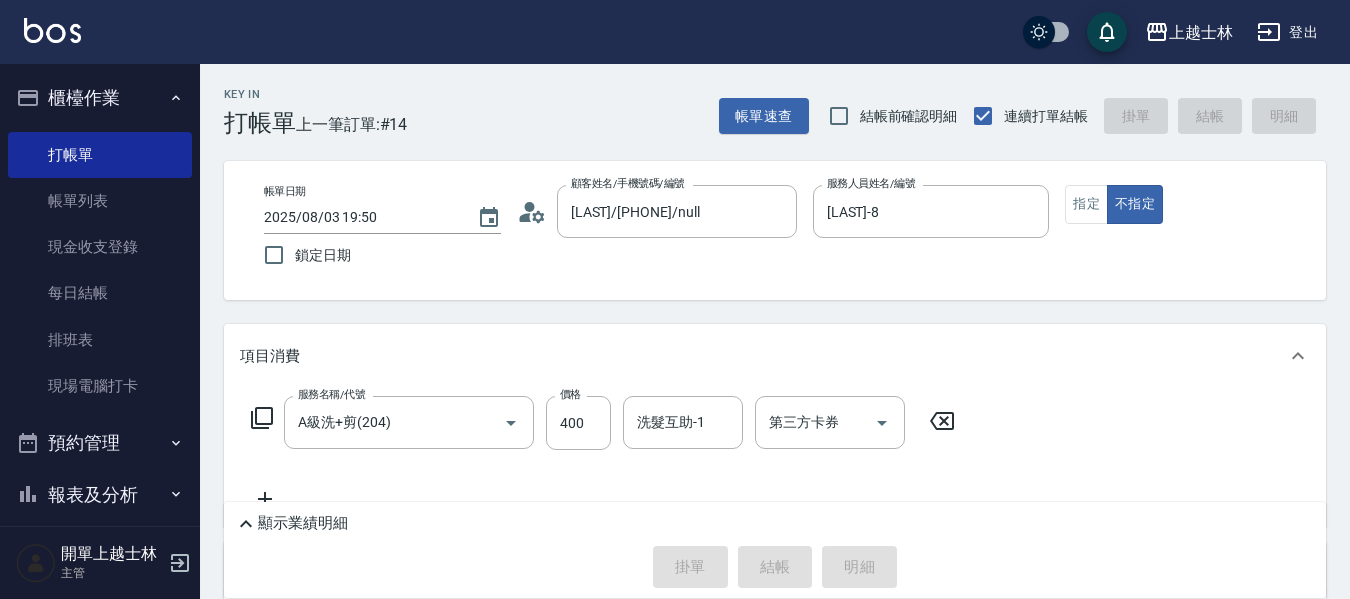 type on "[DATE] [TIME]" 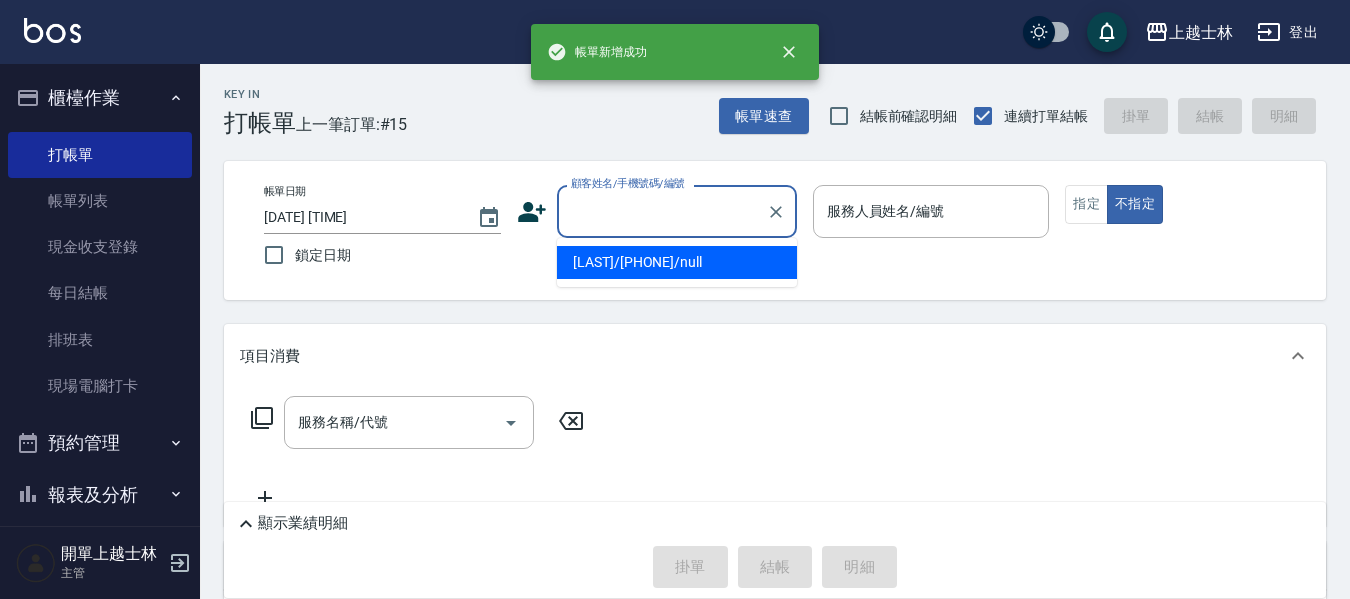 click on "顧客姓名/手機號碼/編號" at bounding box center (662, 211) 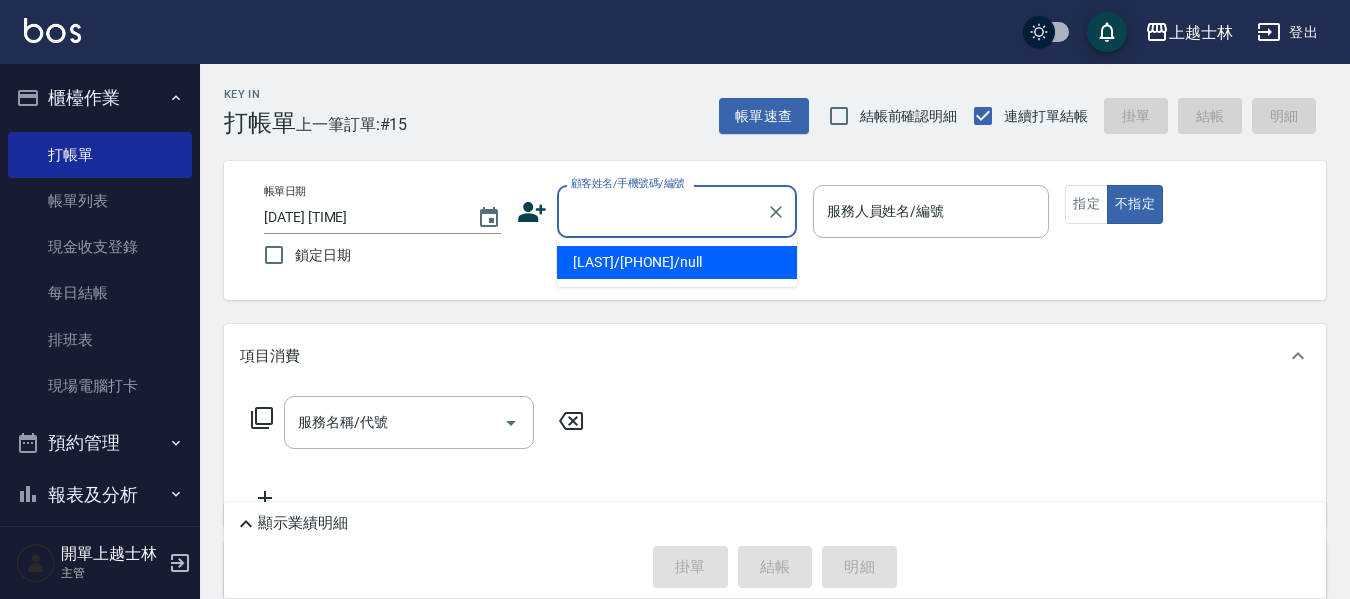 click on "[LAST]/[PHONE]/null" at bounding box center [677, 262] 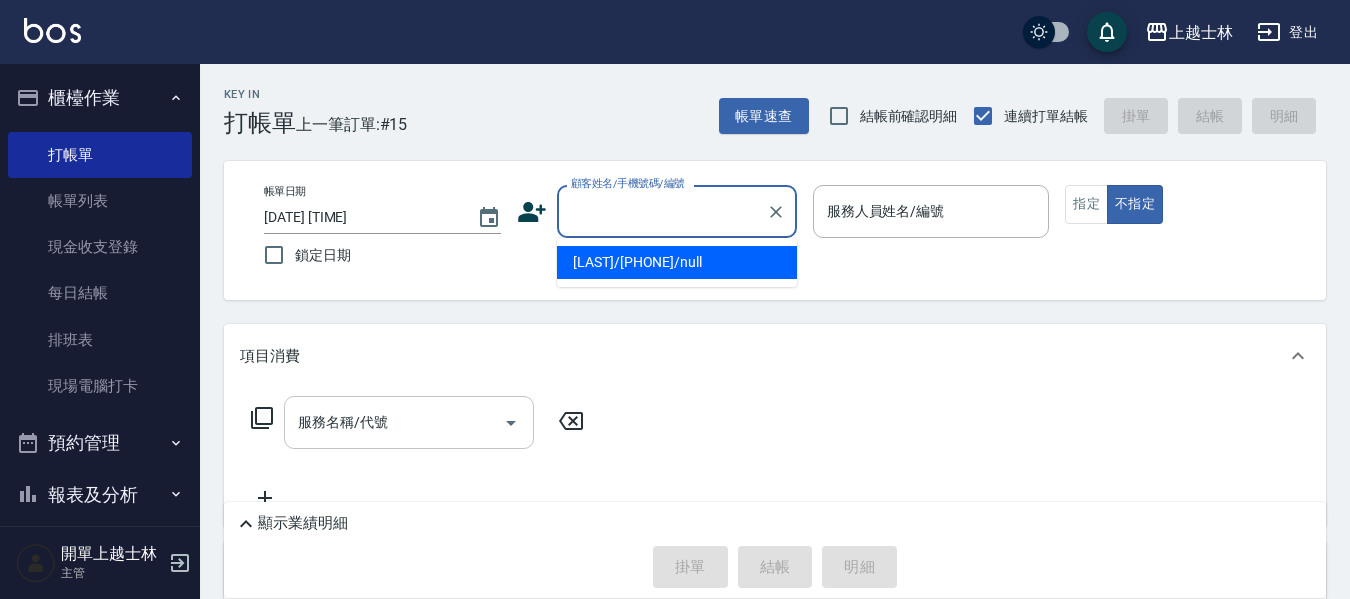 type on "[LAST]/[PHONE]/null" 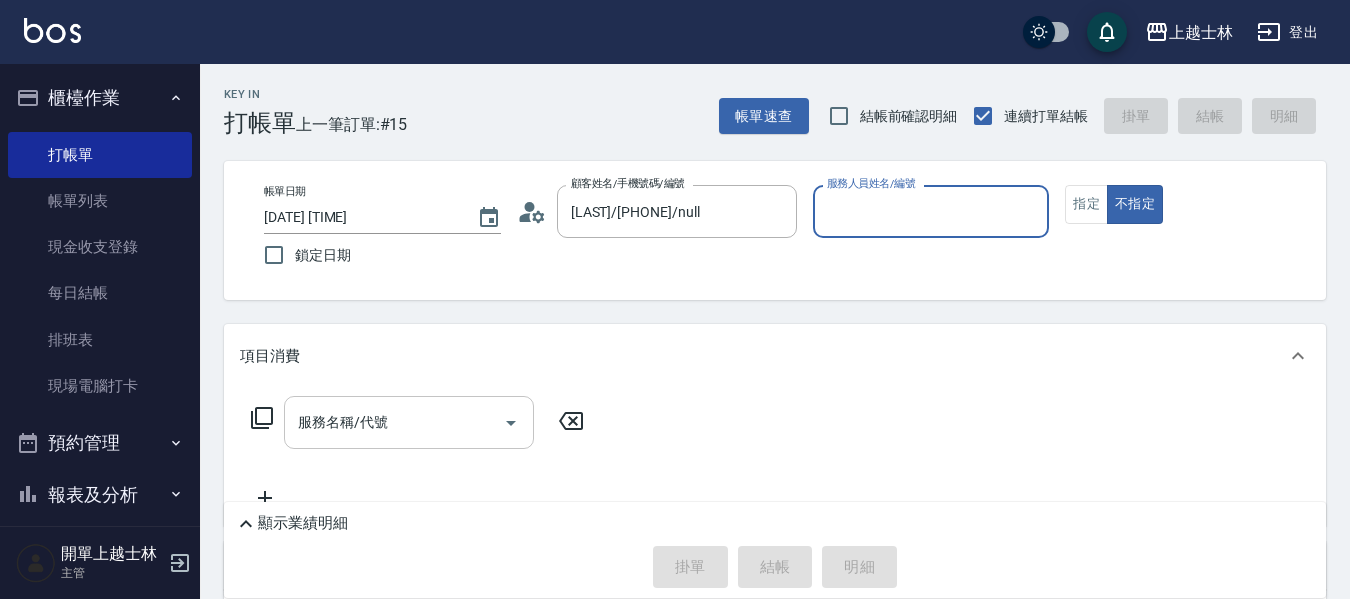 click on "服務名稱/代號" at bounding box center [394, 422] 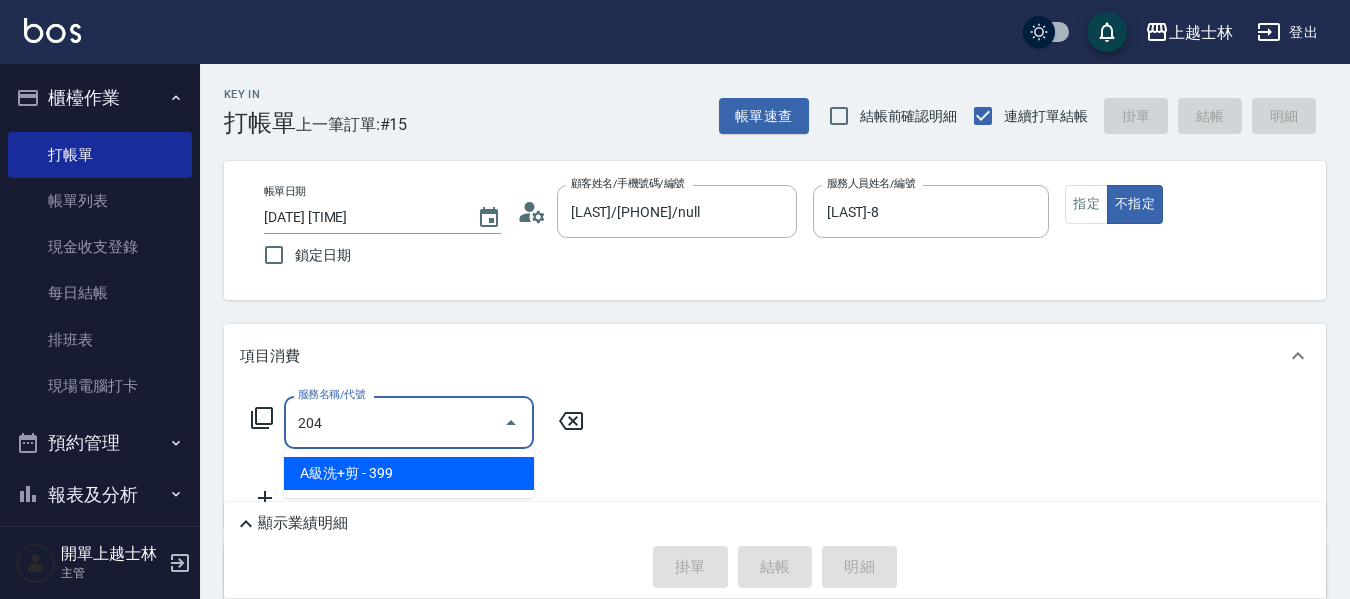 type on "A級洗+剪(204)" 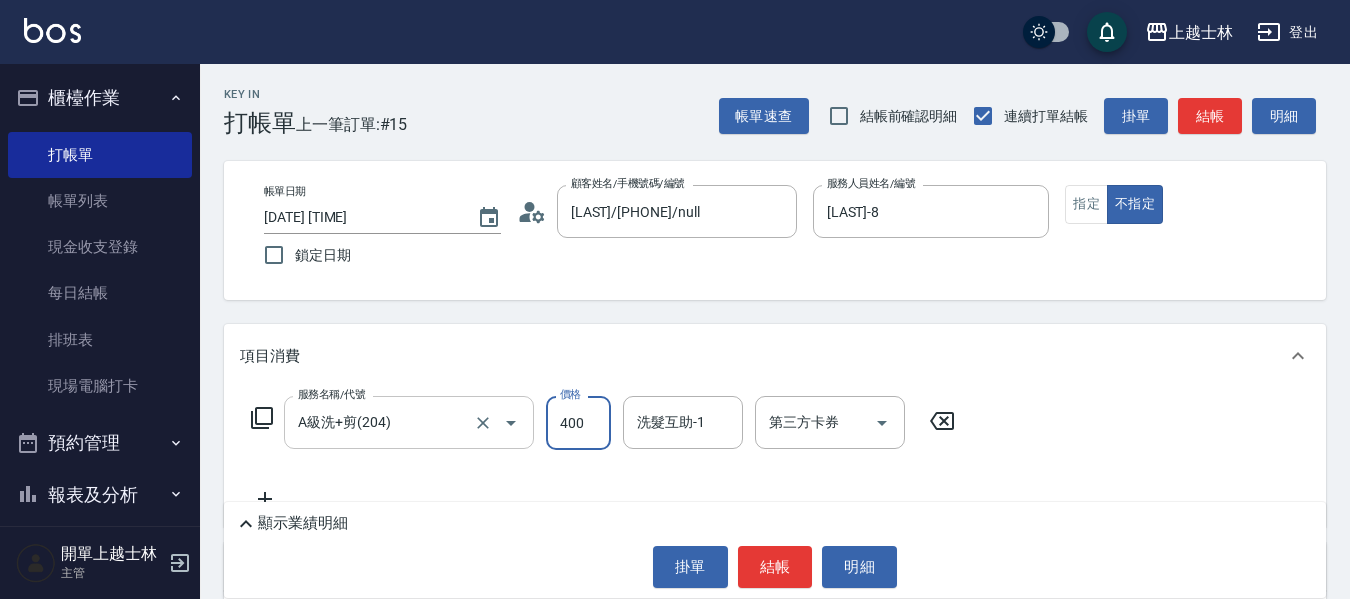 type on "400" 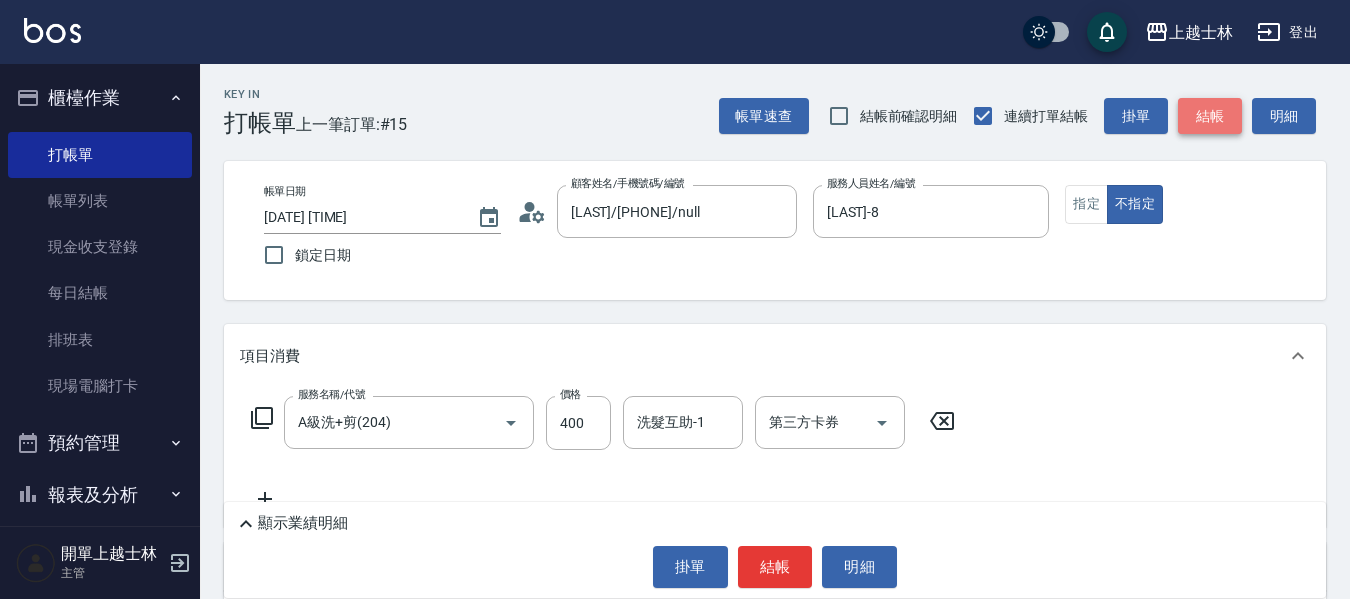 click on "結帳" at bounding box center [1210, 116] 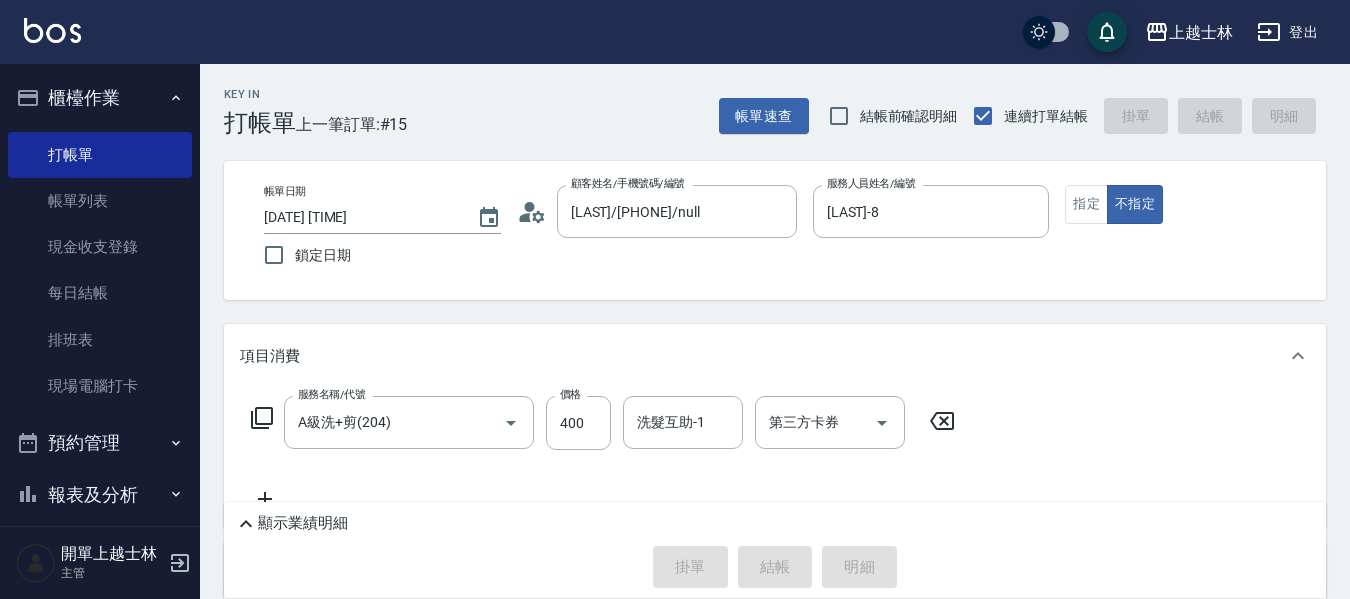 type 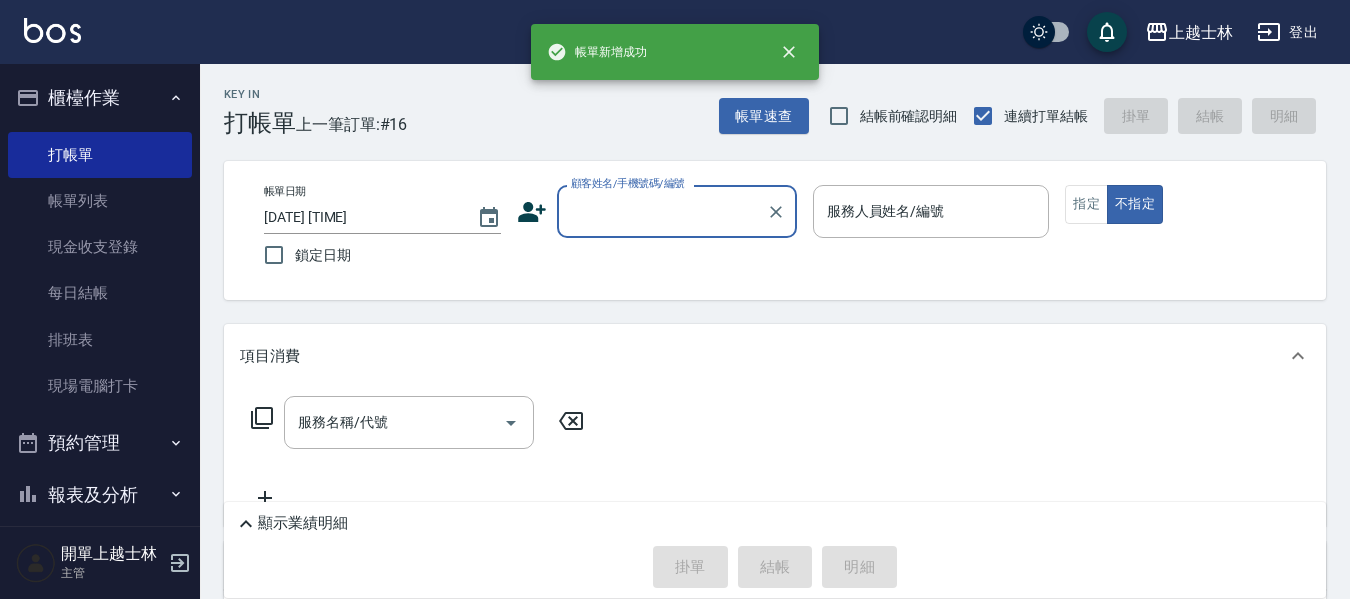 click on "顧客姓名/手機號碼/編號" at bounding box center [662, 211] 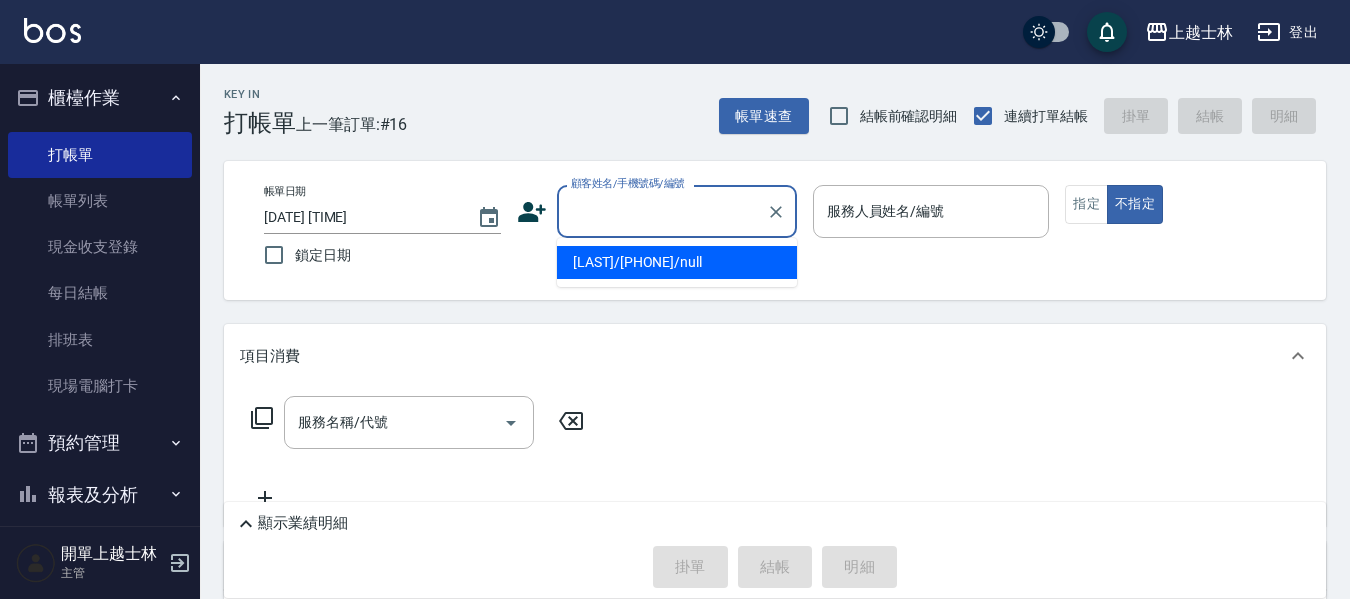 click on "[LAST]/[PHONE]/null" at bounding box center [677, 262] 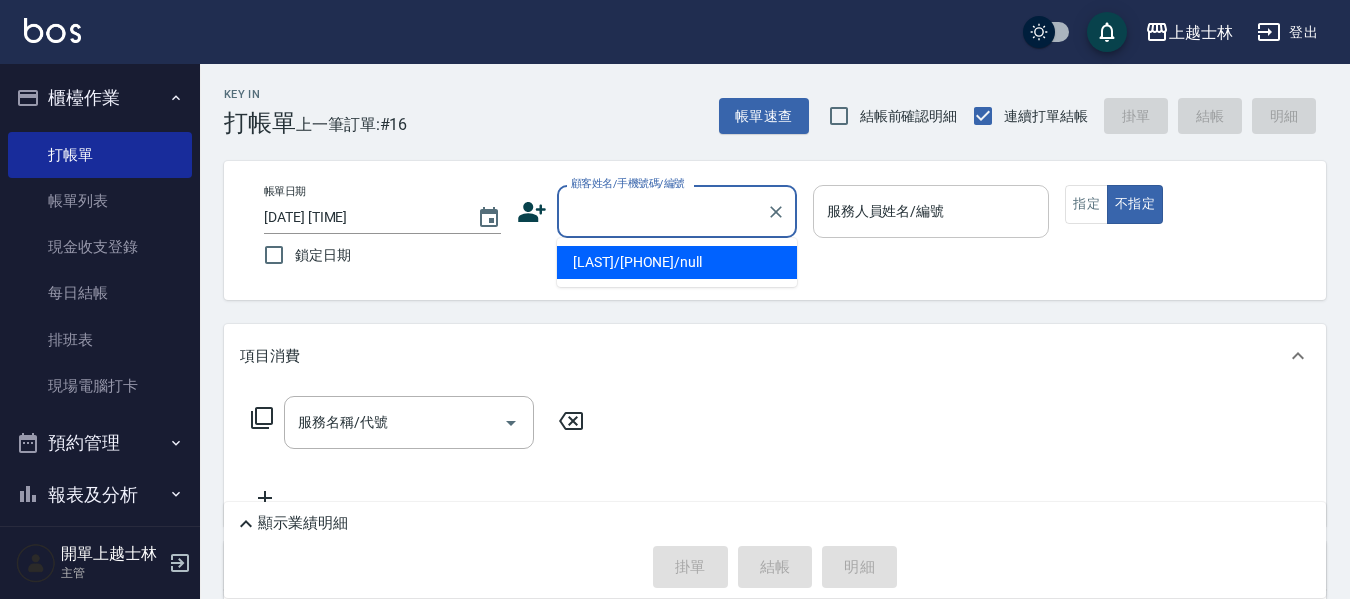 type on "[LAST]/[PHONE]/null" 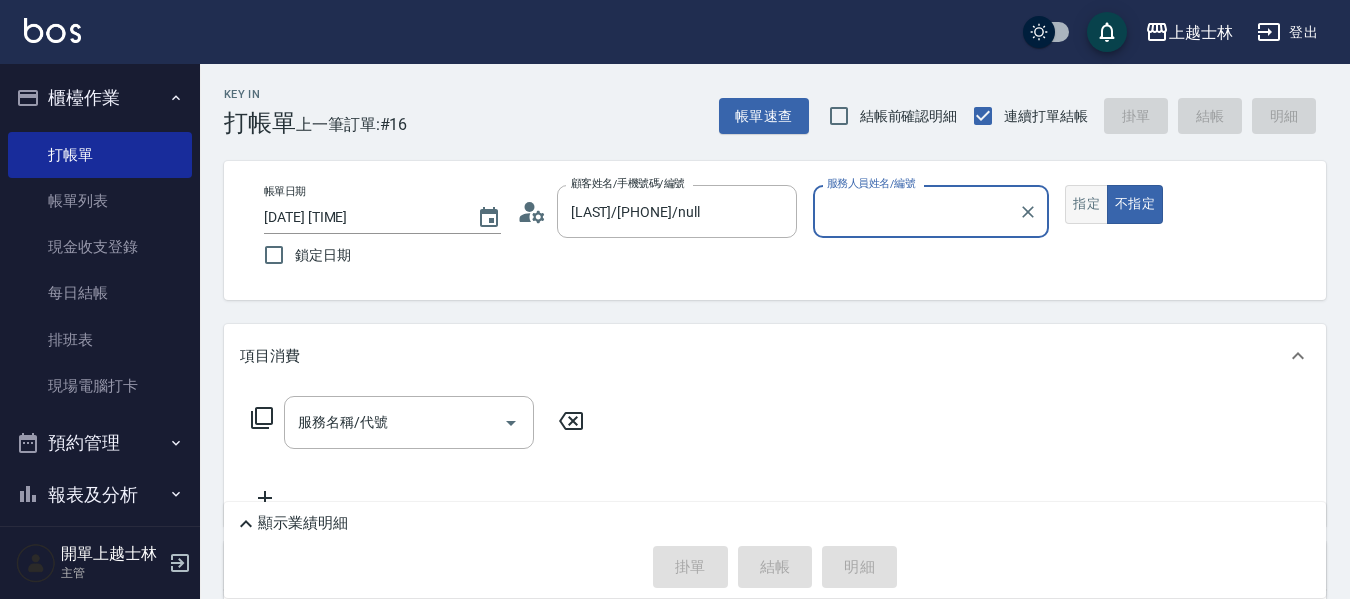 type on "[LAST]-8" 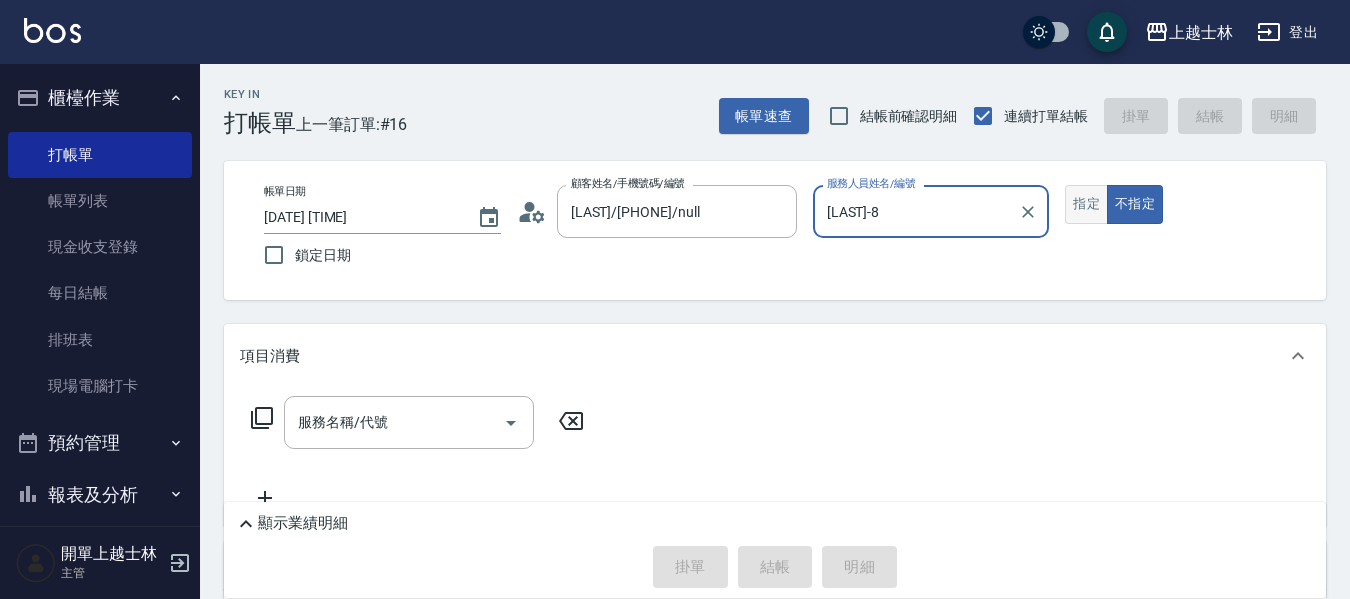 click on "指定" at bounding box center [1086, 204] 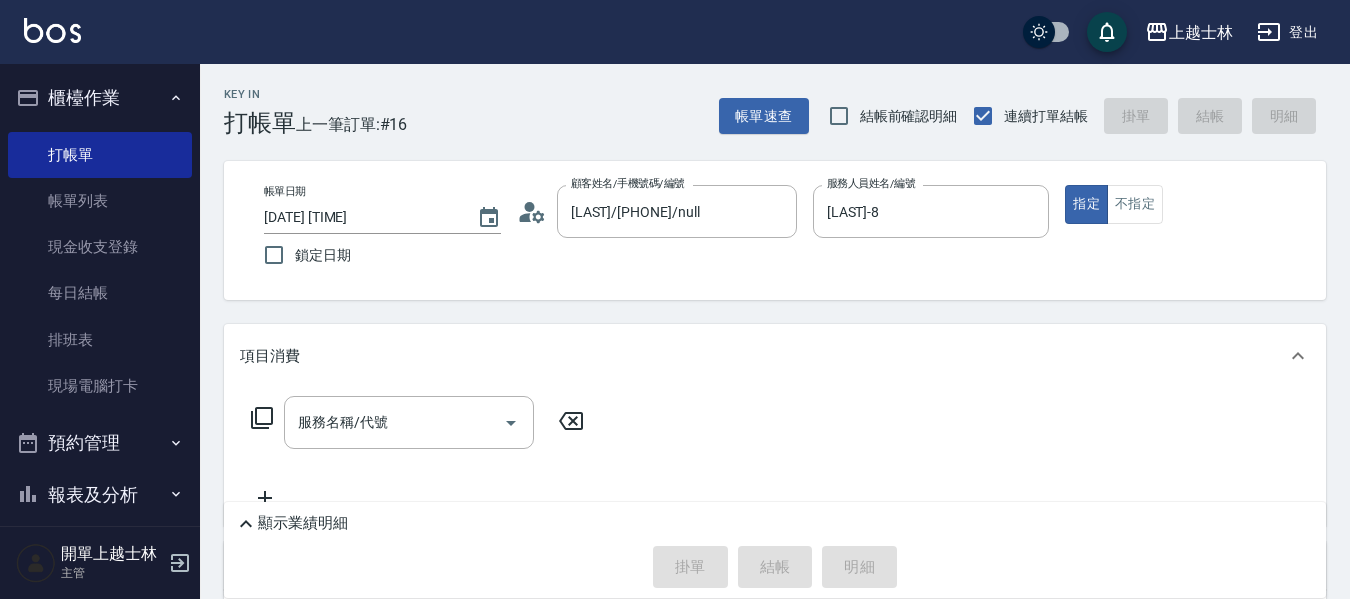 click 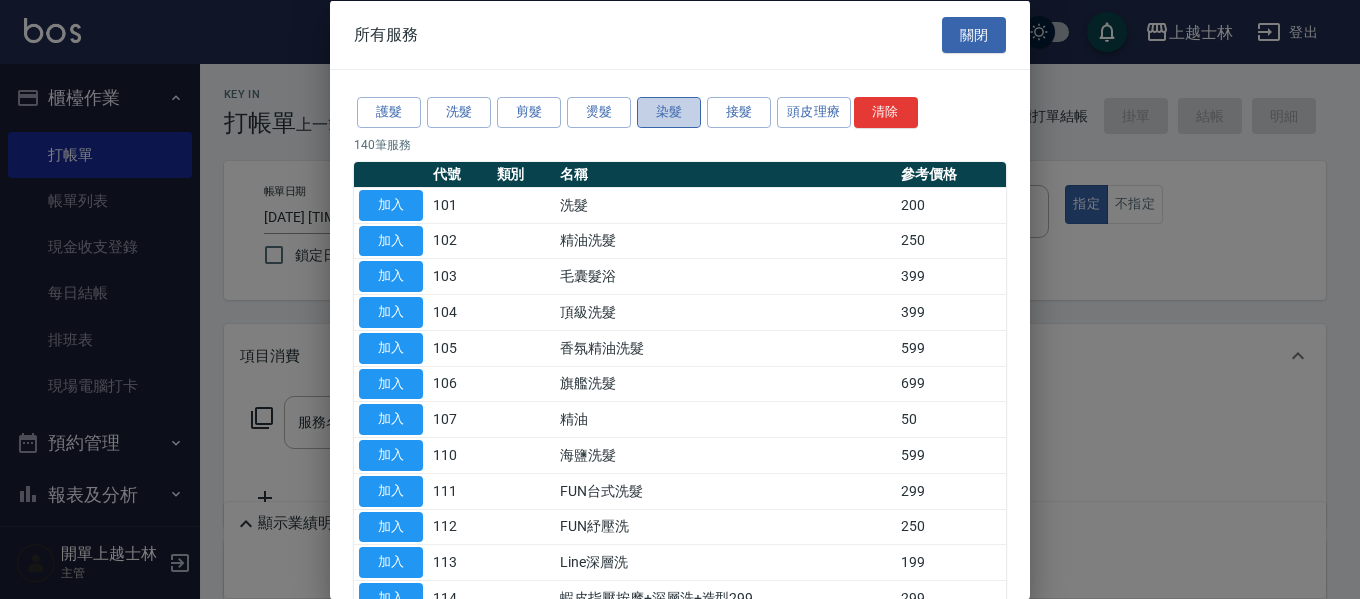 click on "染髮" at bounding box center [669, 112] 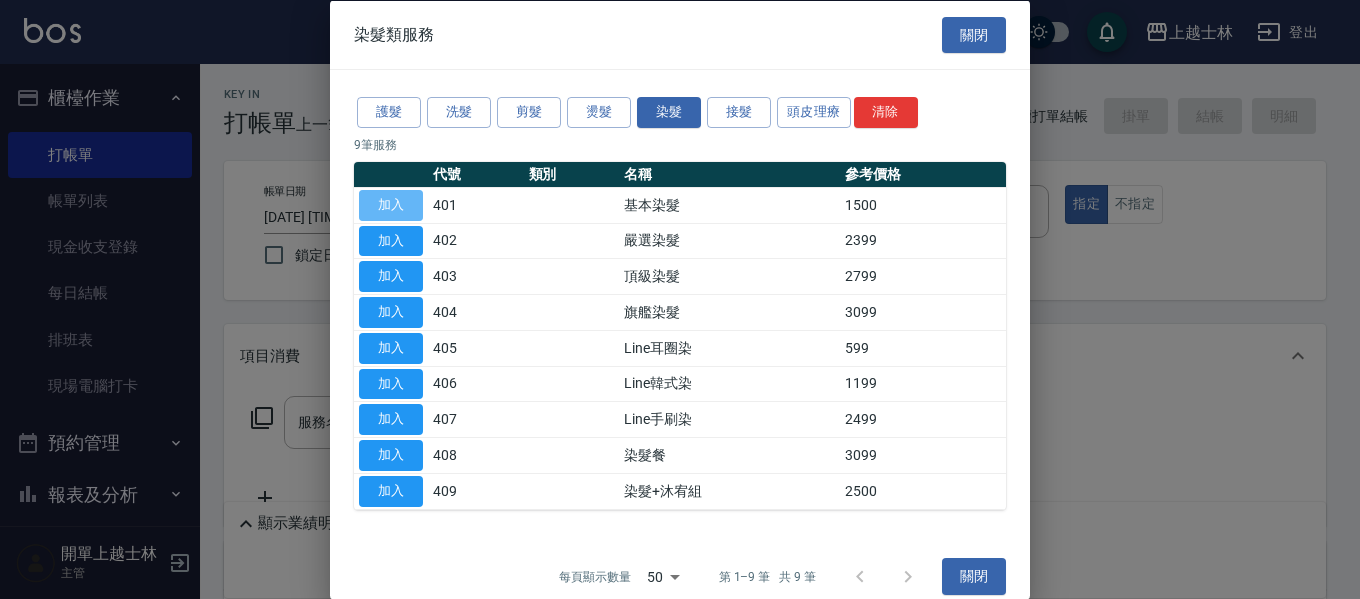 drag, startPoint x: 403, startPoint y: 206, endPoint x: 465, endPoint y: 280, distance: 96.540146 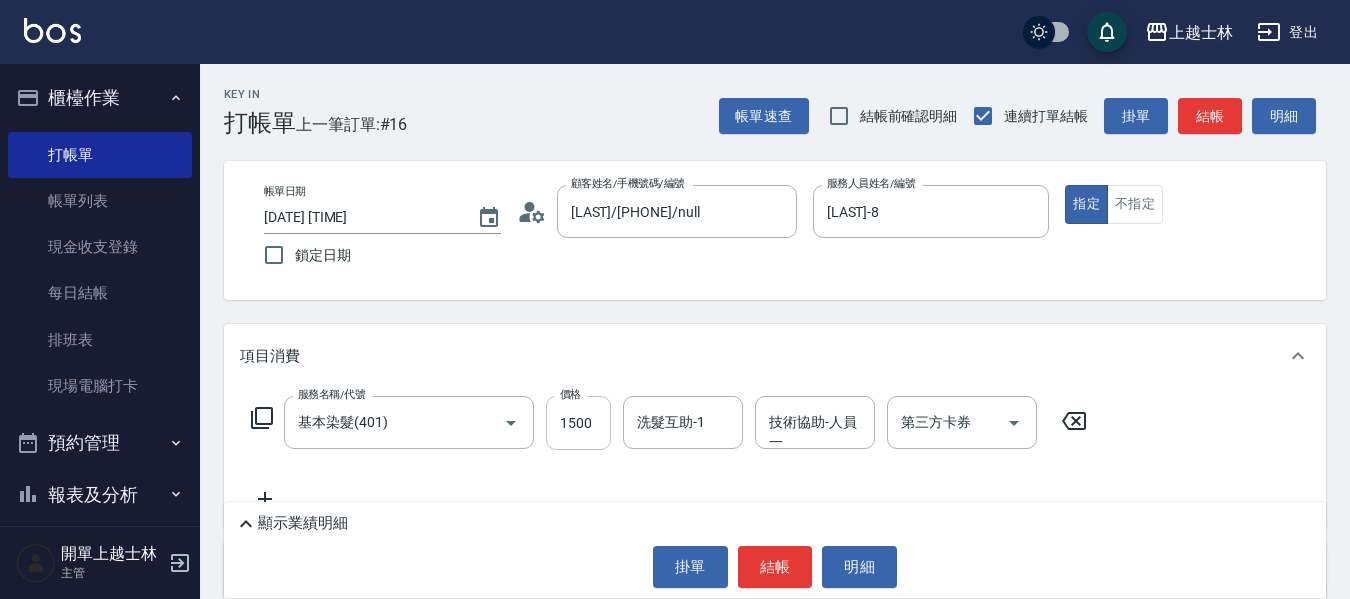 click on "1500" at bounding box center [578, 423] 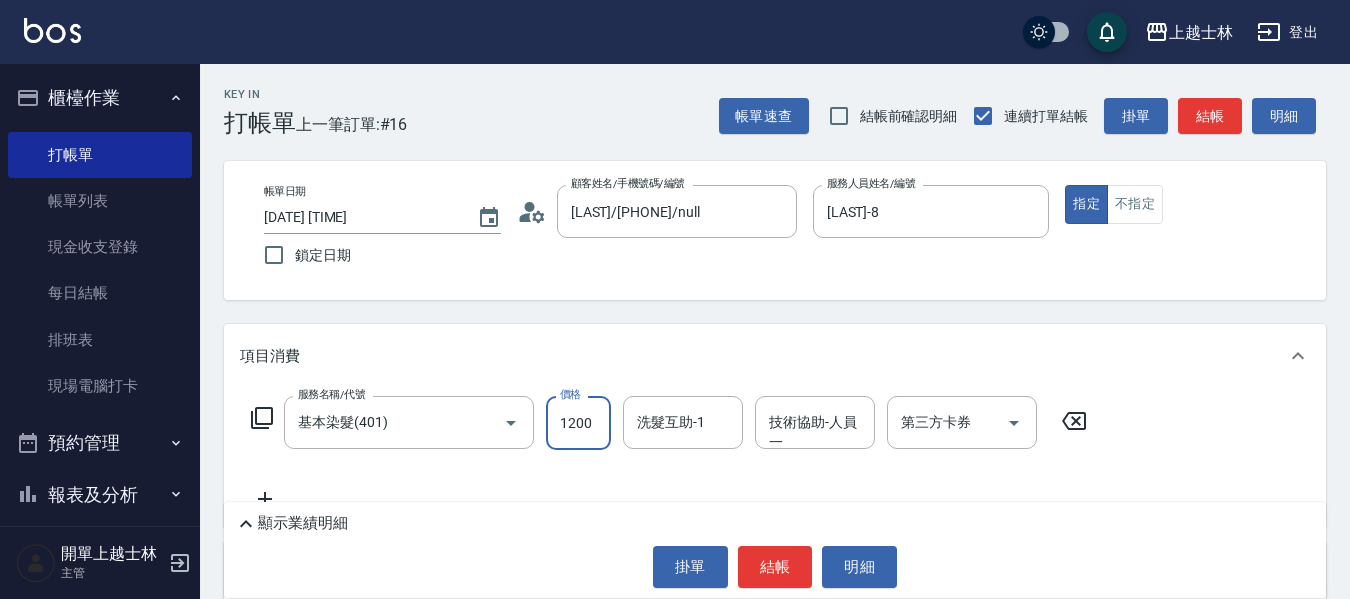 type on "1200" 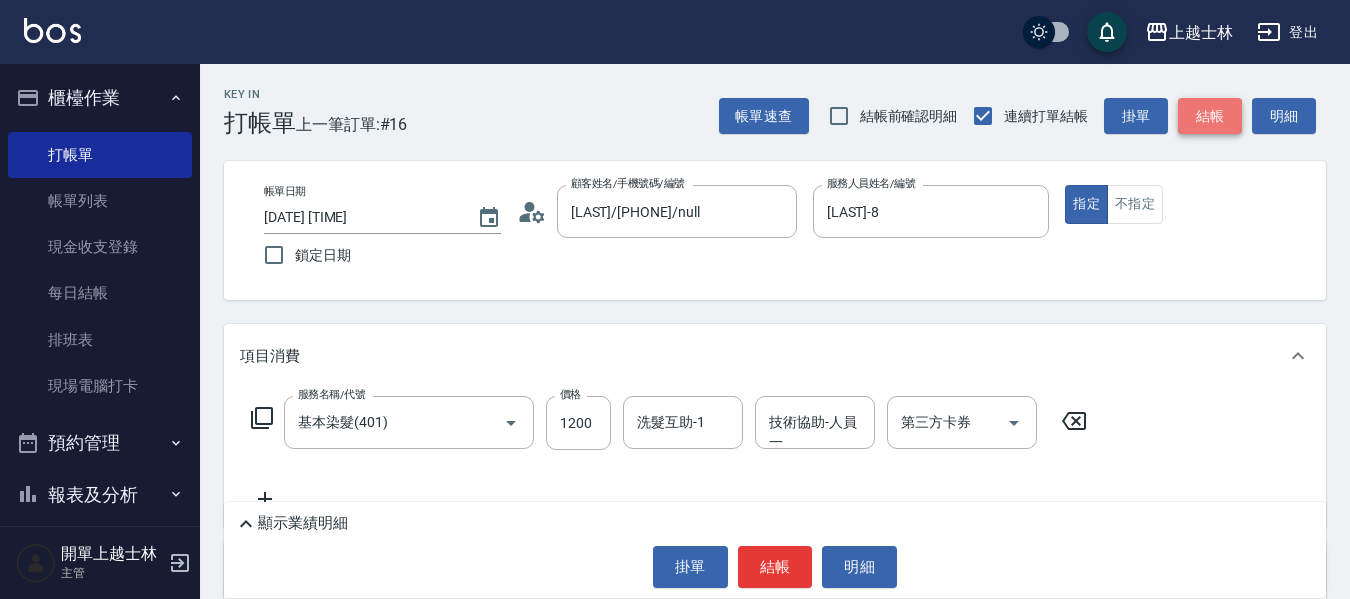 click on "結帳" at bounding box center (1210, 116) 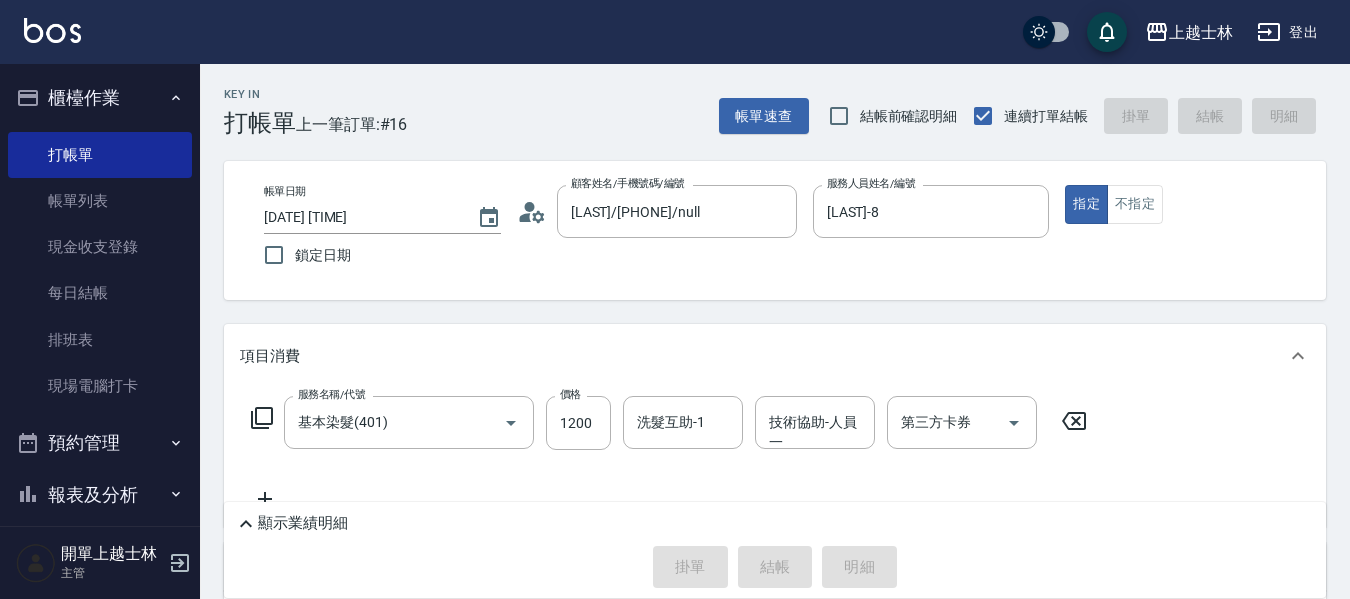 type 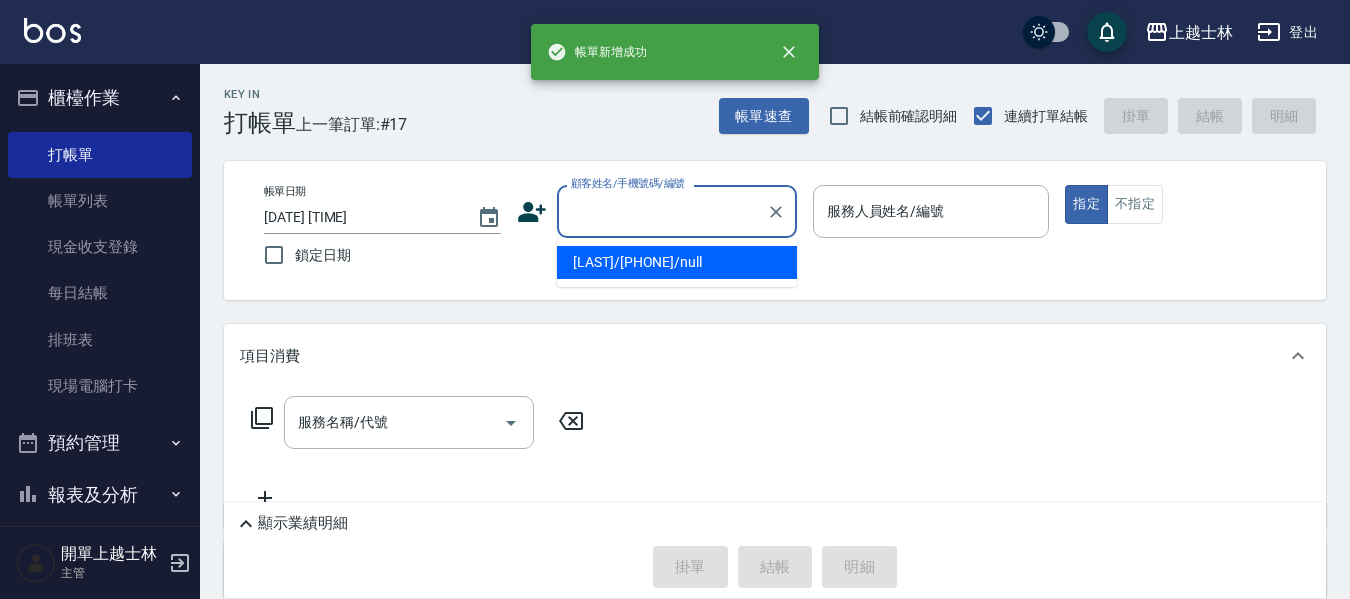 click on "顧客姓名/手機號碼/編號" at bounding box center (662, 211) 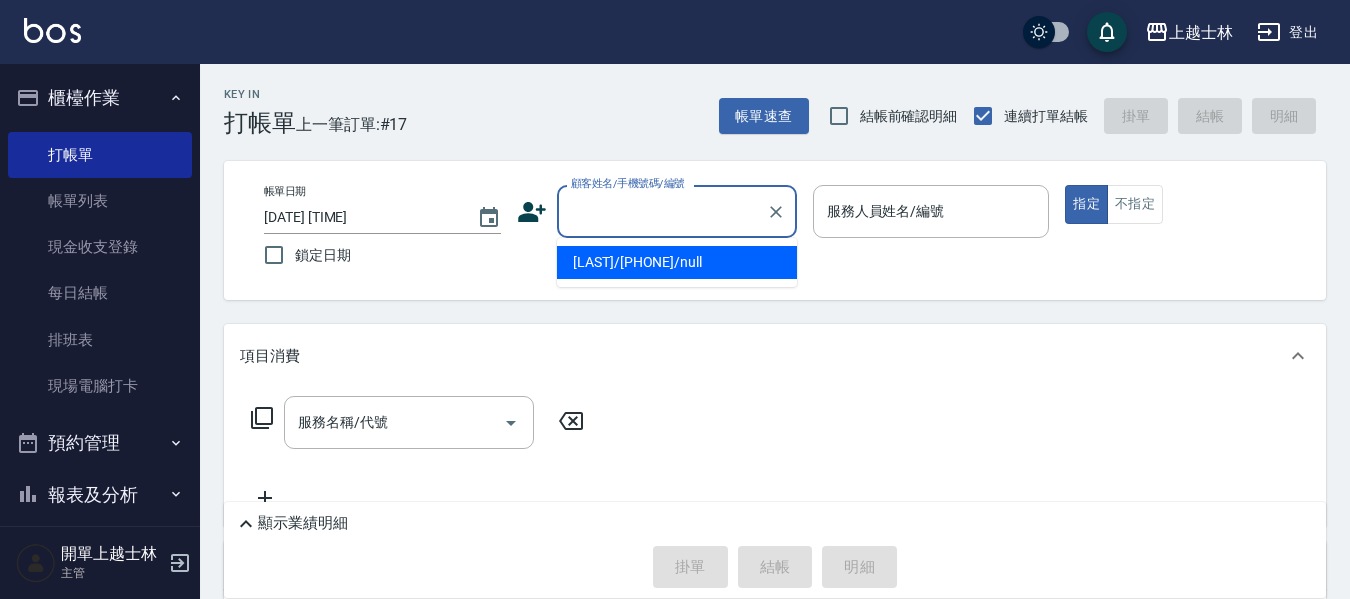 click on "[LAST]/[PHONE]/null" at bounding box center (677, 262) 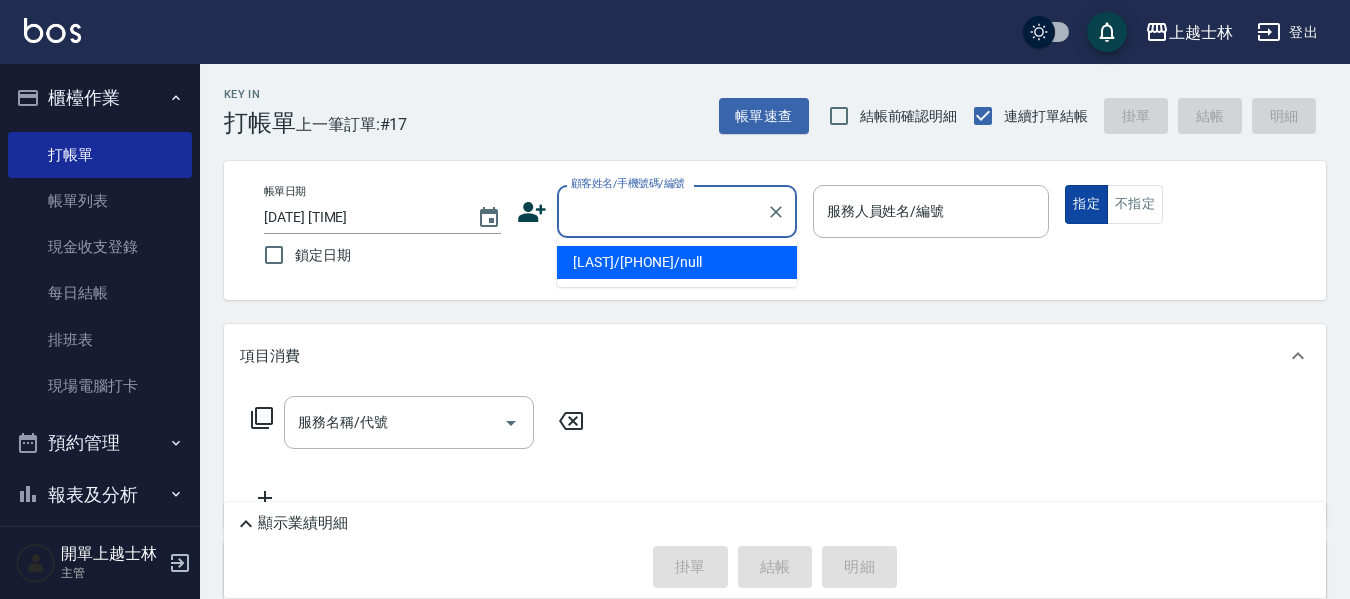 type on "[LAST]/[PHONE]/null" 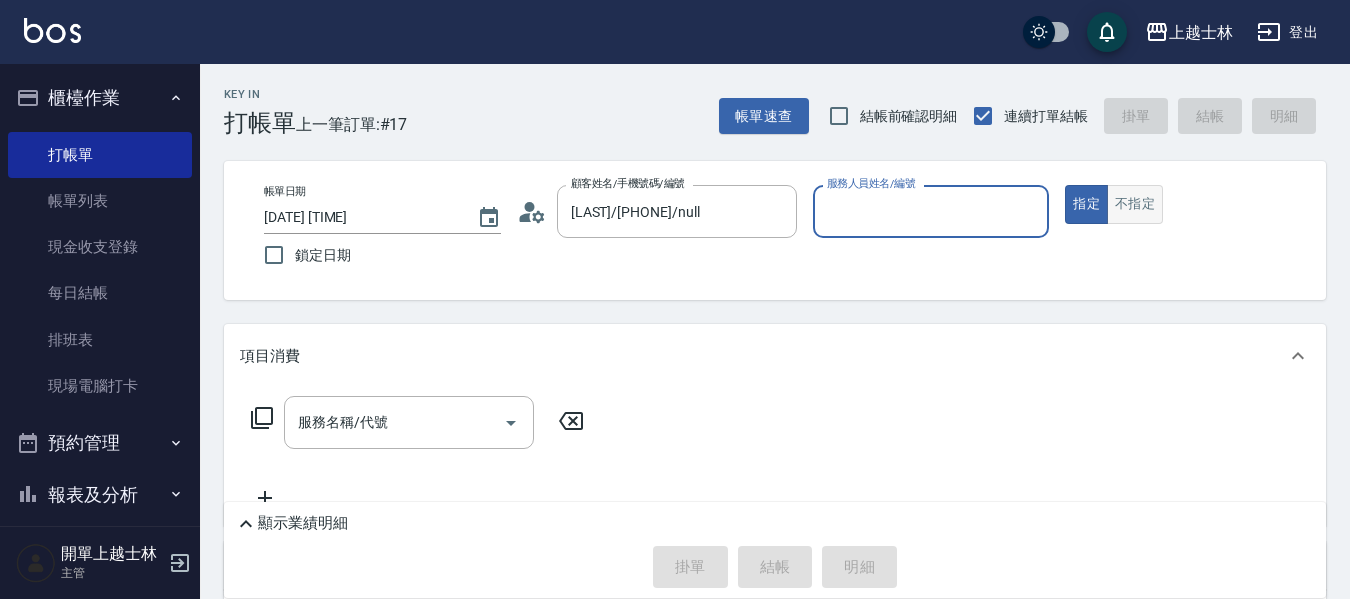 type on "[LAST]-8" 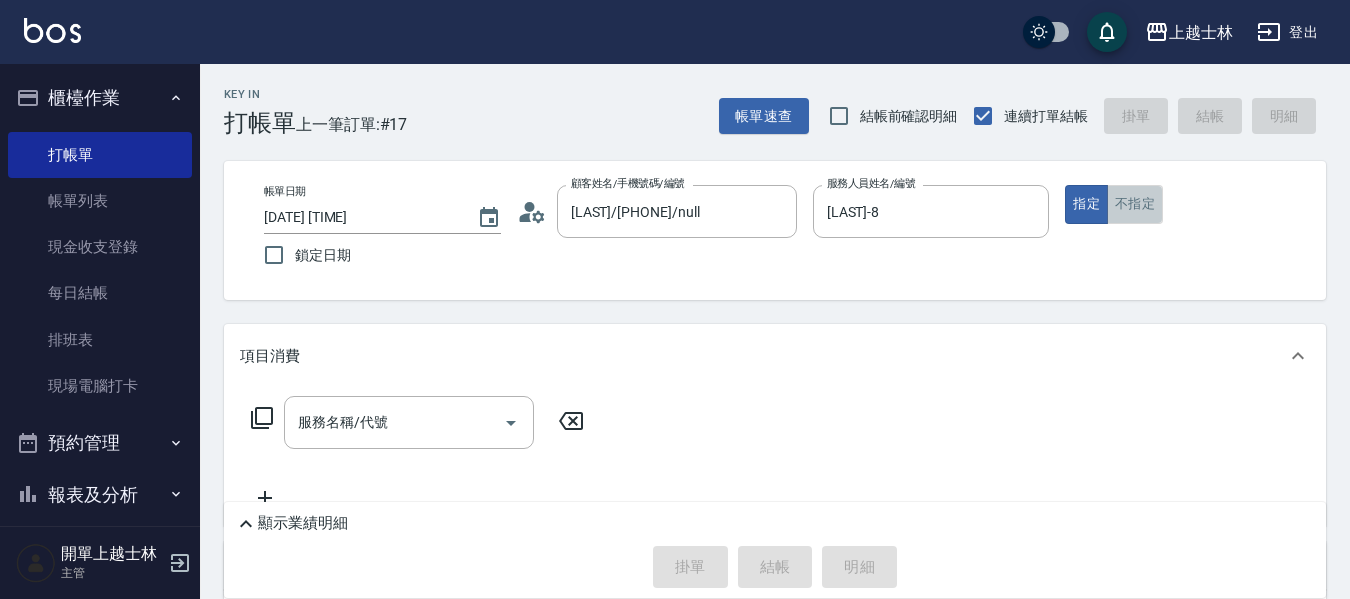 click on "不指定" at bounding box center (1135, 204) 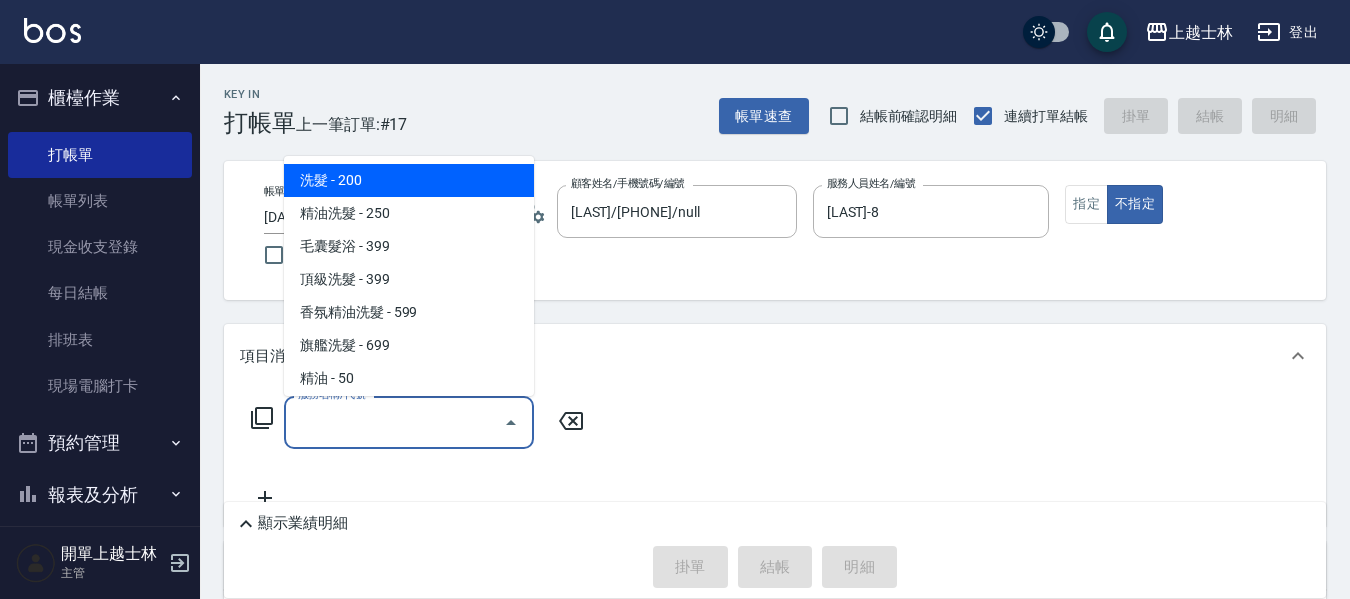 click on "服務名稱/代號" at bounding box center (394, 422) 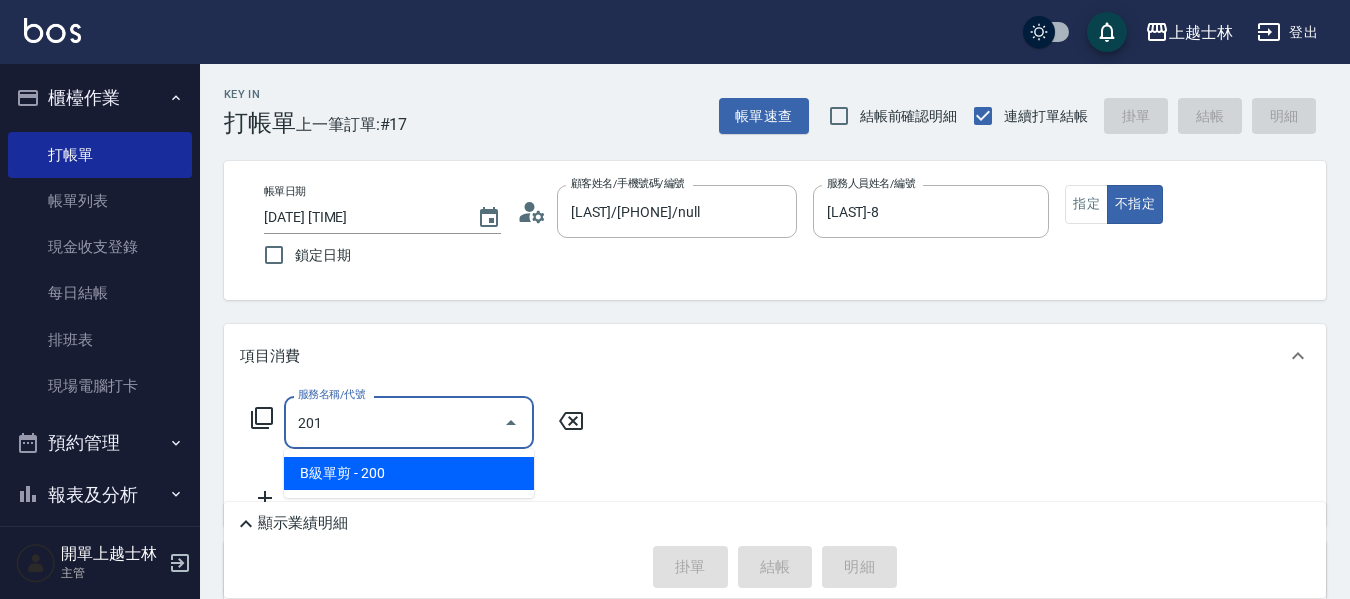 type on "B級單剪(201)" 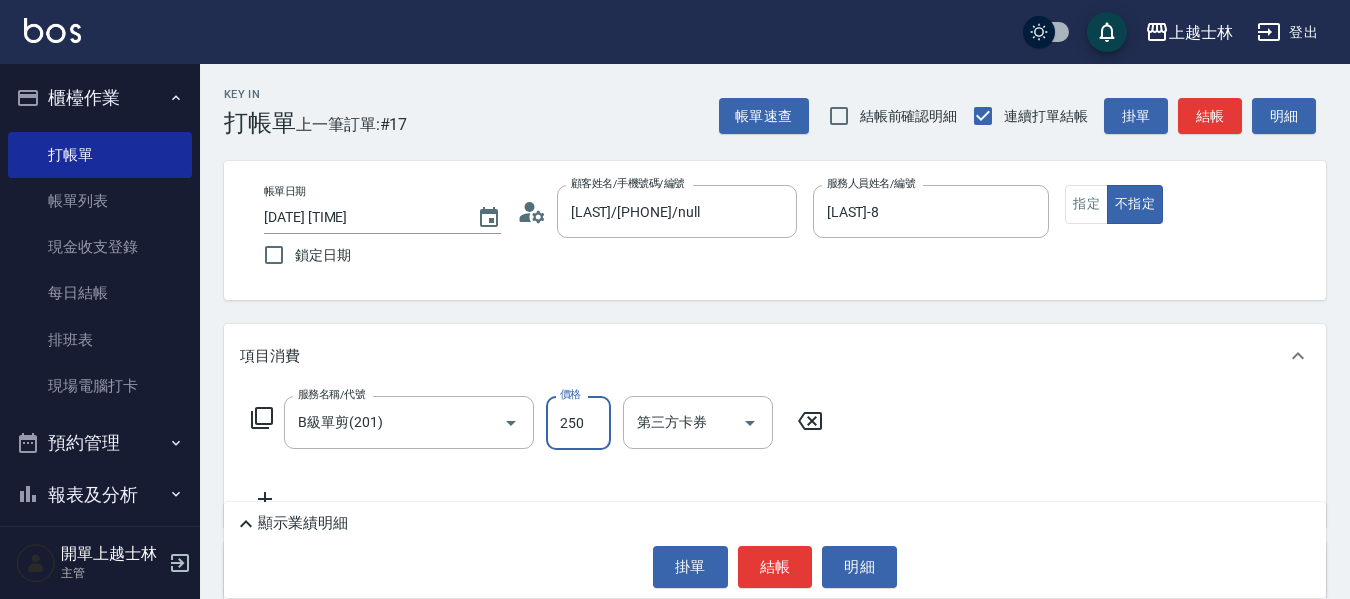 type on "250" 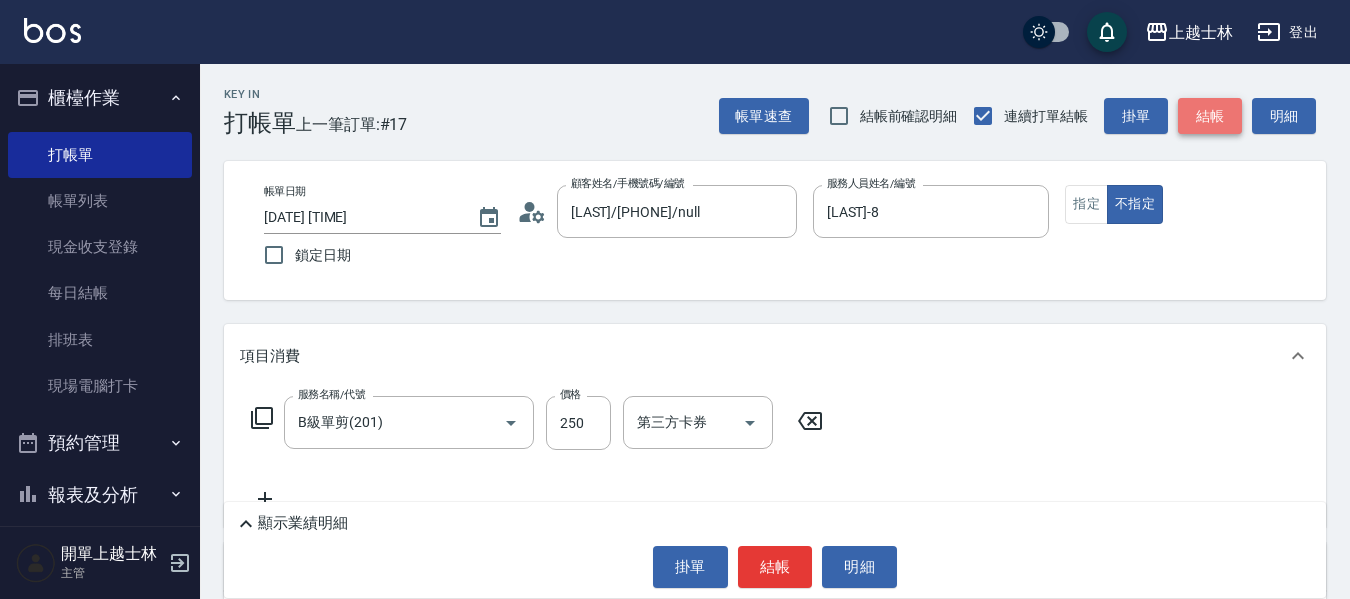 click on "結帳" at bounding box center (1210, 116) 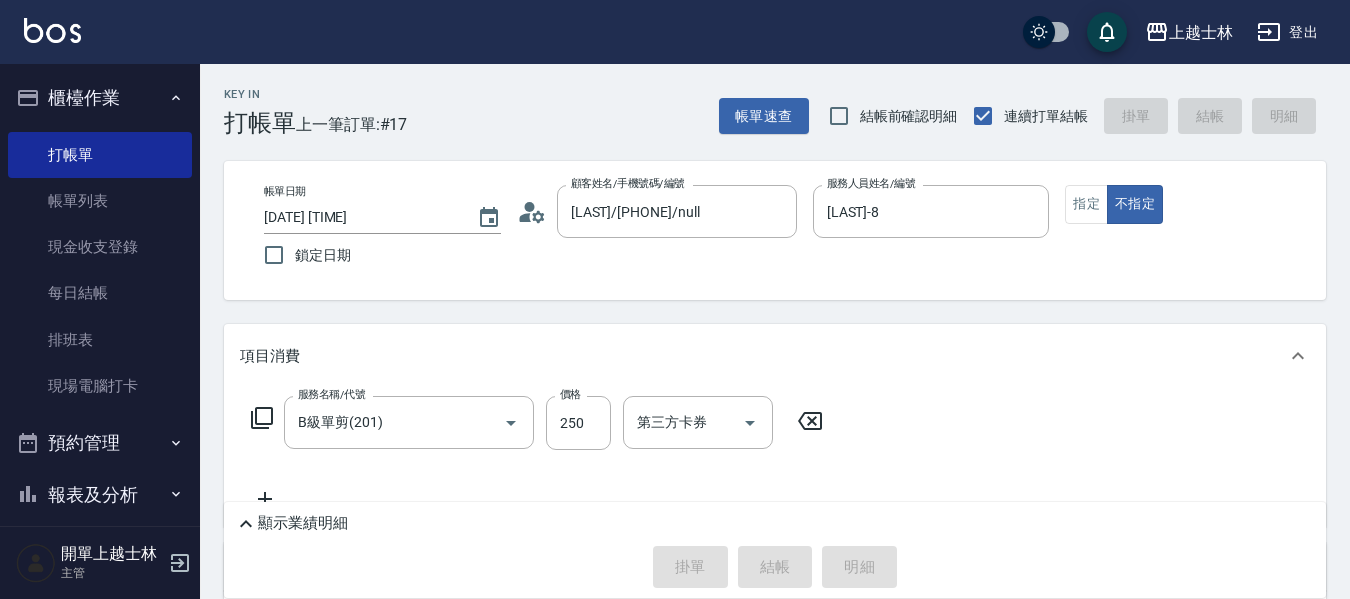 type 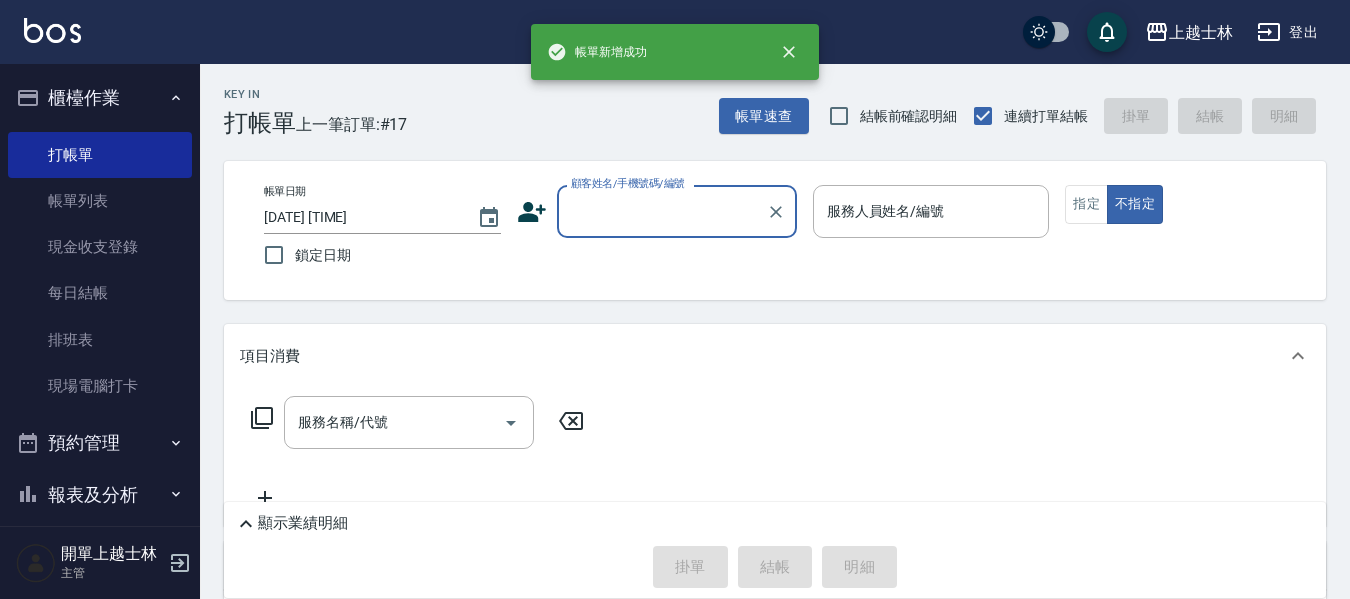 click on "顧客姓名/手機號碼/編號" at bounding box center [662, 211] 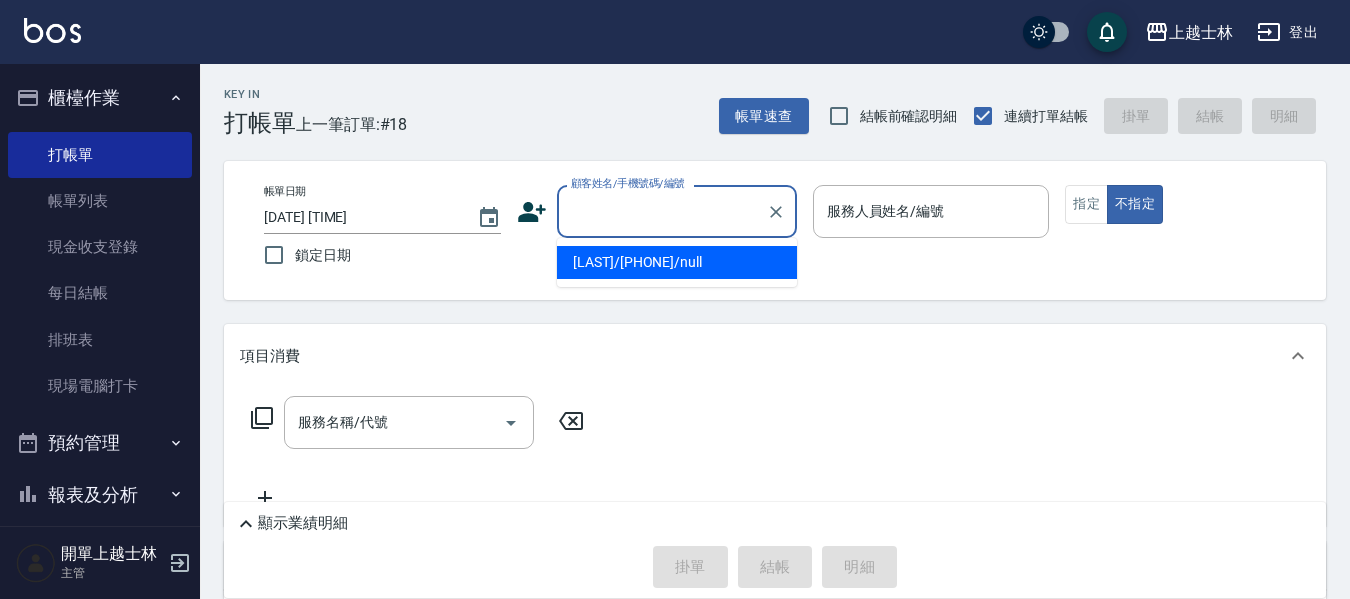 click on "[LAST]/[PHONE]/null" at bounding box center [677, 262] 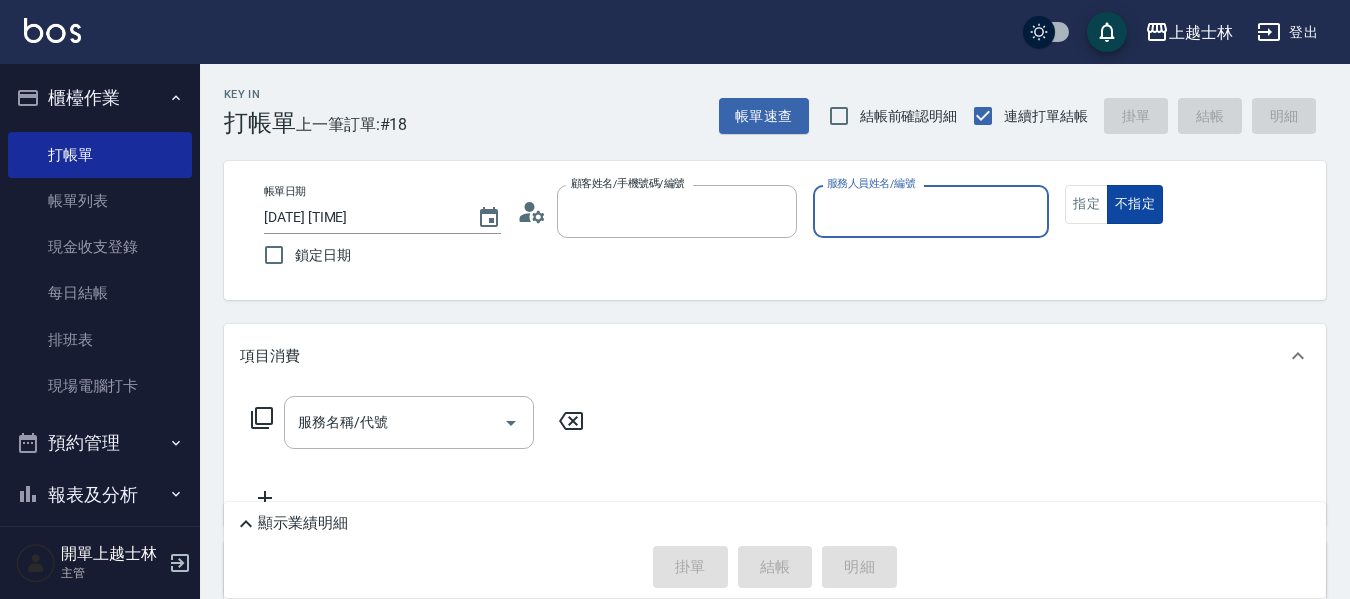 type on "[LAST]/[PHONE]/null" 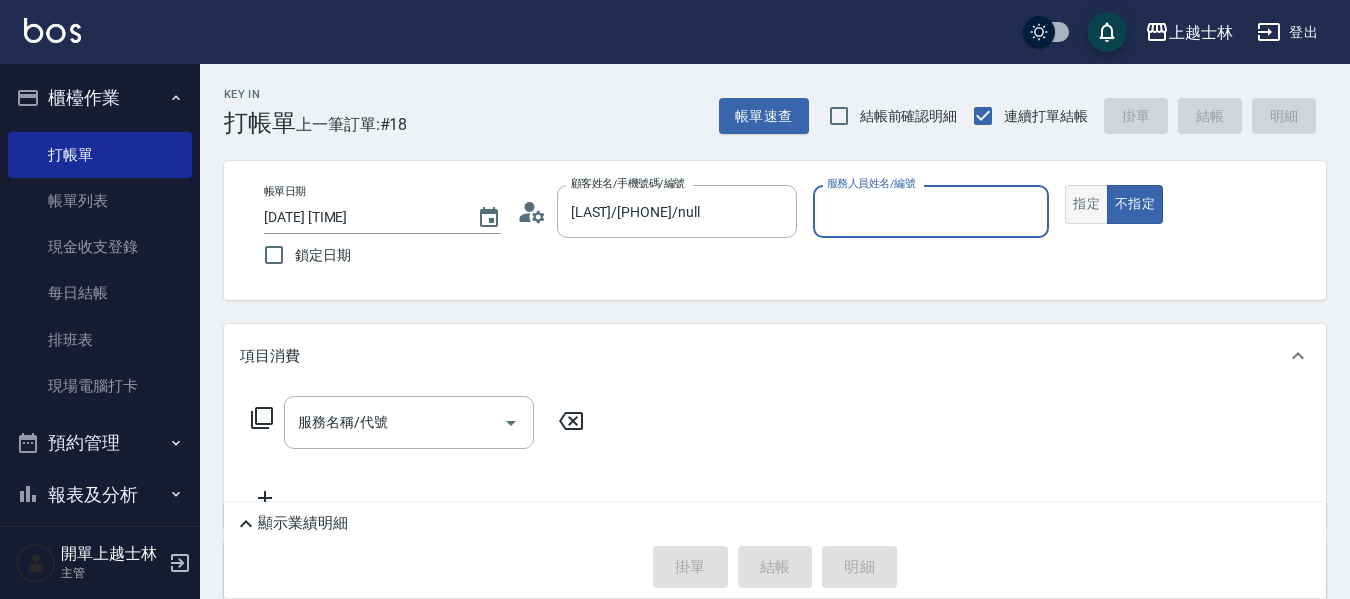 type on "[LAST]-8" 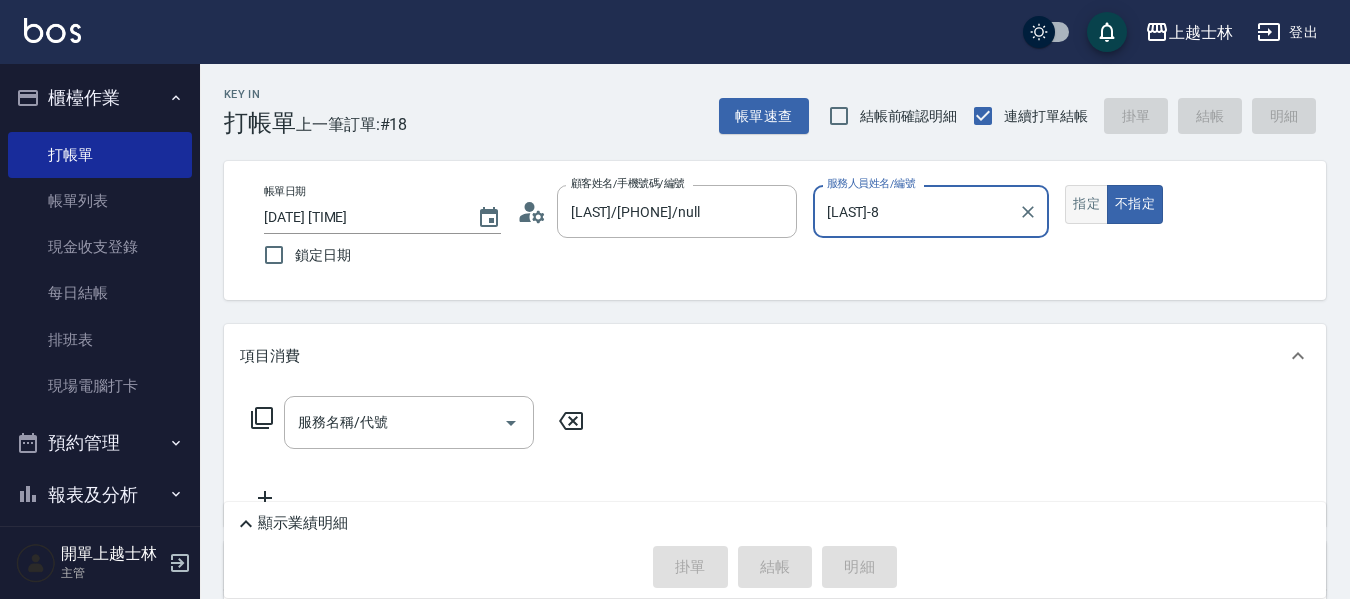 click on "指定" at bounding box center [1086, 204] 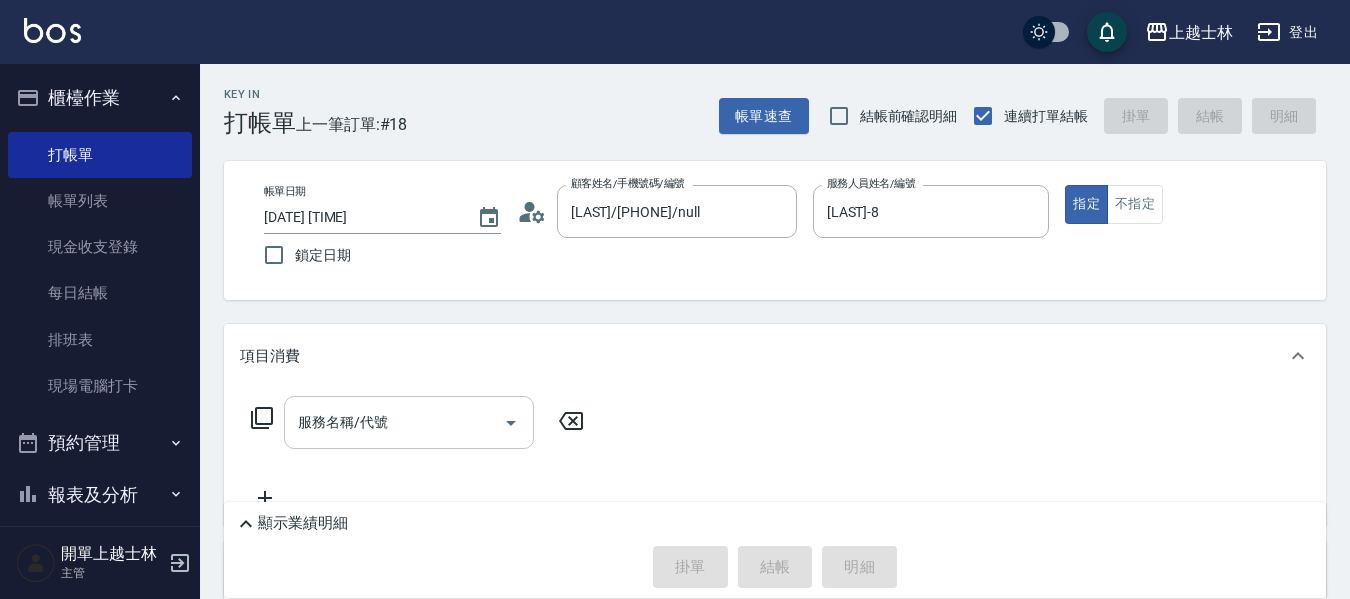 click on "服務名稱/代號" at bounding box center [394, 422] 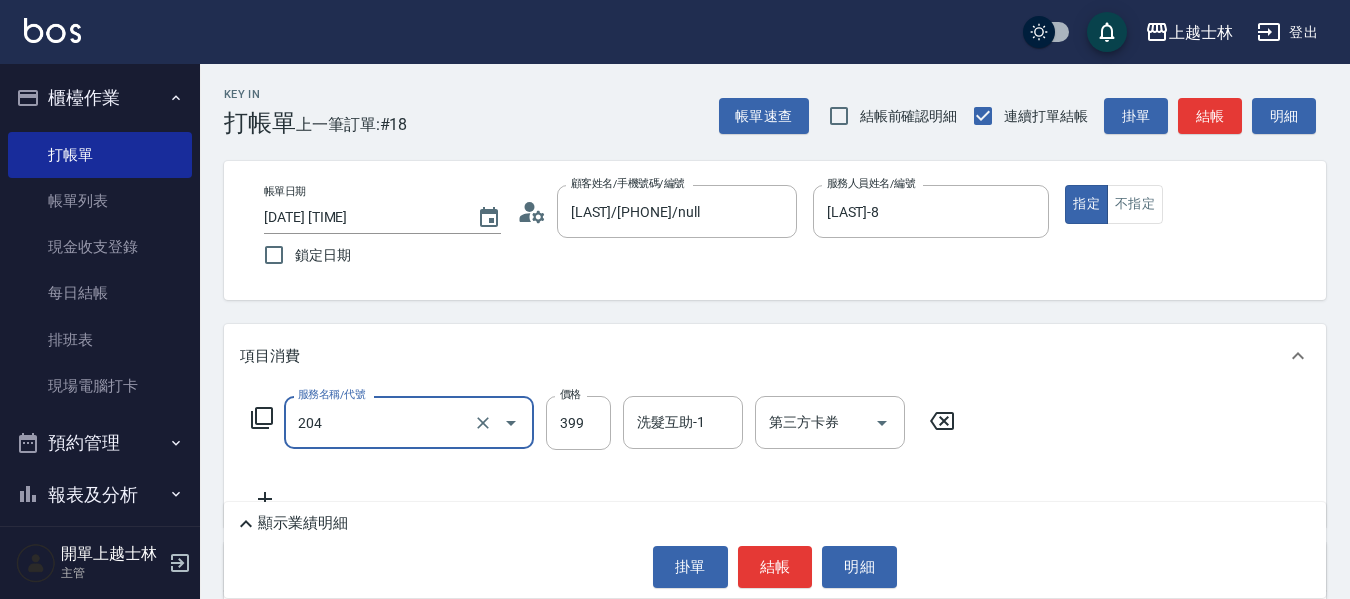 type on "4" 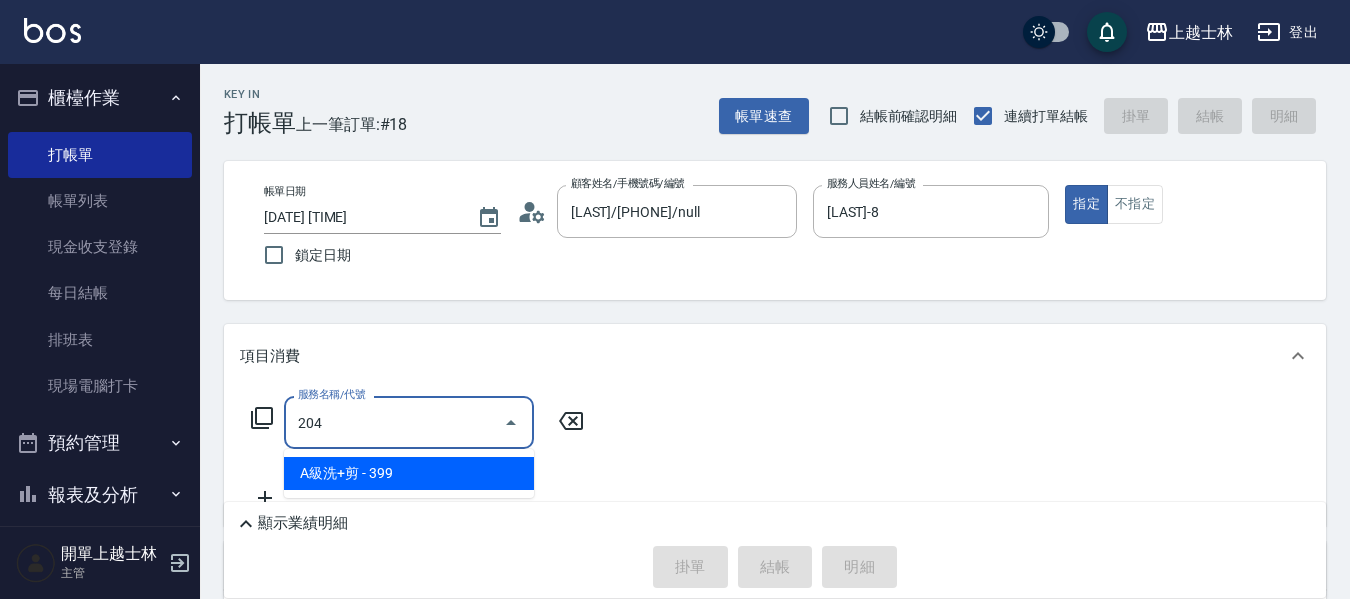 type on "A級洗+剪(204)" 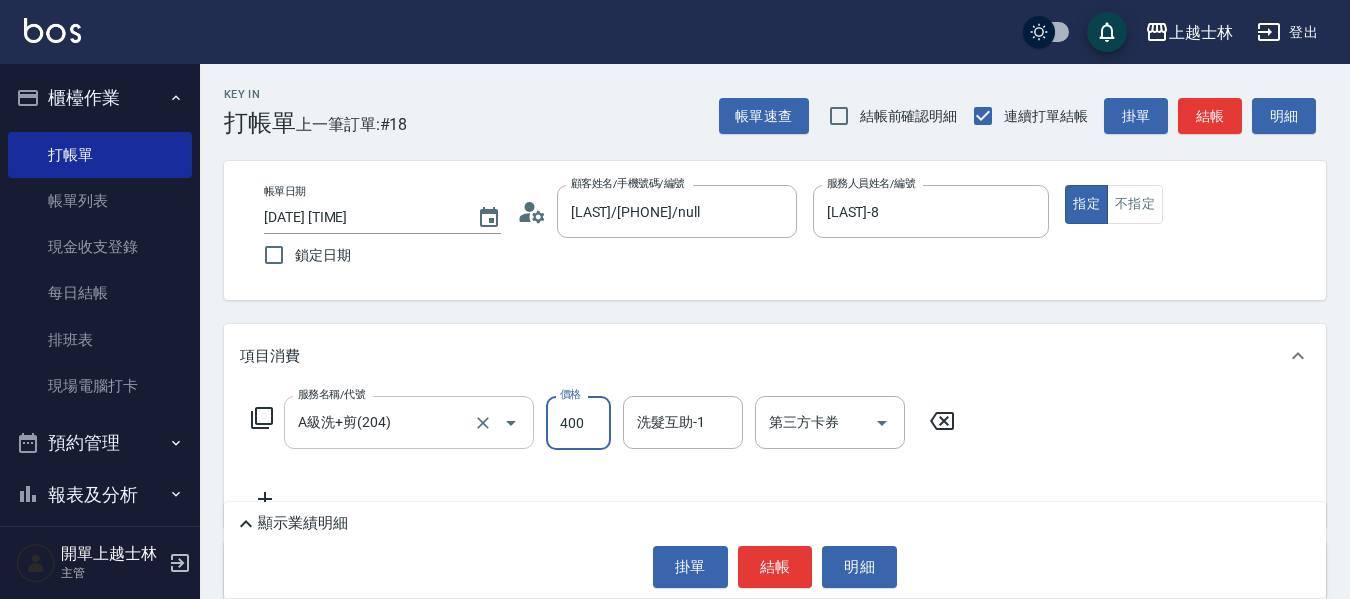 type on "400" 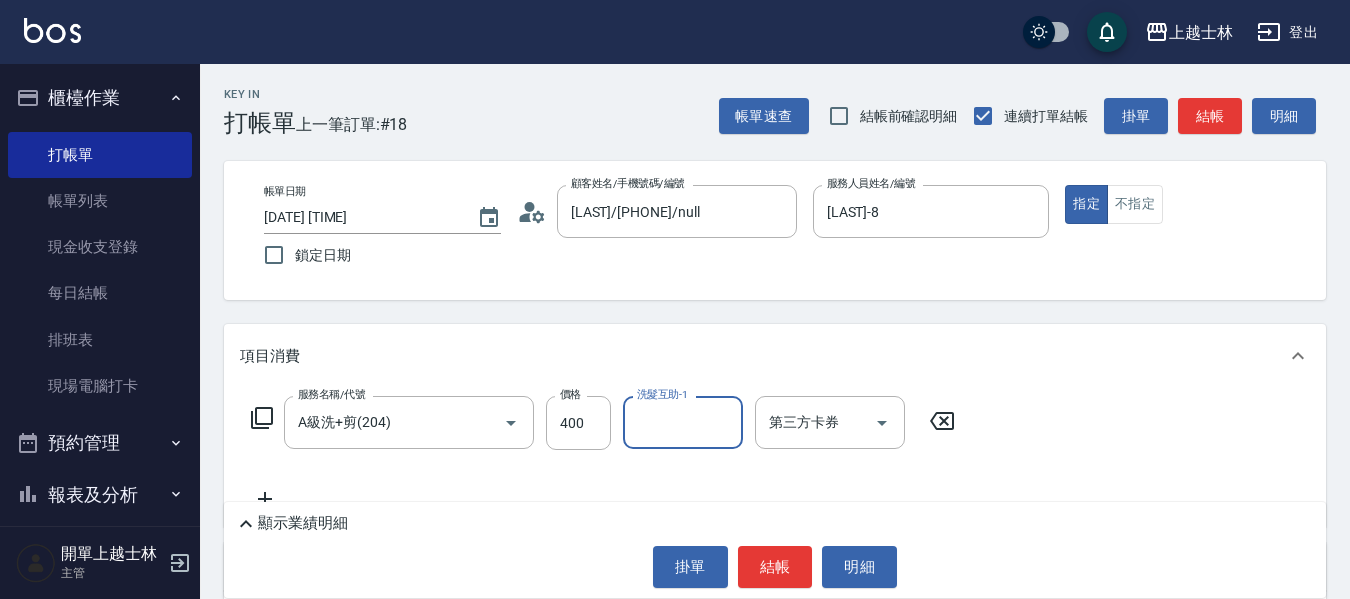 type on "7" 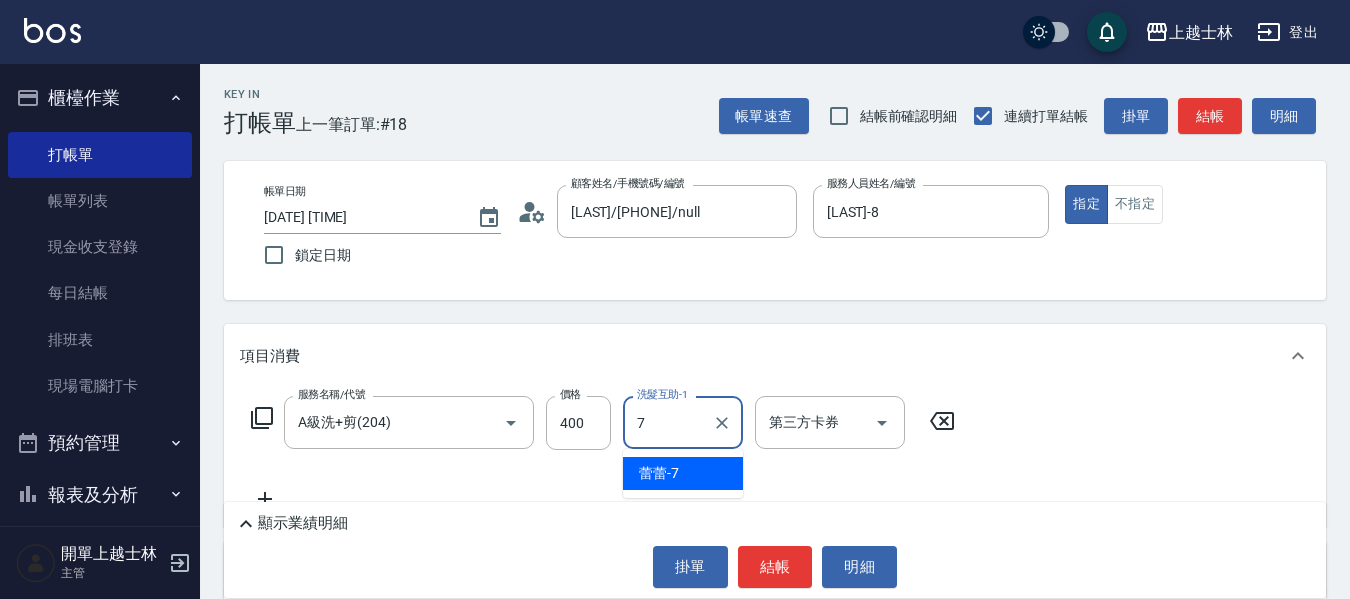 type 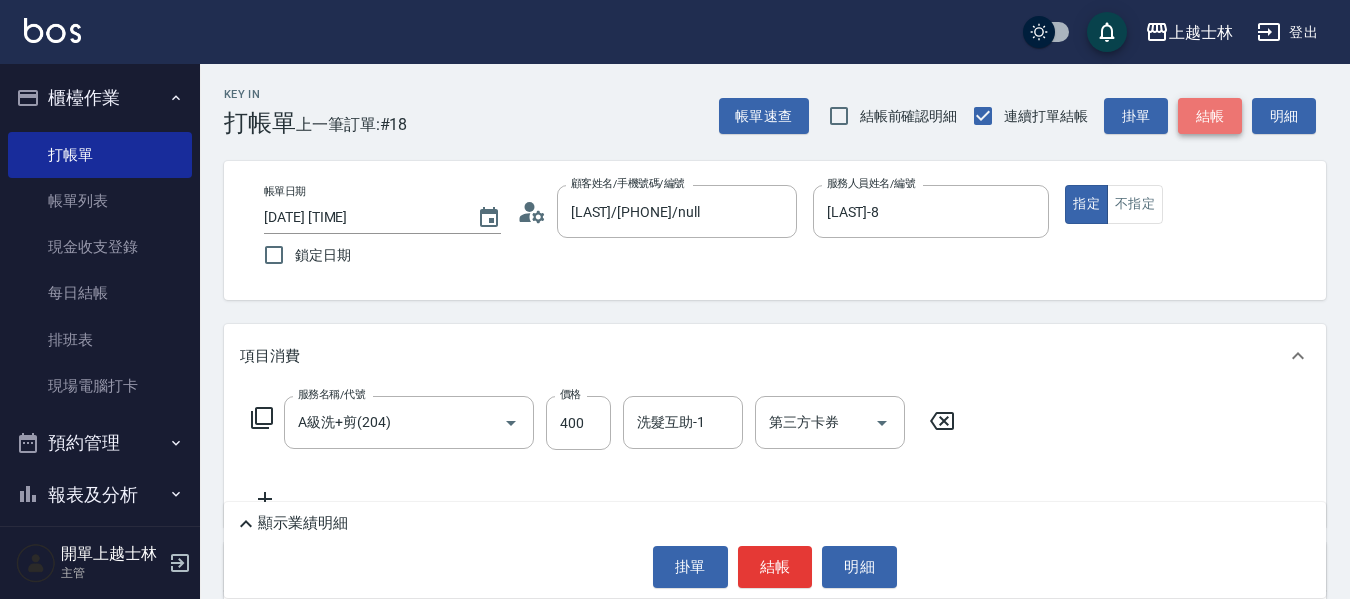 click on "結帳" at bounding box center [1210, 116] 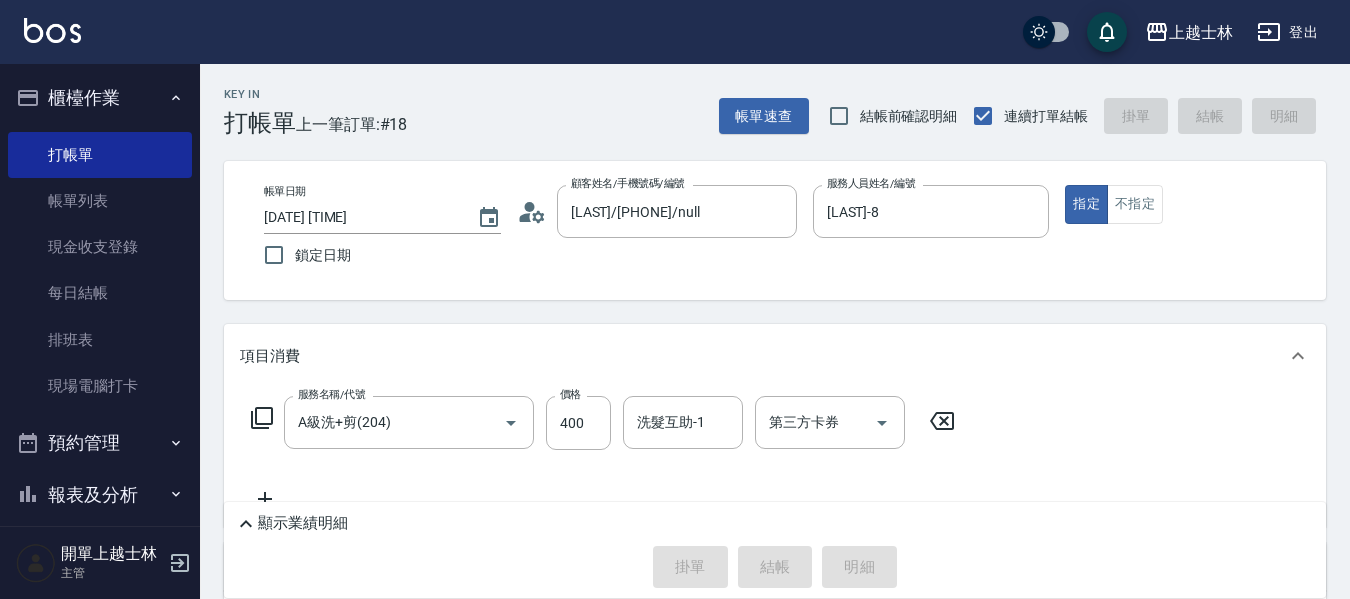 type 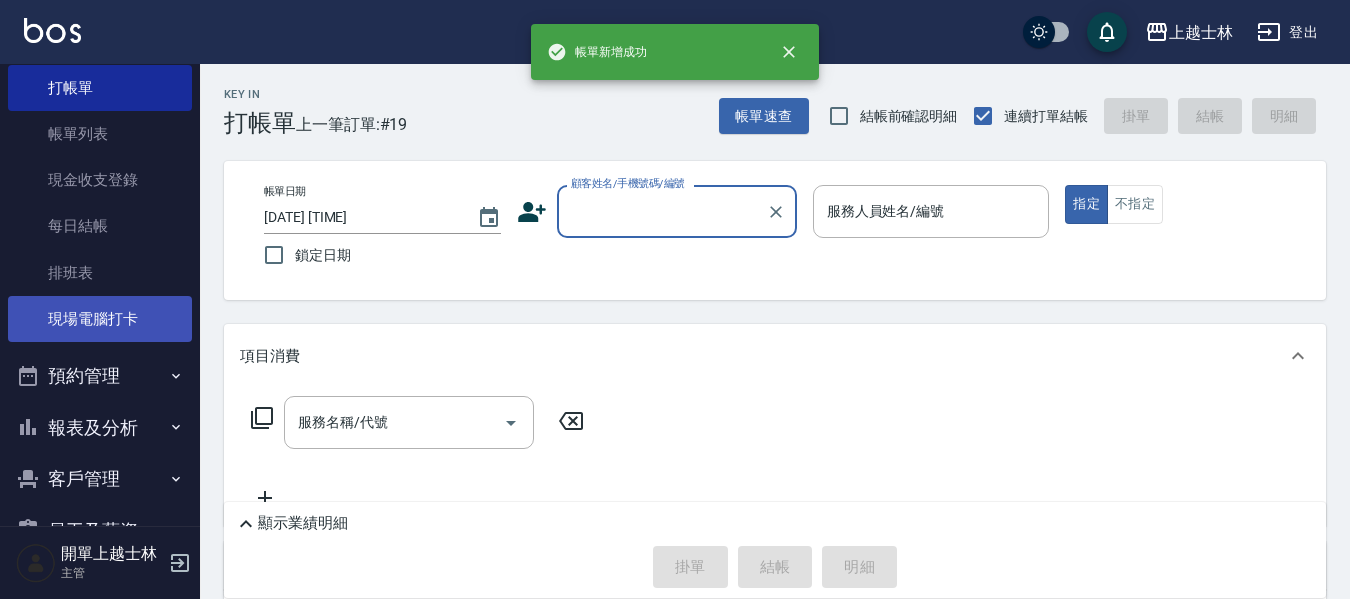 scroll, scrollTop: 0, scrollLeft: 0, axis: both 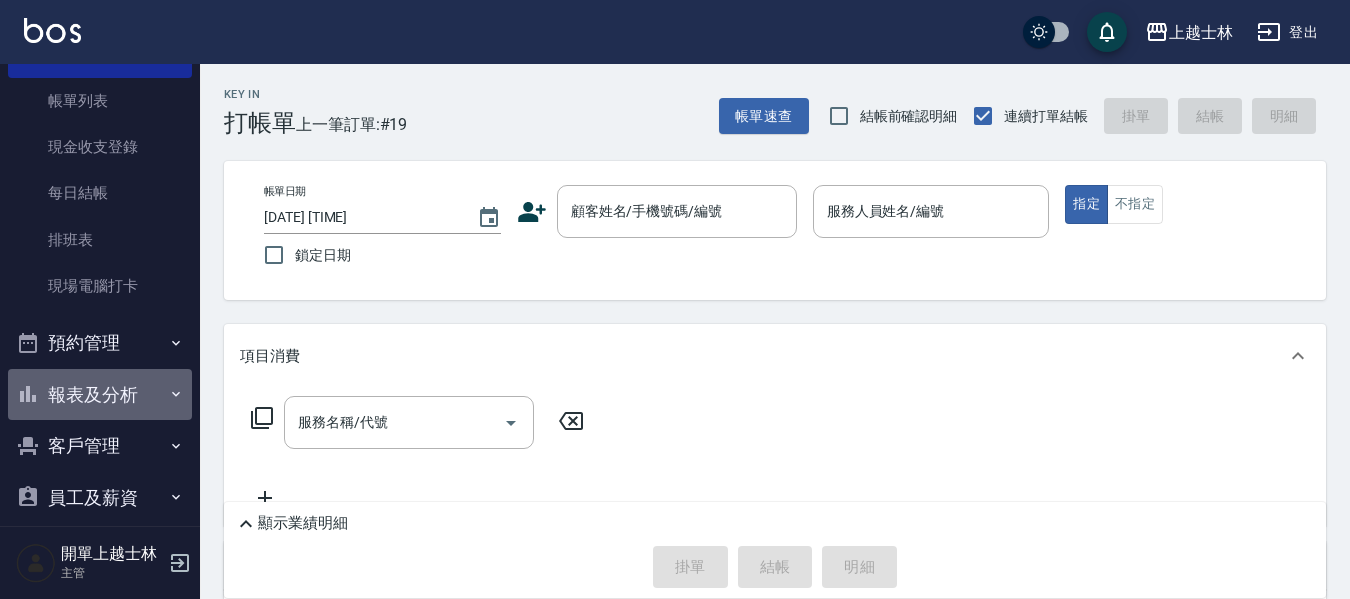 click on "報表及分析" at bounding box center (100, 395) 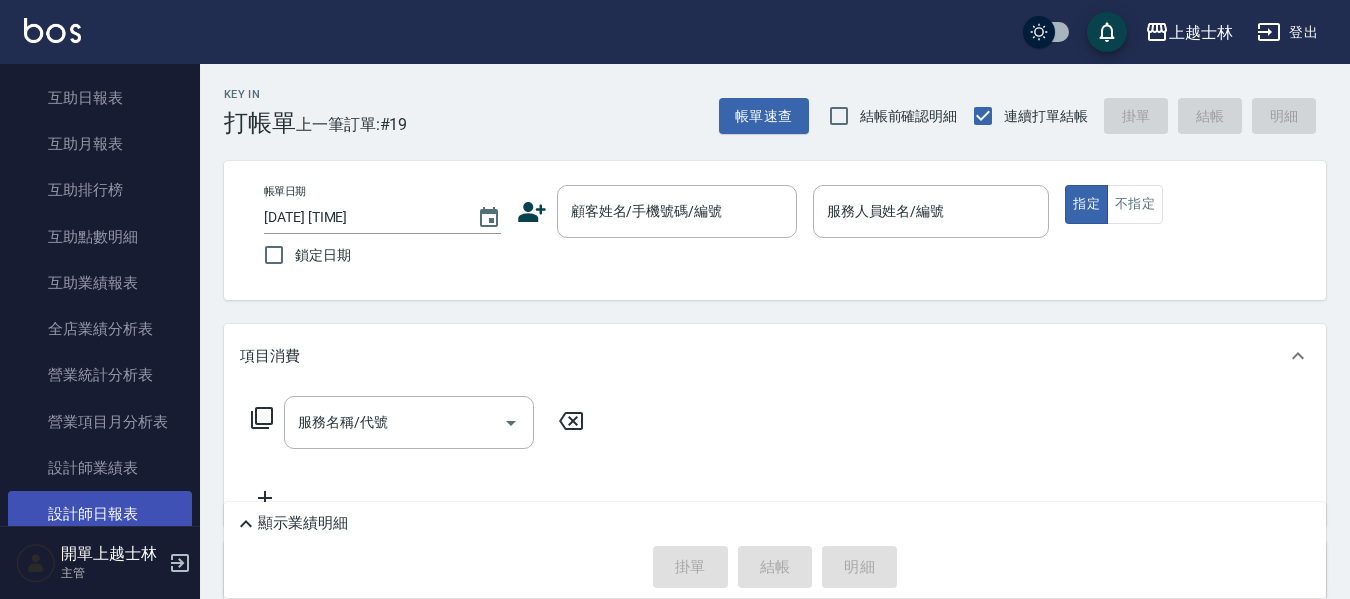 scroll, scrollTop: 700, scrollLeft: 0, axis: vertical 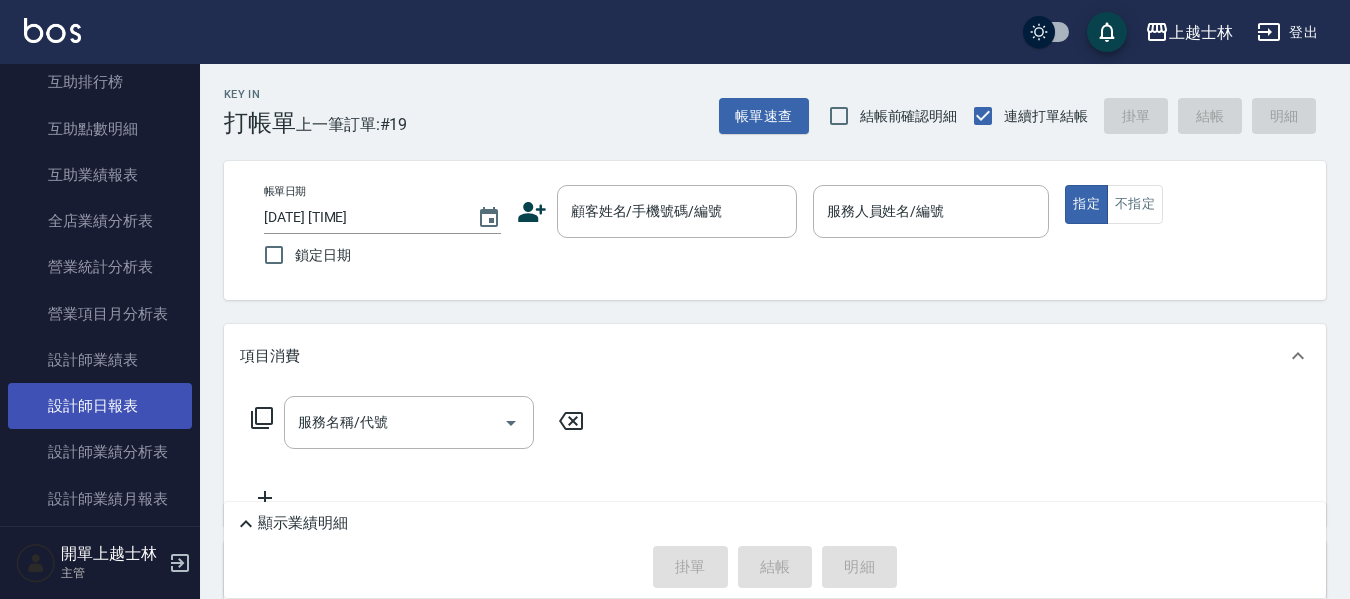 click on "設計師日報表" at bounding box center [100, 406] 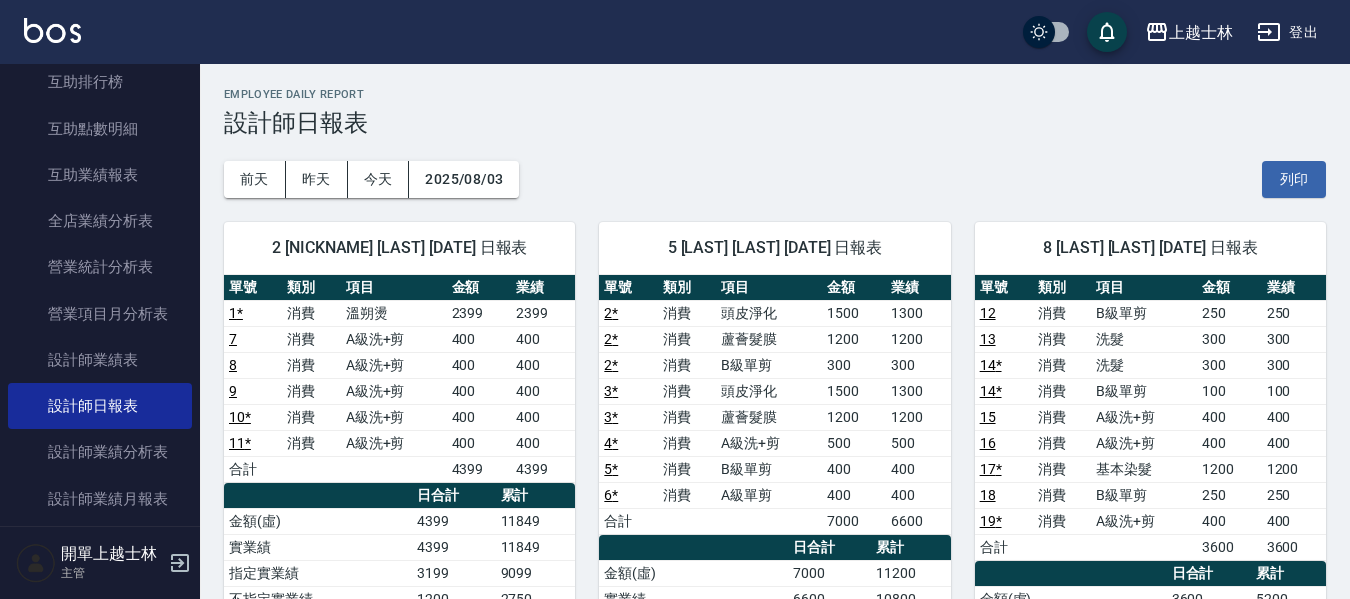 scroll, scrollTop: 100, scrollLeft: 0, axis: vertical 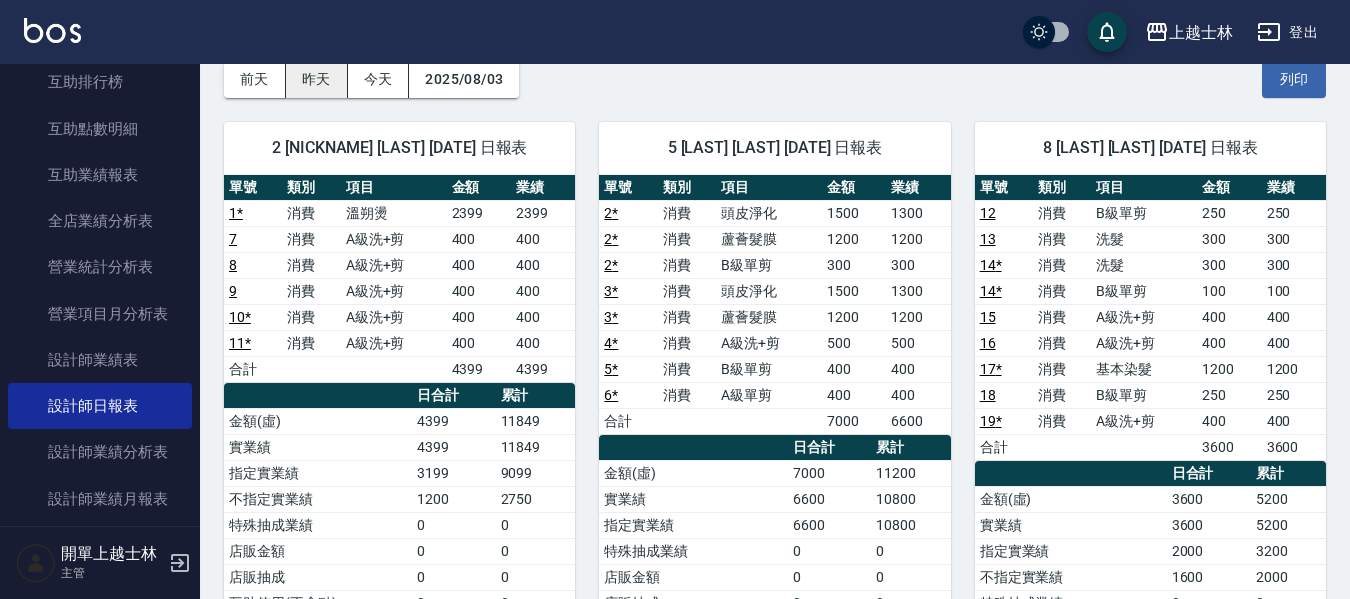click on "昨天" at bounding box center [317, 79] 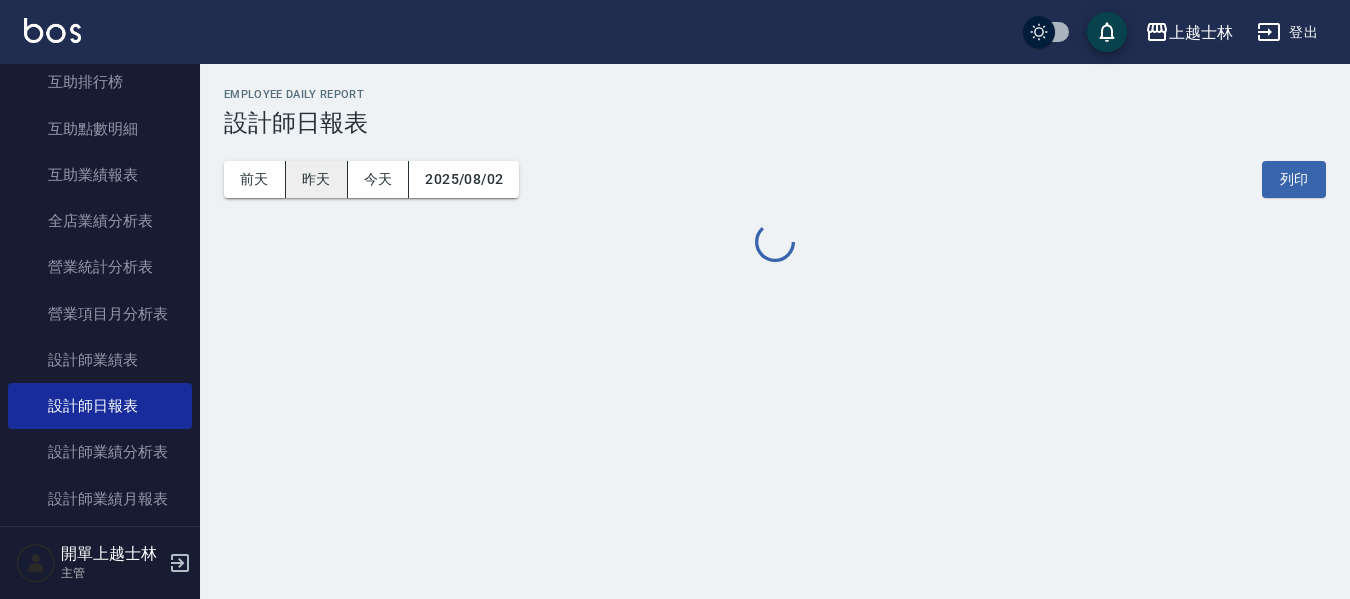 scroll, scrollTop: 0, scrollLeft: 0, axis: both 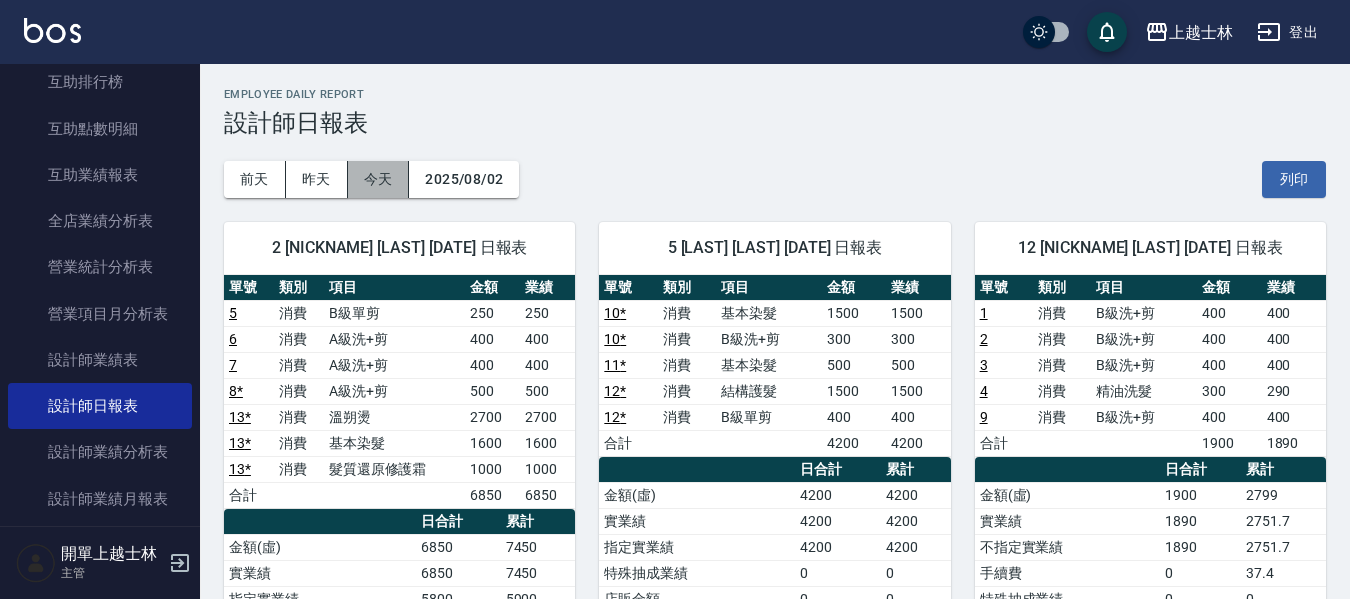 click on "今天" at bounding box center [379, 179] 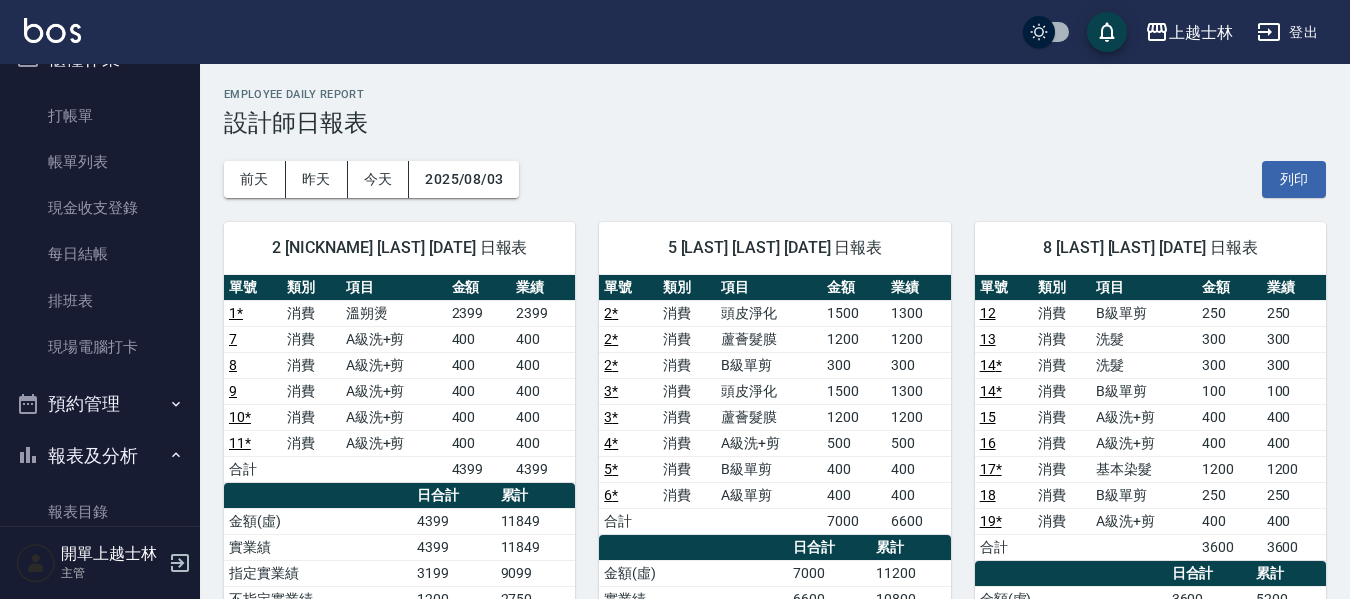 scroll, scrollTop: 0, scrollLeft: 0, axis: both 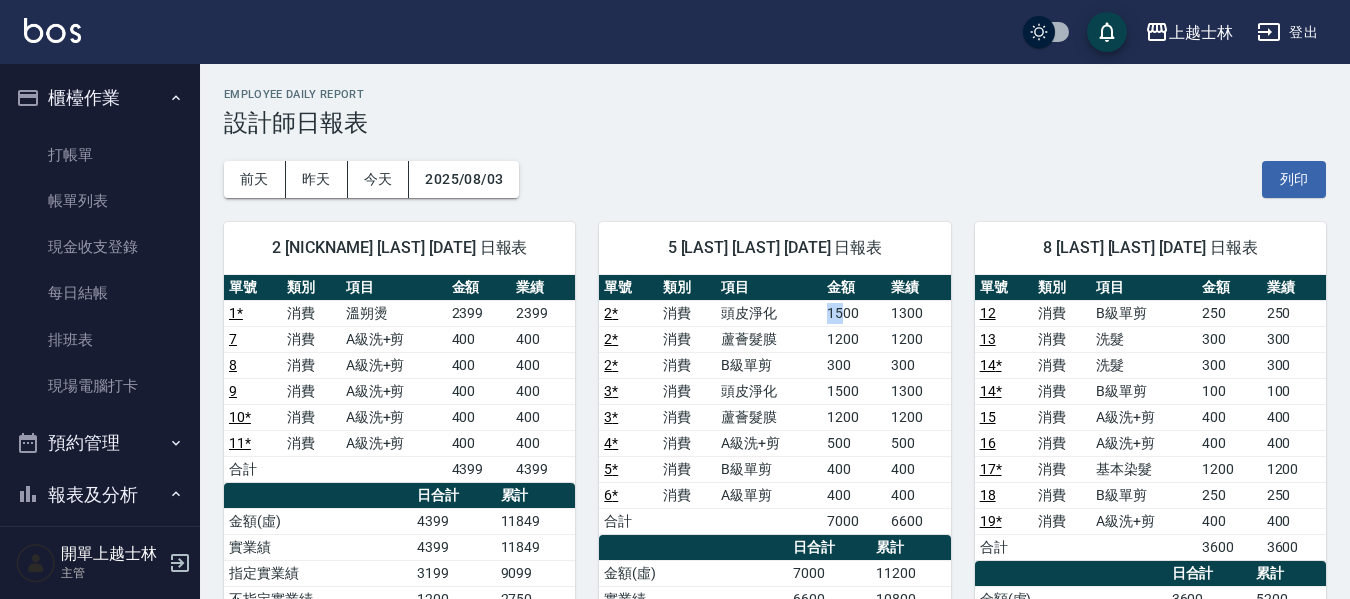 drag, startPoint x: 803, startPoint y: 314, endPoint x: 846, endPoint y: 314, distance: 43 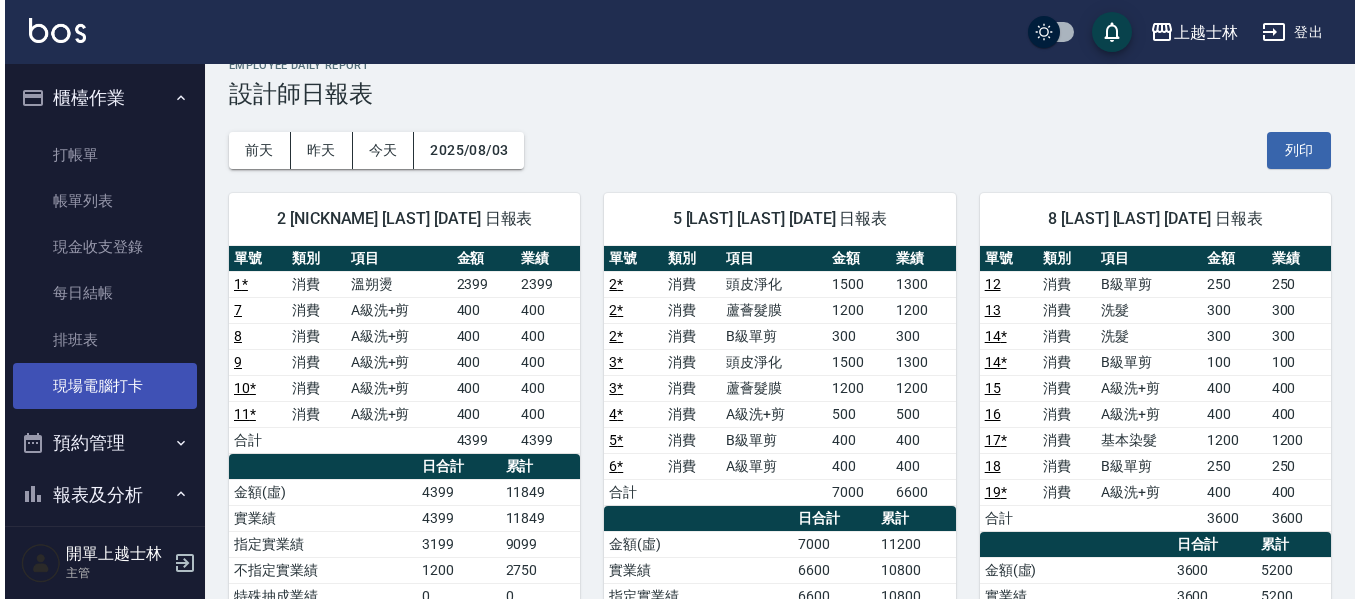 scroll, scrollTop: 0, scrollLeft: 0, axis: both 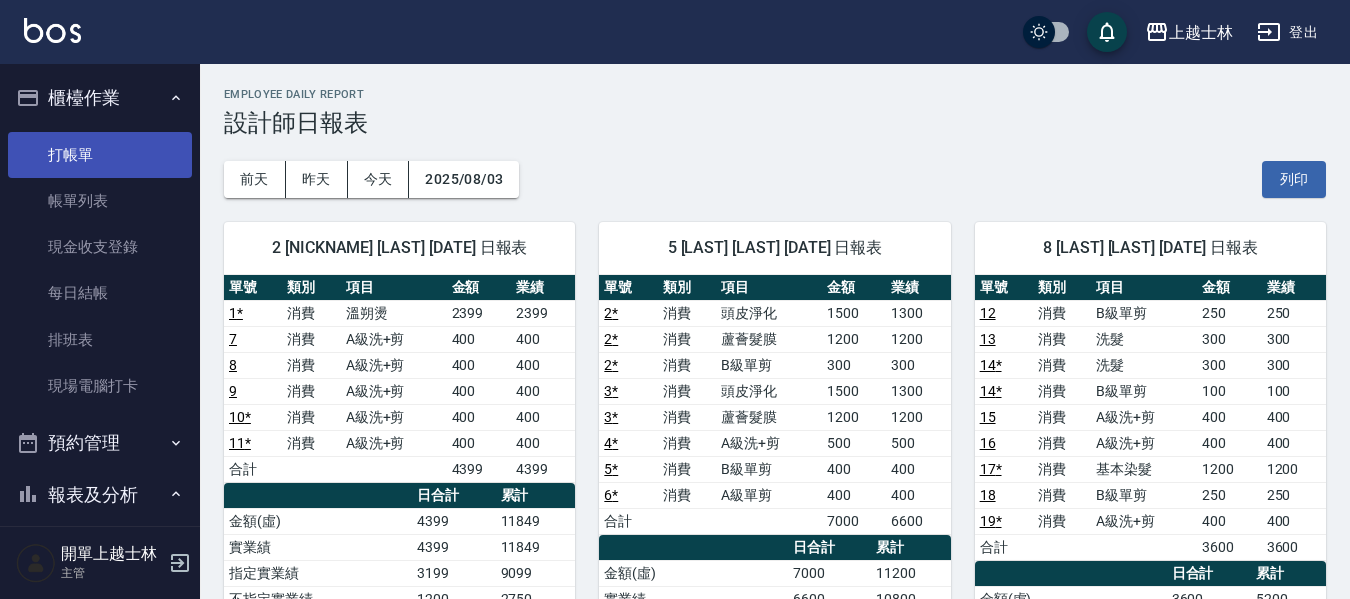 click on "打帳單" at bounding box center (100, 155) 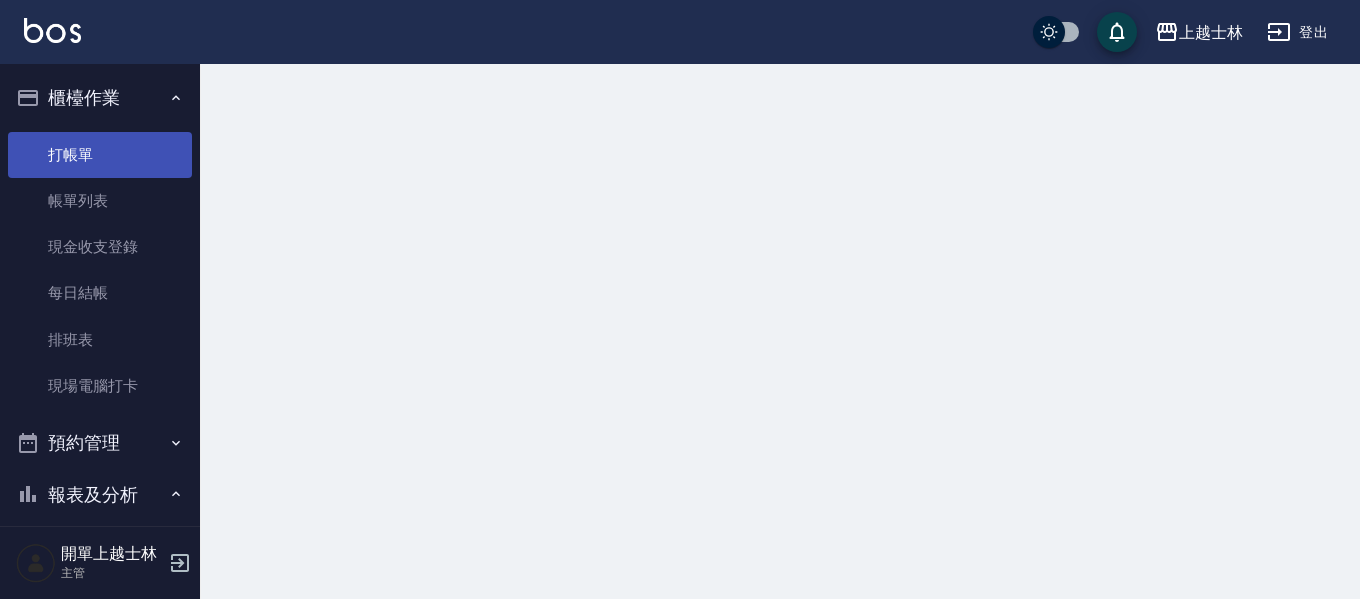 click on "打帳單" at bounding box center (100, 155) 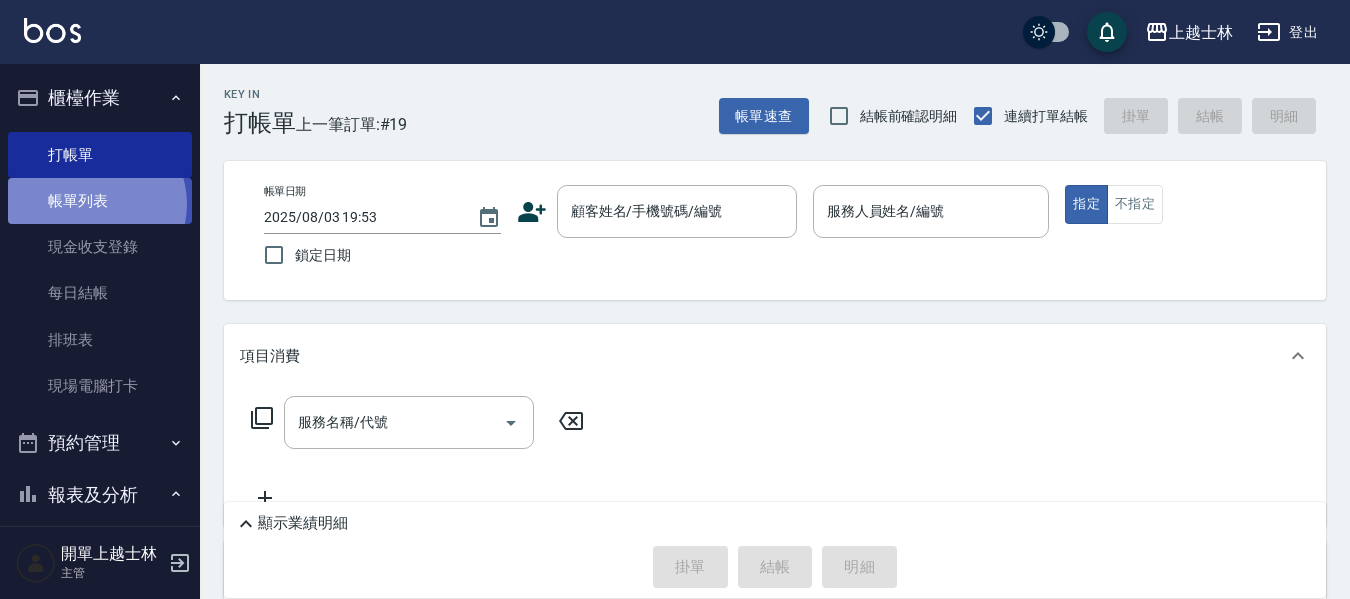 click on "帳單列表" at bounding box center (100, 201) 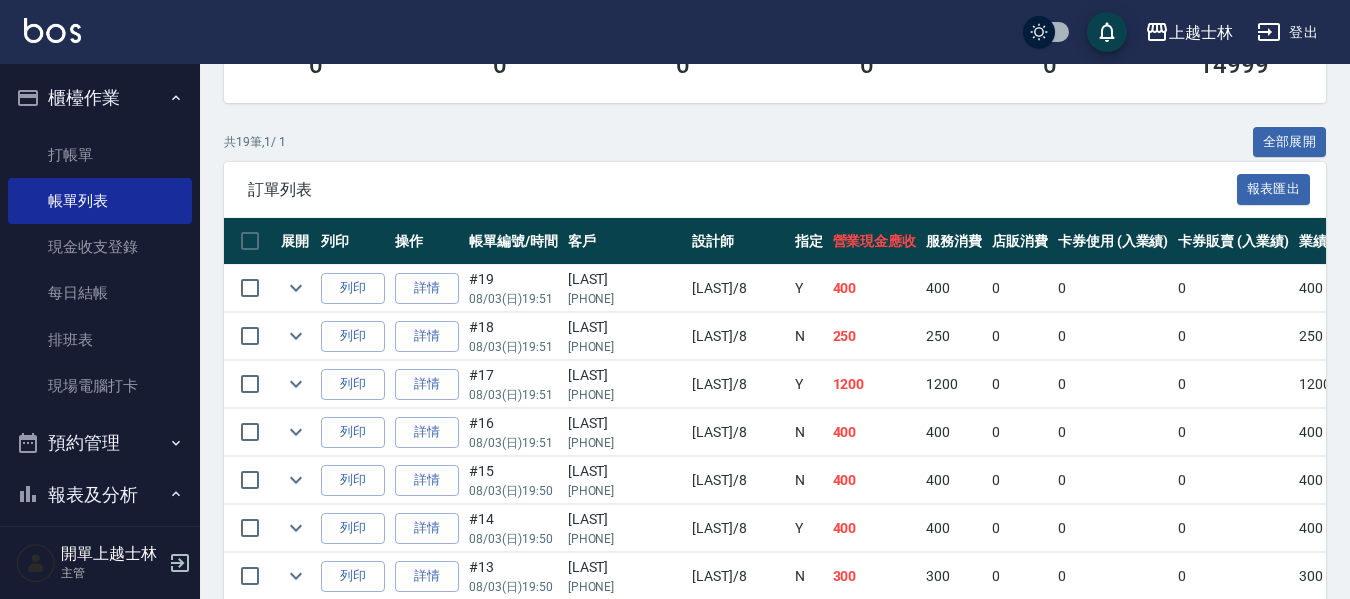 scroll, scrollTop: 500, scrollLeft: 0, axis: vertical 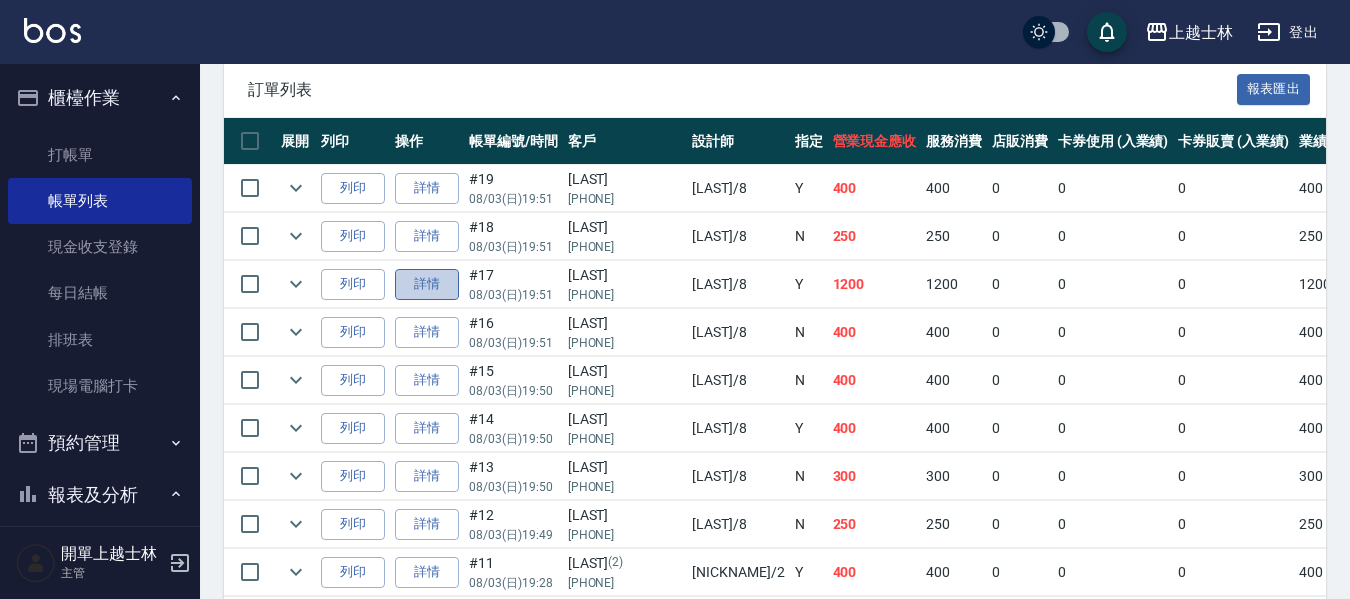 click on "詳情" at bounding box center [427, 284] 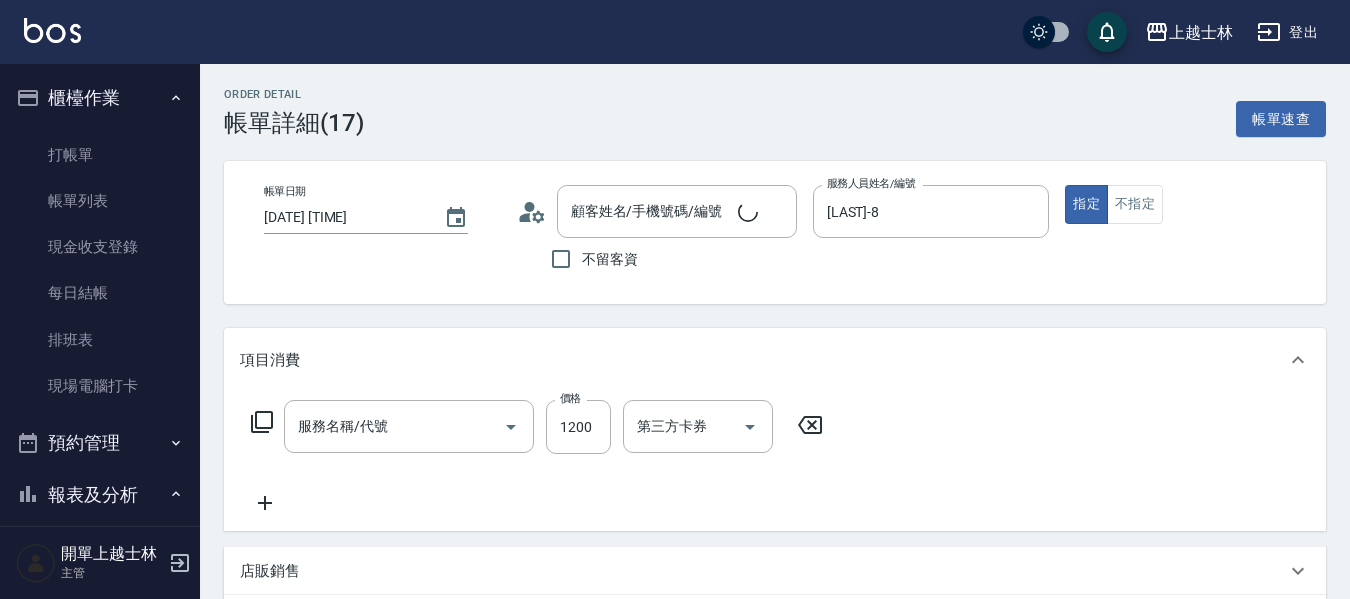 type on "[DATE] [TIME]" 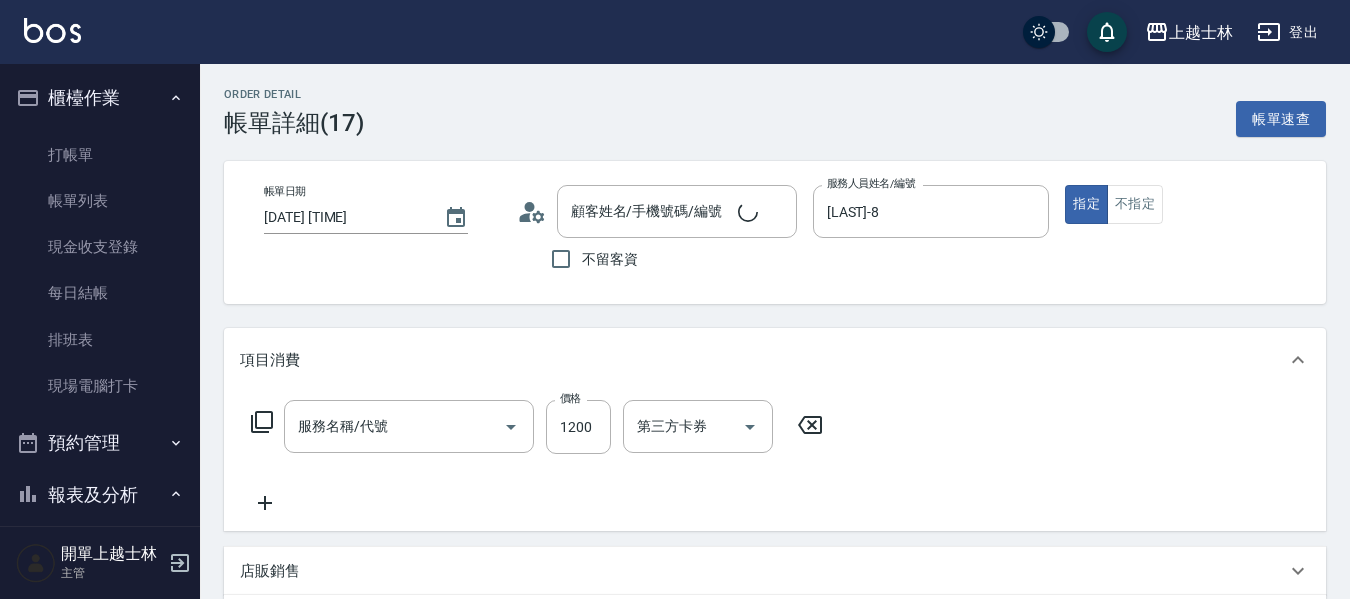 type on "[LAST]-8" 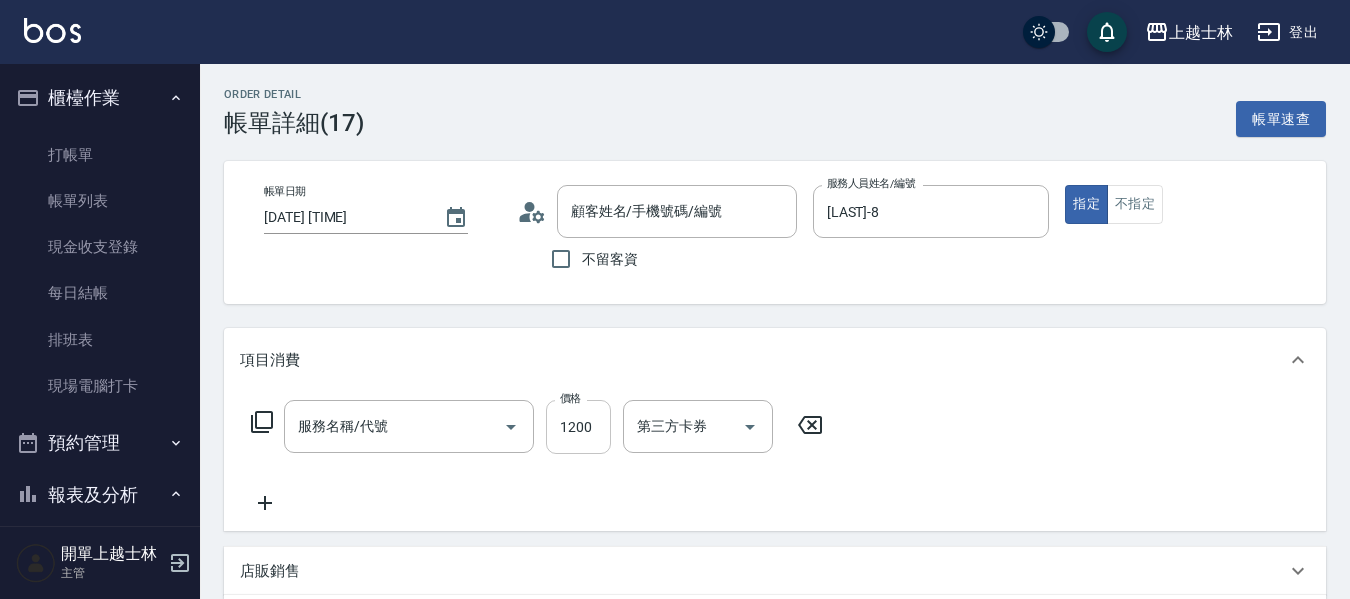 type on "[LAST]/[PHONE]/null" 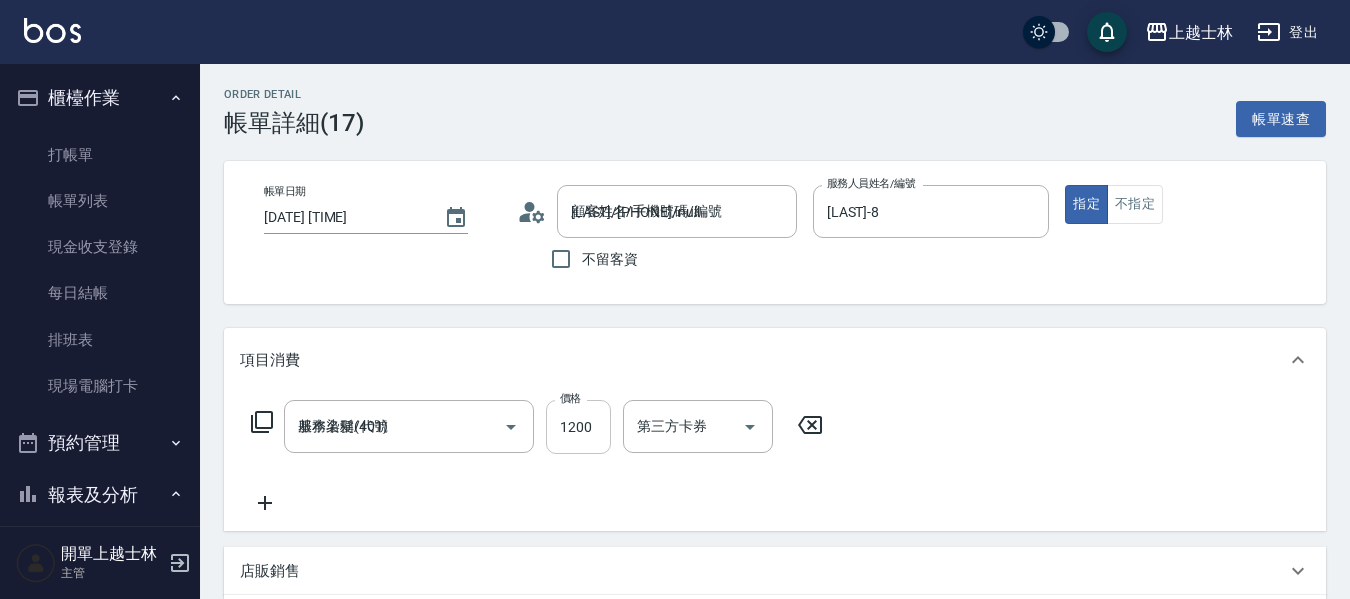 click on "1200" at bounding box center (578, 427) 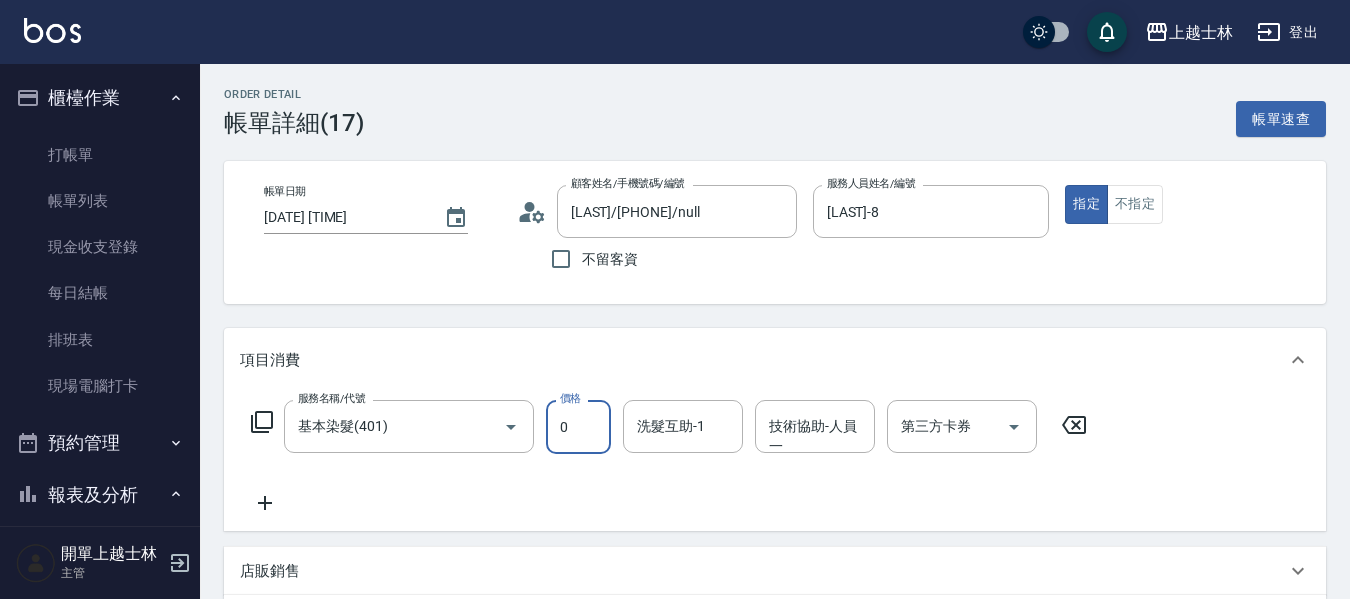 type on "0" 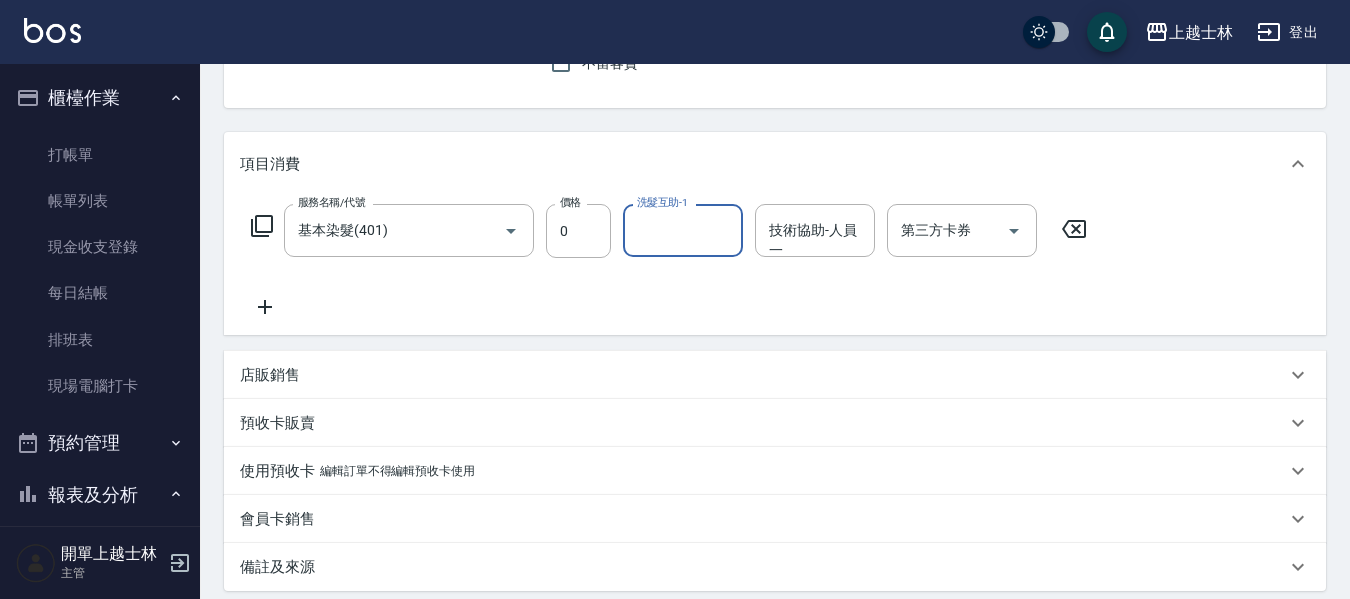 scroll, scrollTop: 300, scrollLeft: 0, axis: vertical 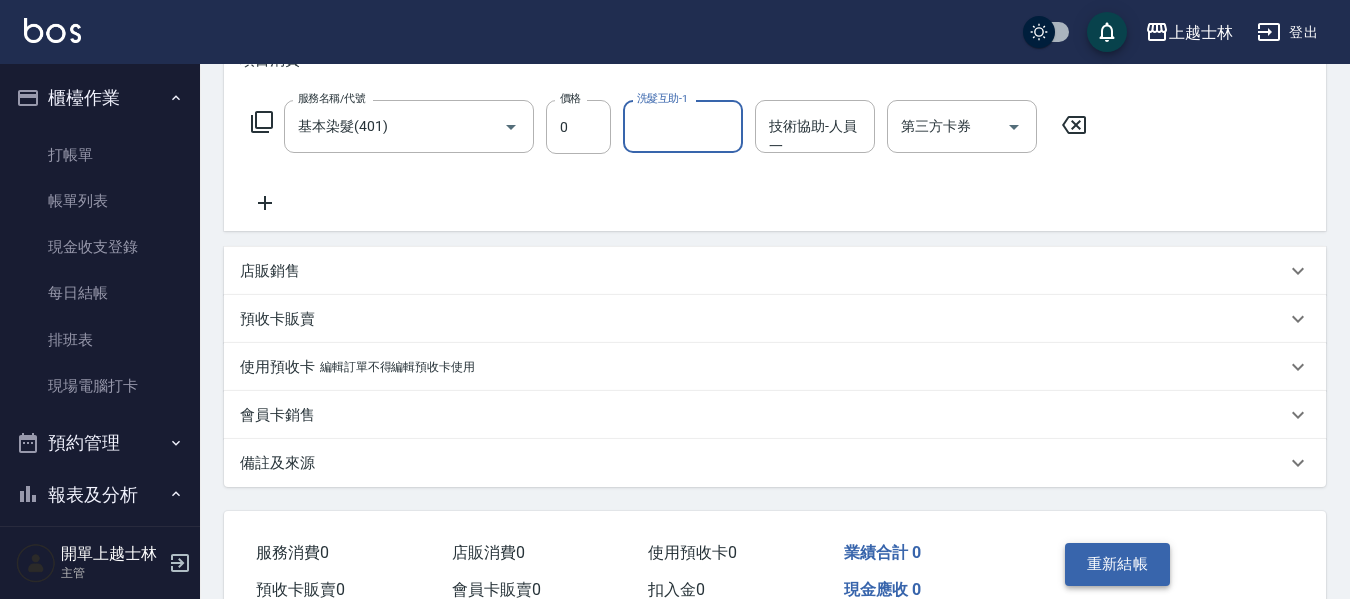 click on "重新結帳" at bounding box center (1118, 564) 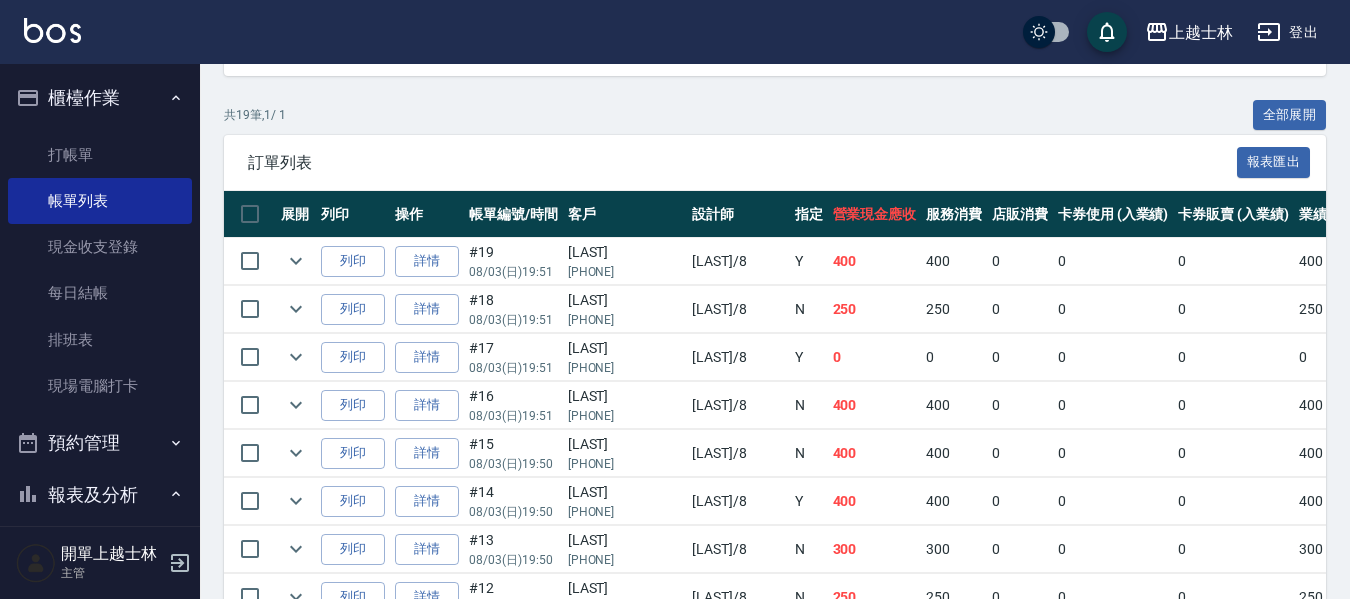 scroll, scrollTop: 500, scrollLeft: 0, axis: vertical 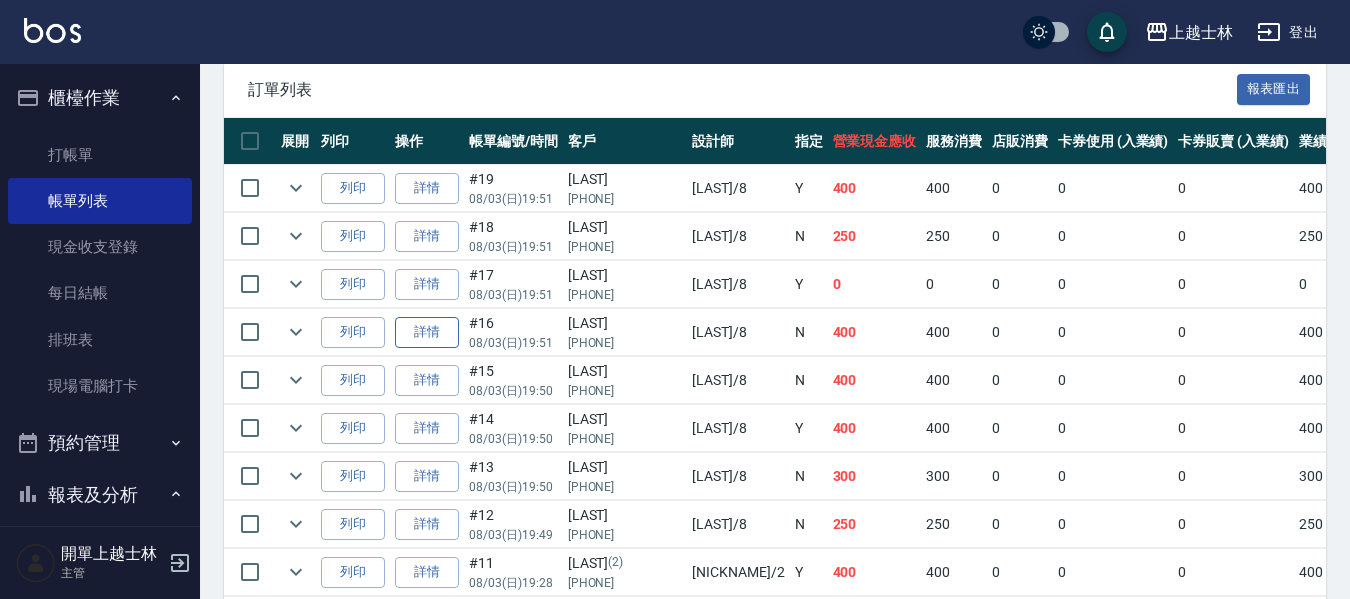 click on "詳情" at bounding box center (427, 332) 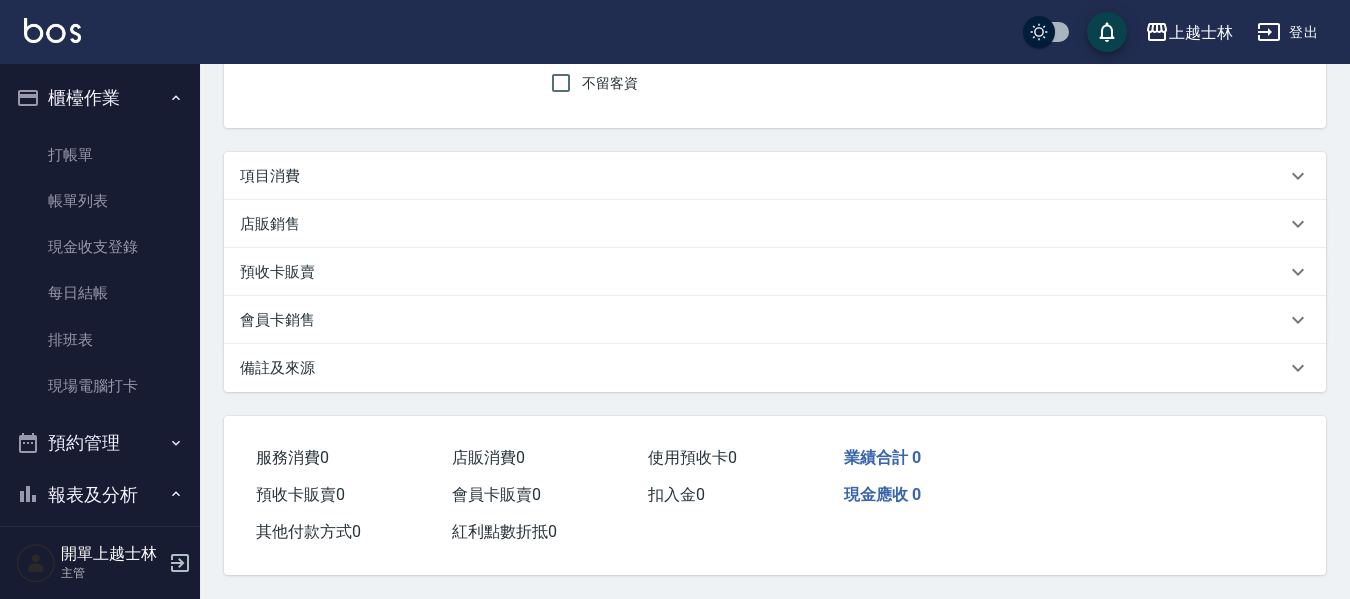 scroll, scrollTop: 0, scrollLeft: 0, axis: both 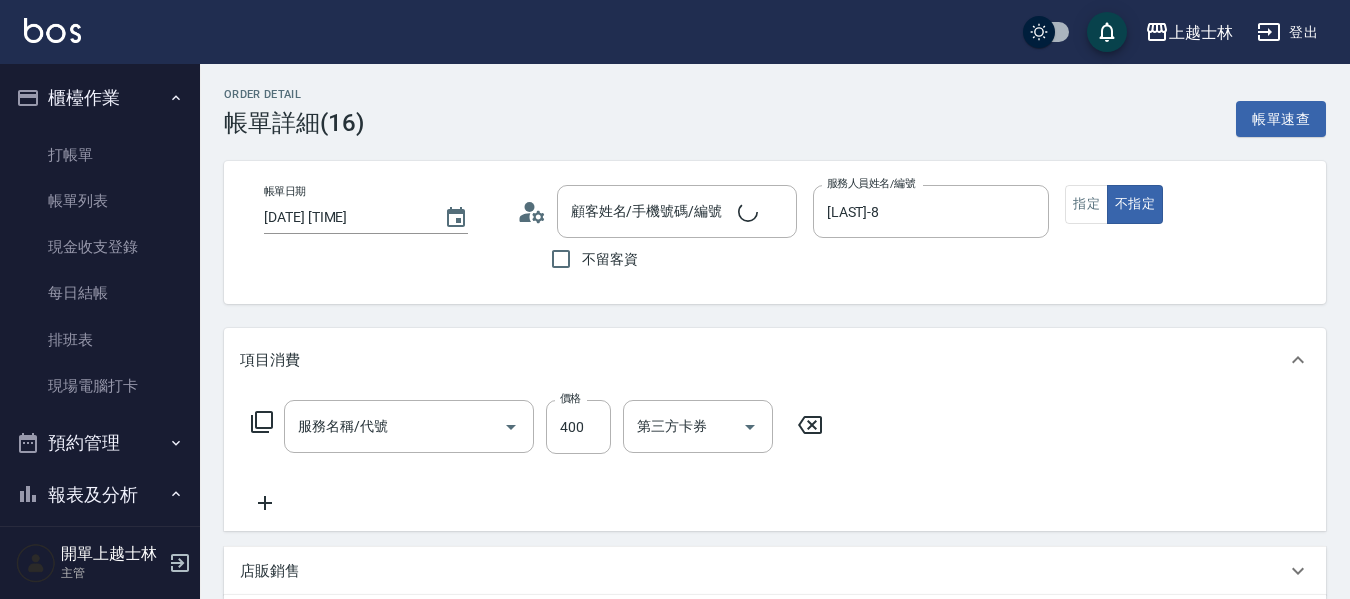 type on "[DATE] [TIME]" 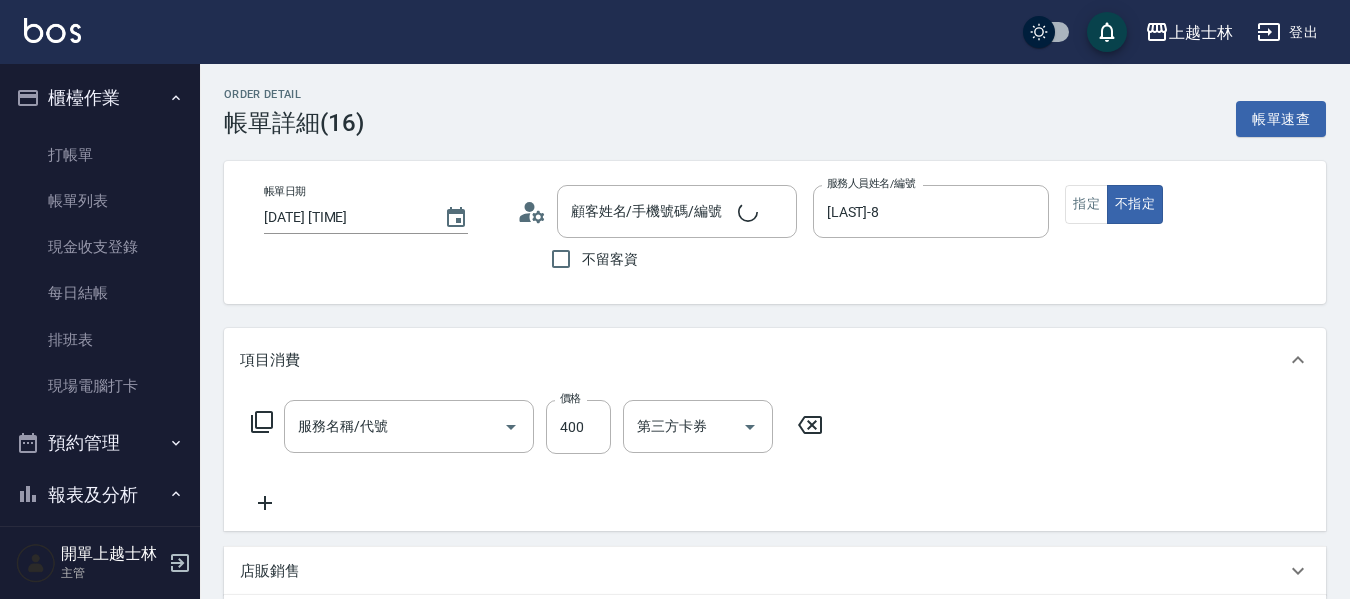 type on "[LAST]-8" 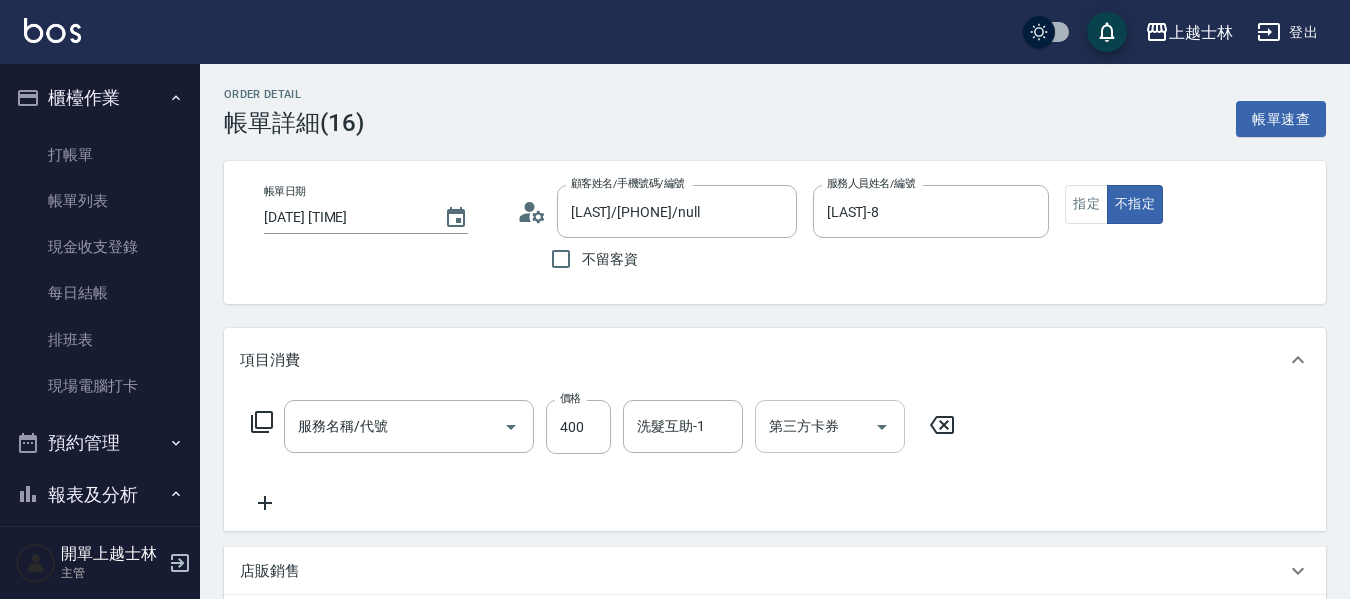 type on "[LAST]/[PHONE]/null" 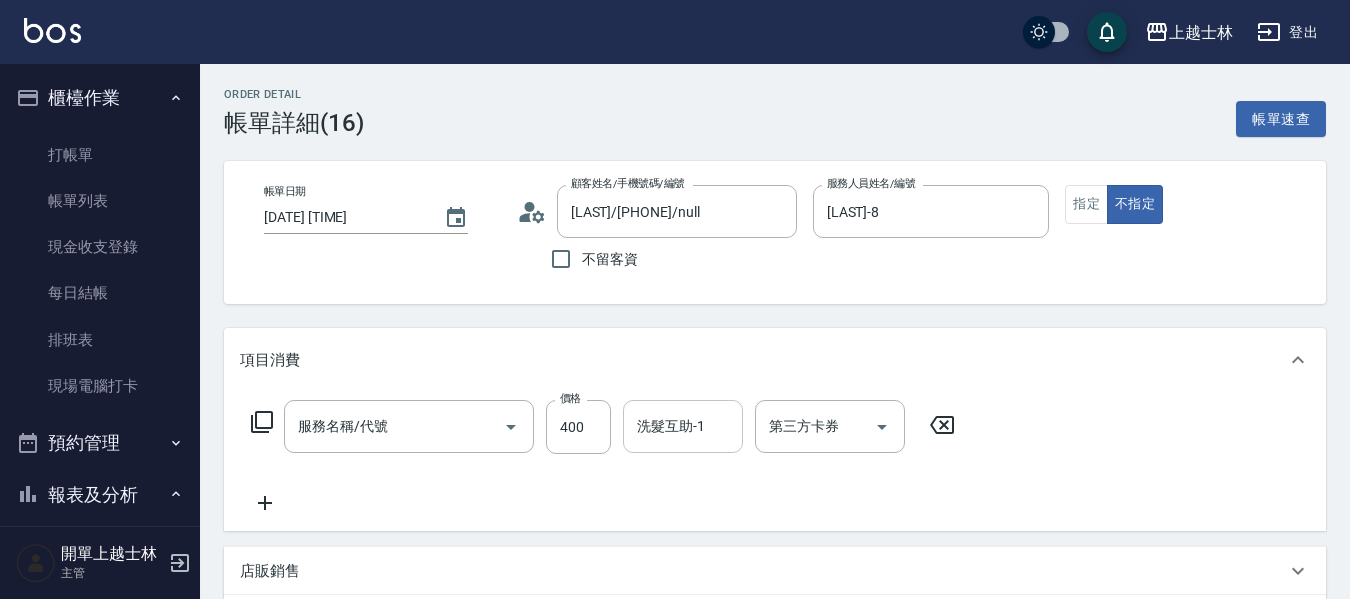 type on "A級洗+剪(204)" 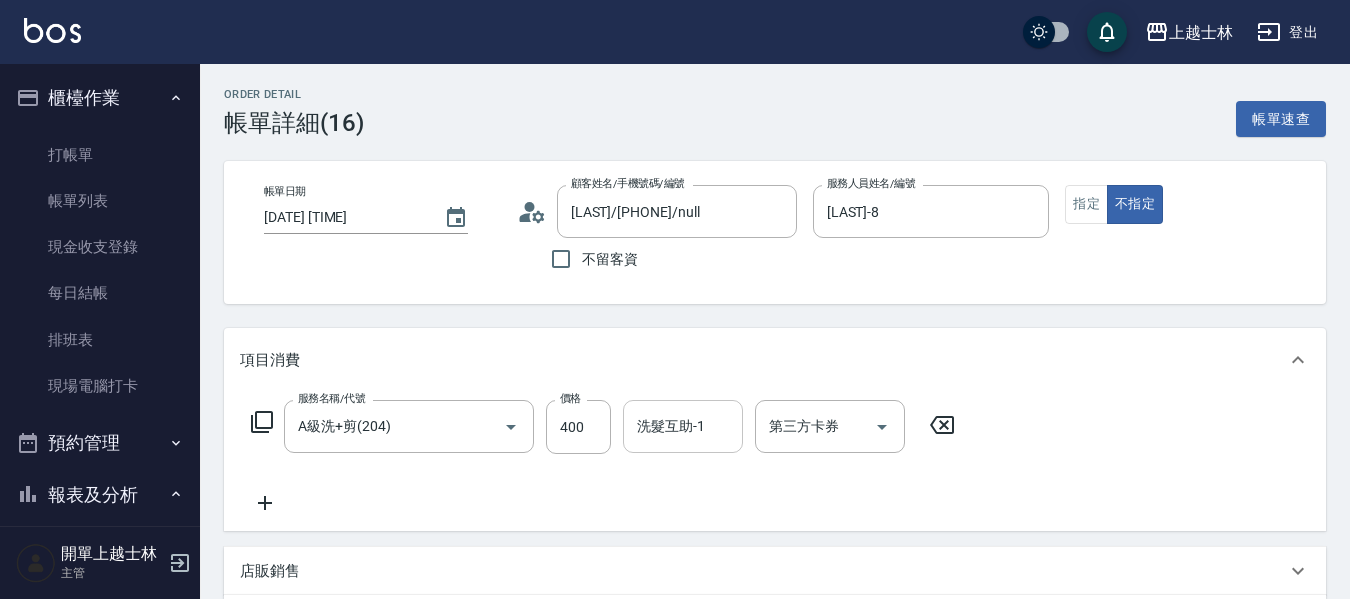 click on "洗髮互助-1 洗髮互助-1" at bounding box center [683, 426] 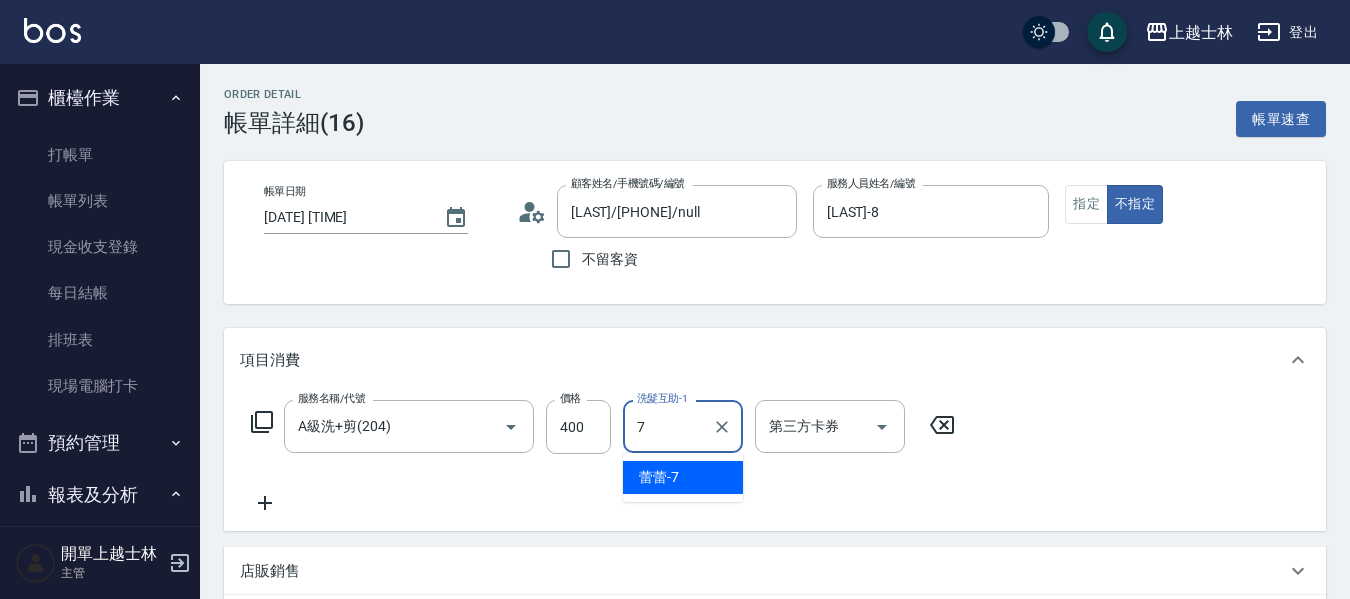 type on "[LAST]-7" 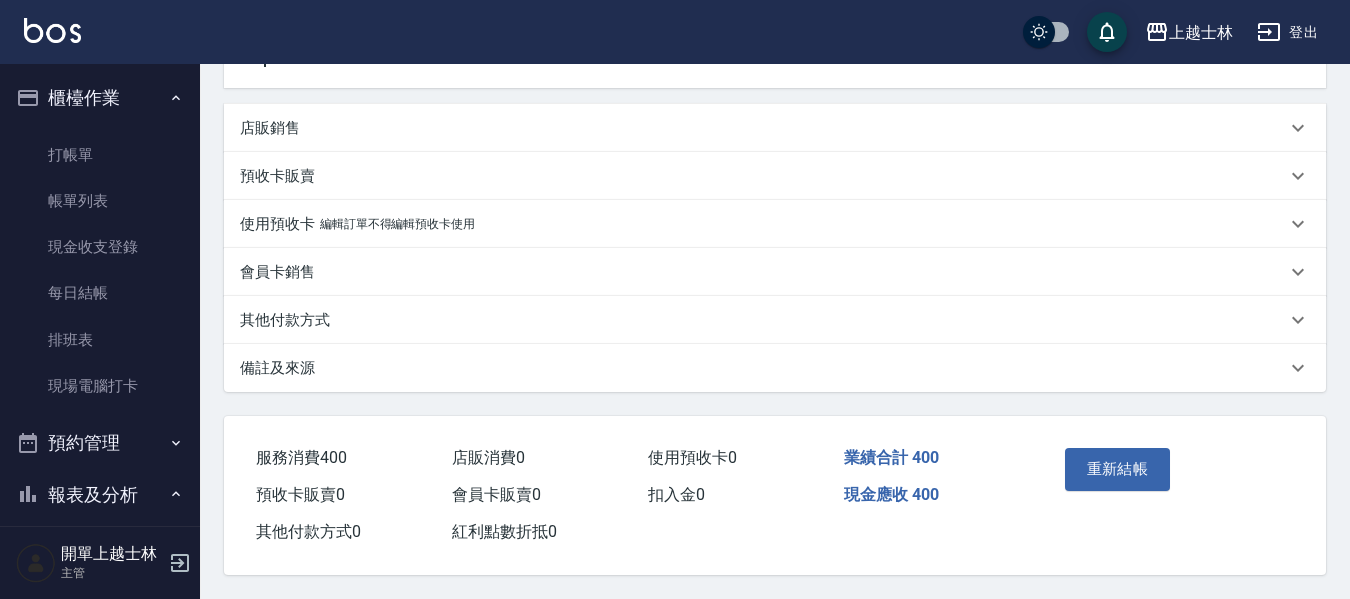 scroll, scrollTop: 452, scrollLeft: 0, axis: vertical 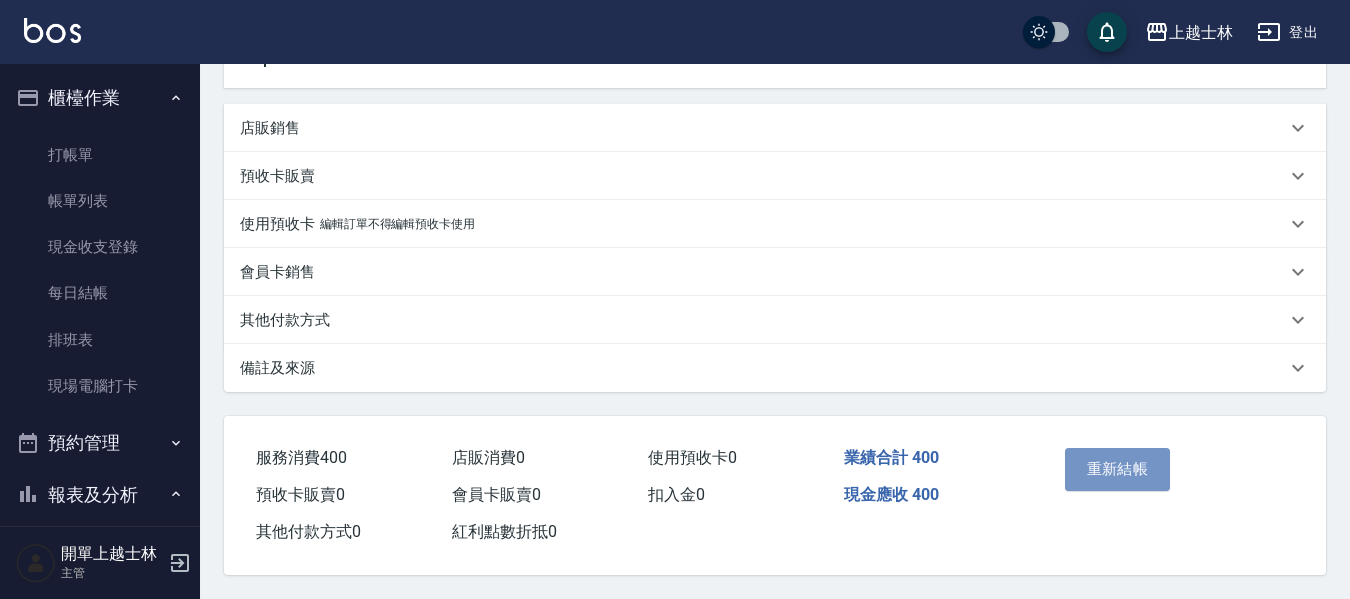 click on "重新結帳" at bounding box center (1118, 469) 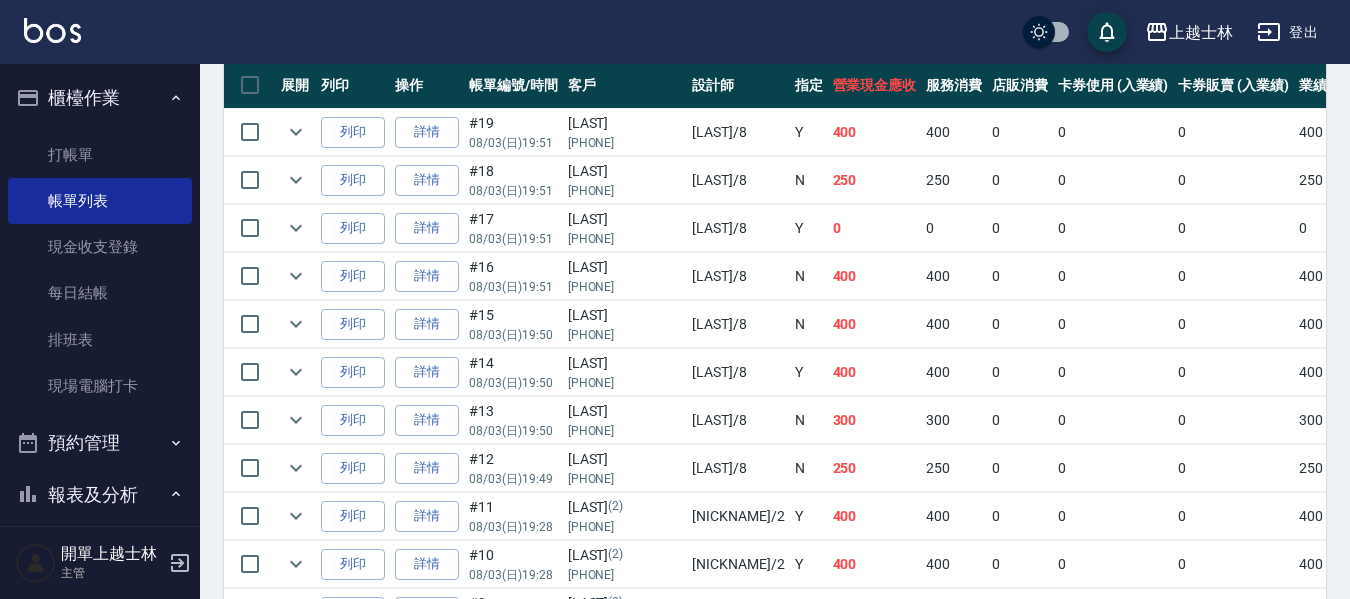 scroll, scrollTop: 600, scrollLeft: 0, axis: vertical 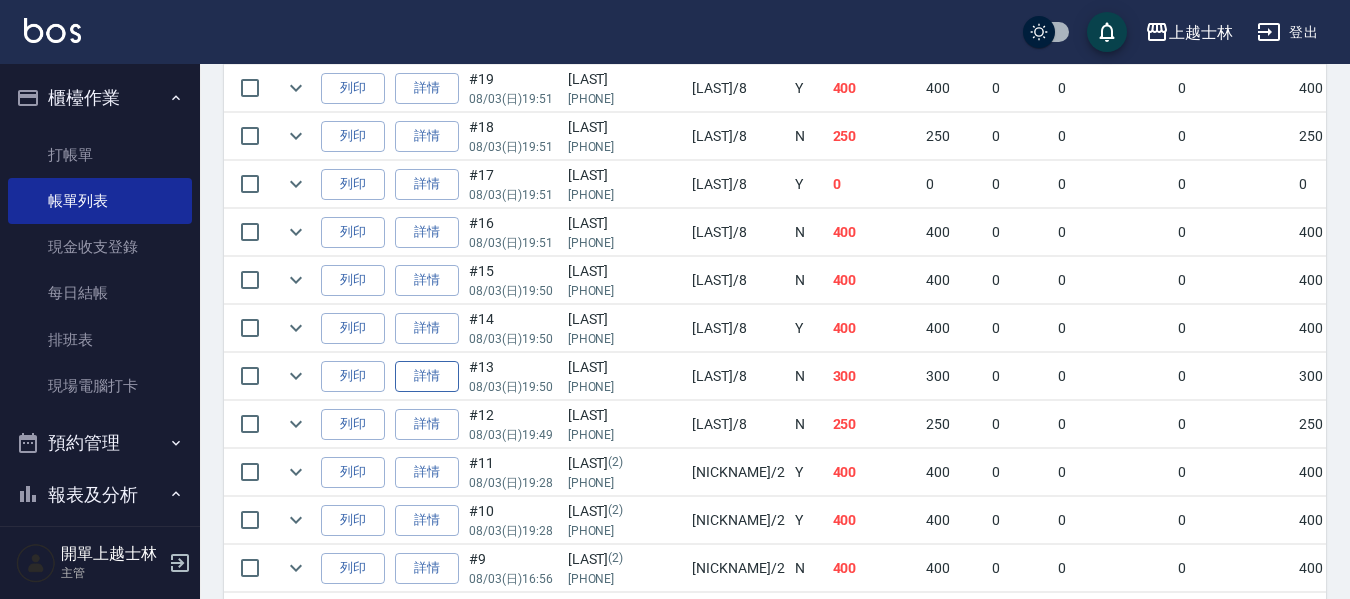 click on "詳情" at bounding box center (427, 376) 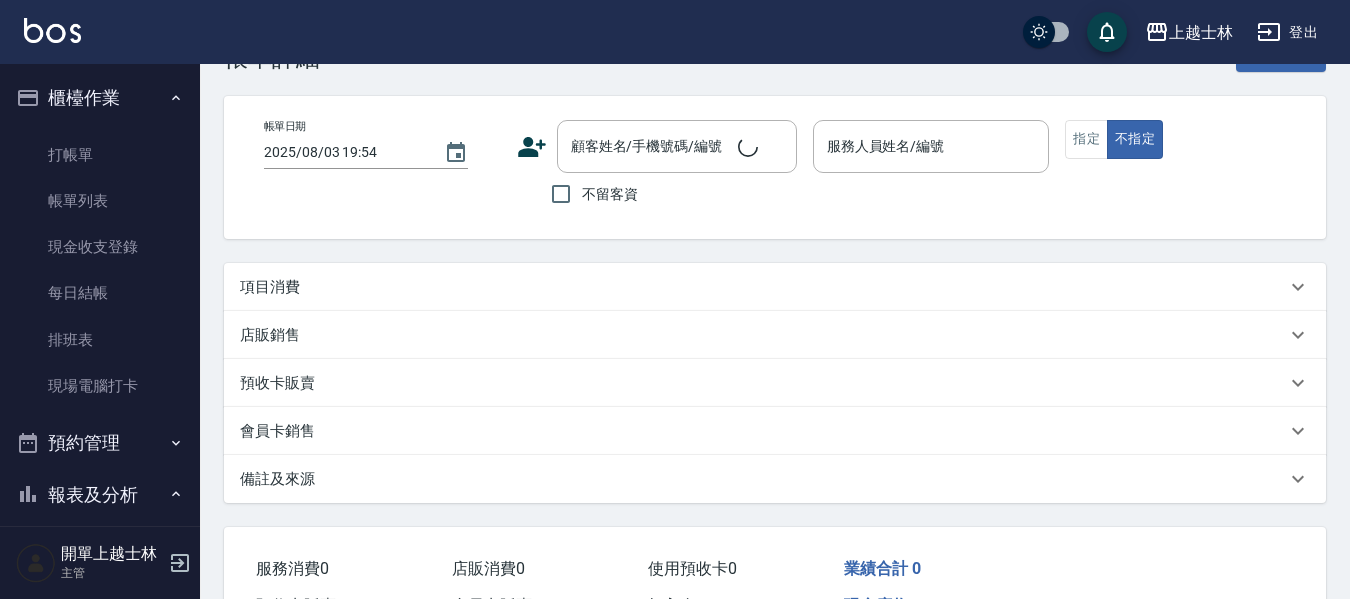 scroll, scrollTop: 100, scrollLeft: 0, axis: vertical 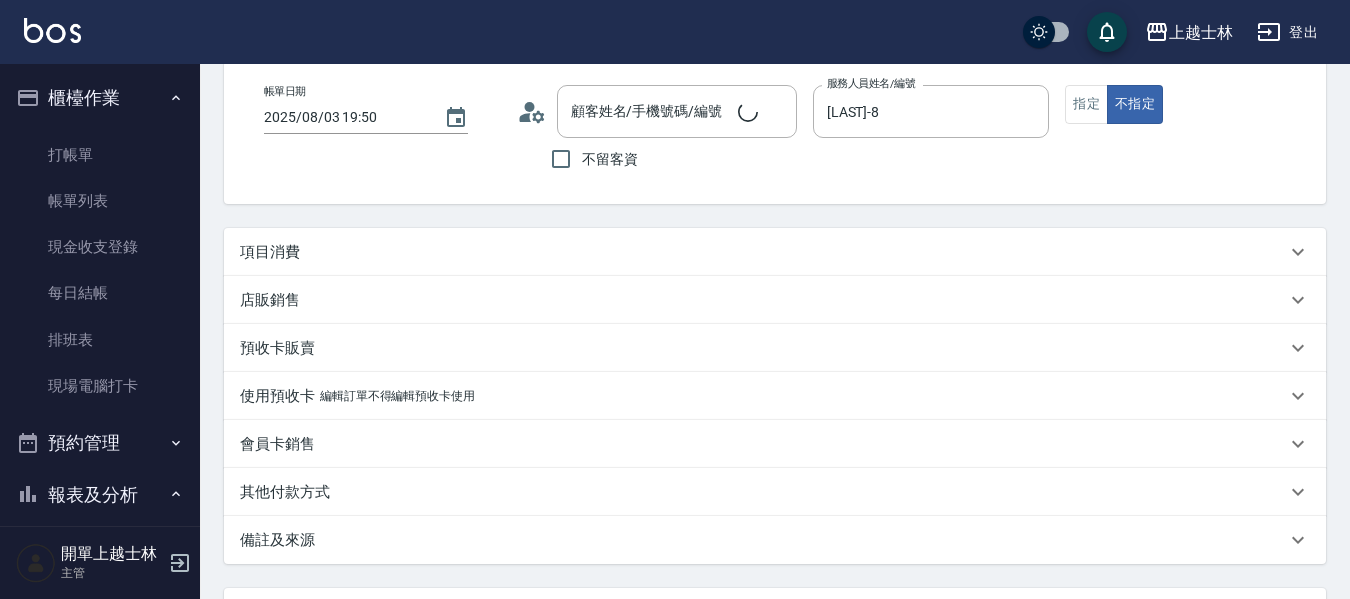 type on "2025/08/03 19:50" 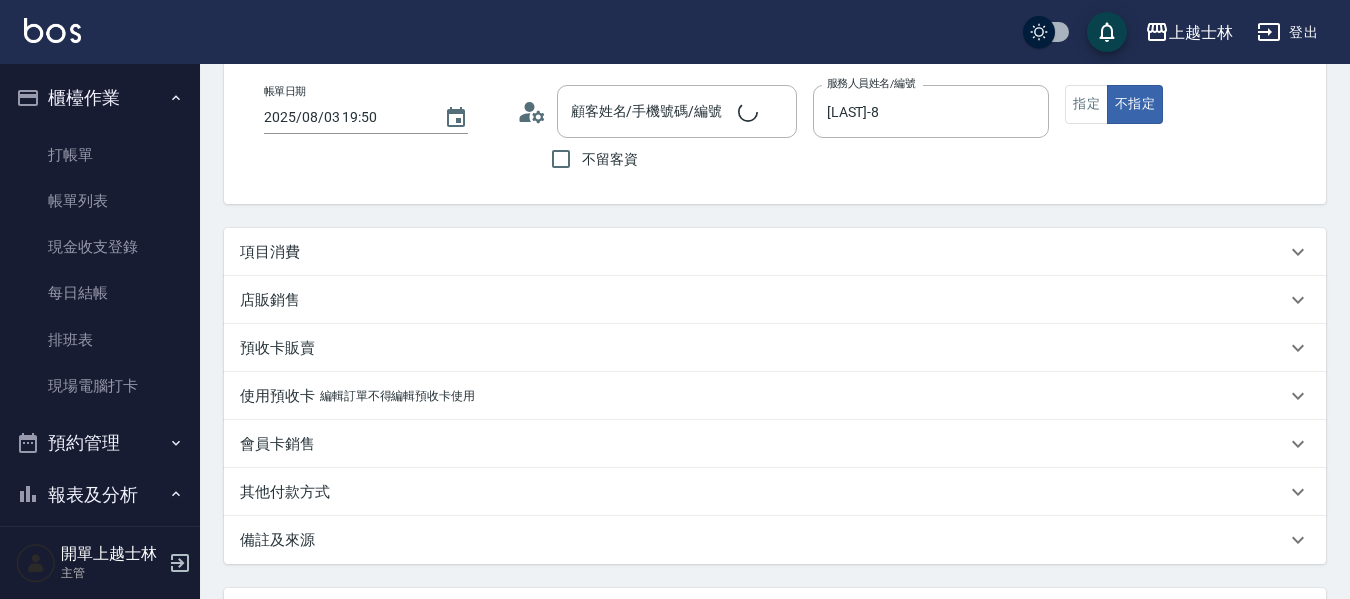 type on "[LAST]-8" 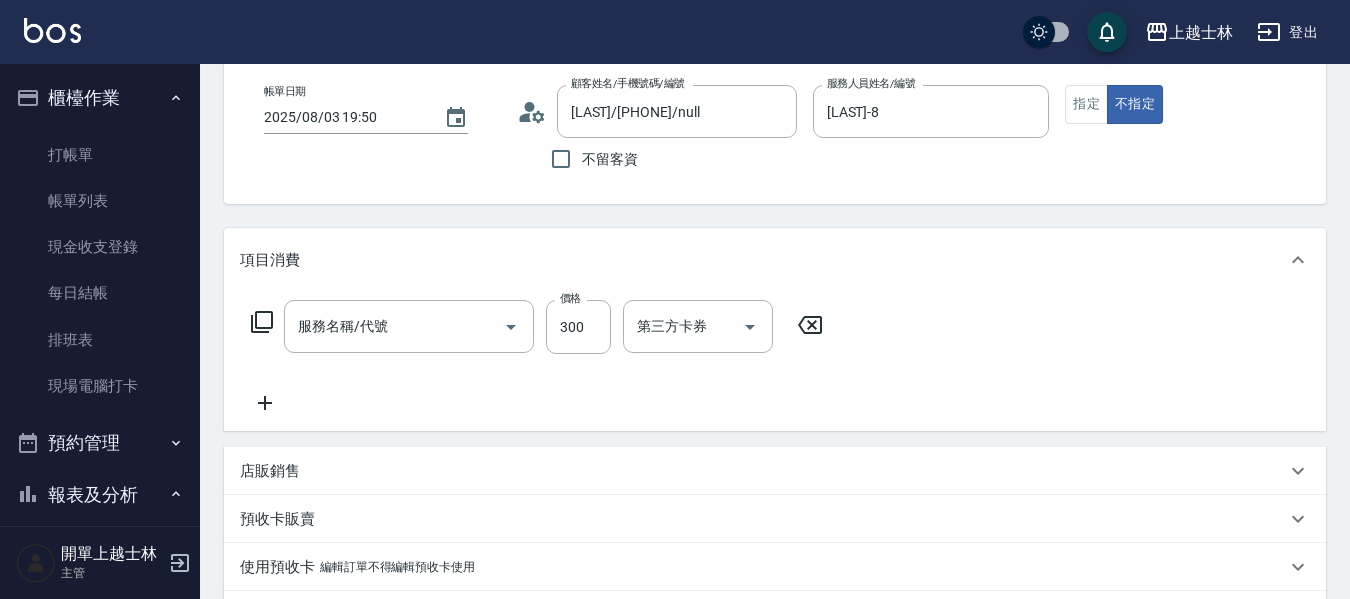 type on "[LAST]/[PHONE]/null" 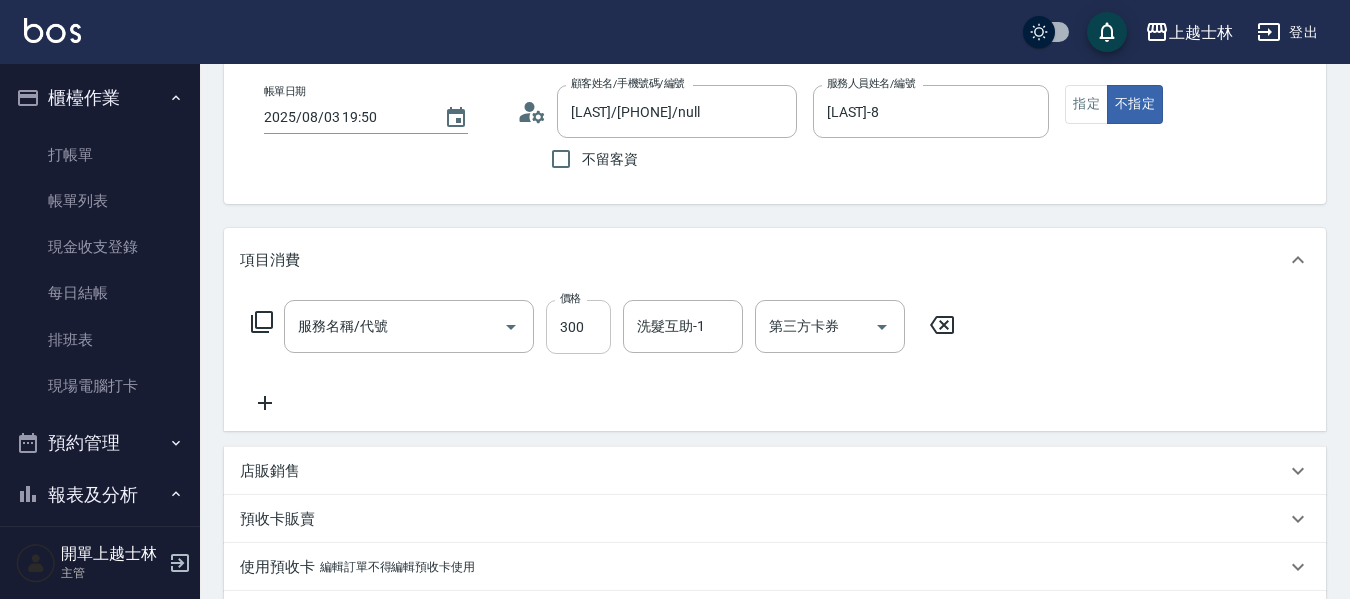 click on "300" at bounding box center [578, 327] 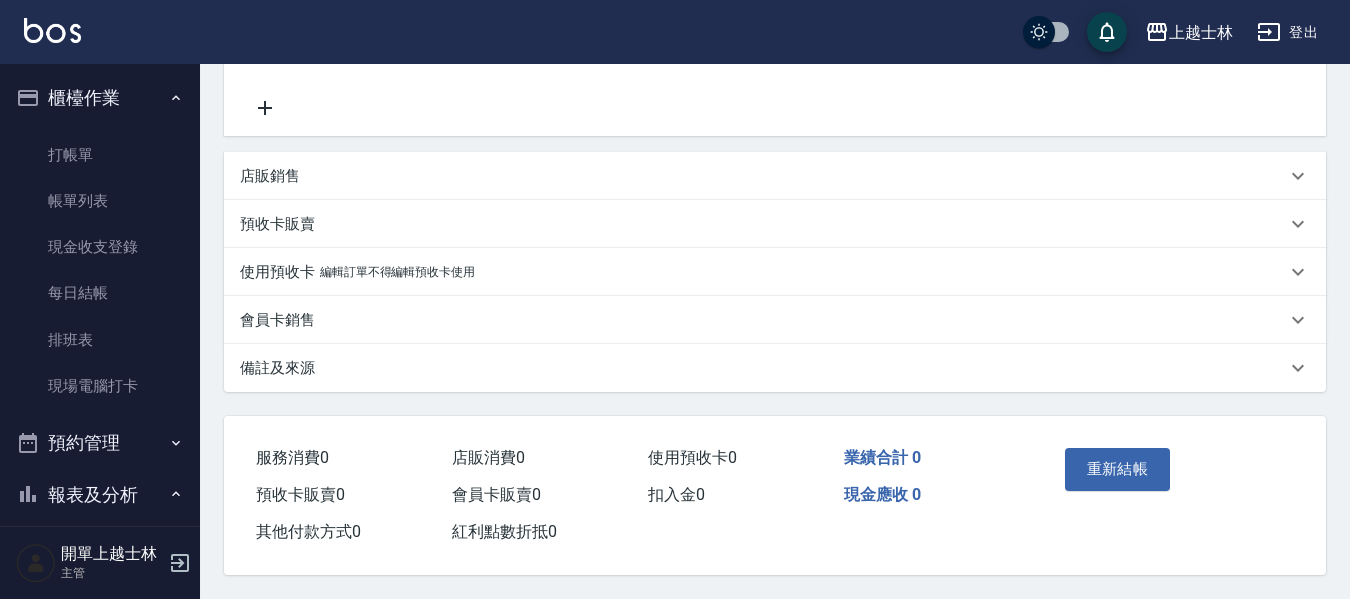 scroll, scrollTop: 400, scrollLeft: 0, axis: vertical 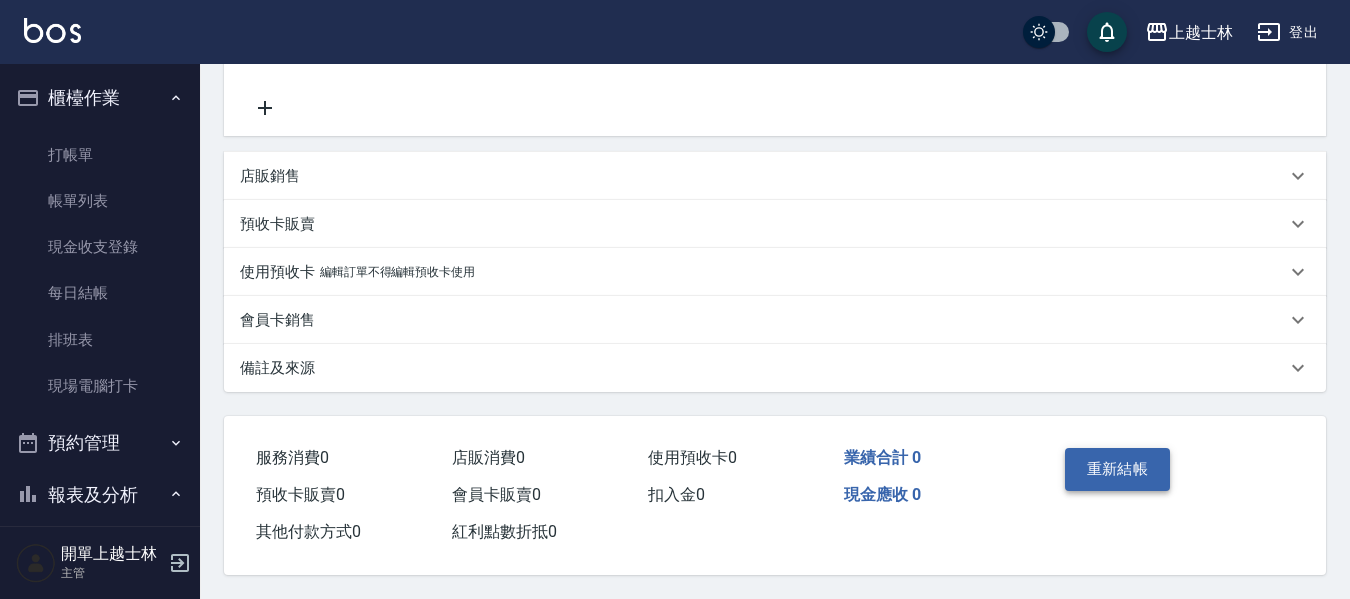type on "0" 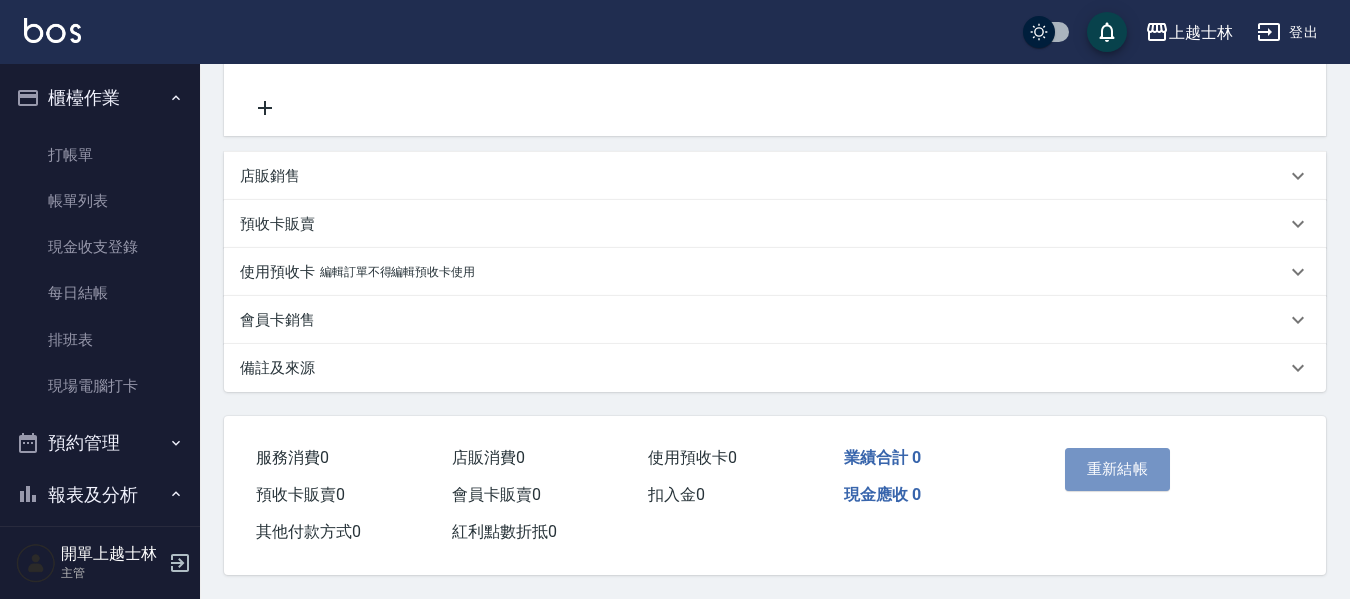 click on "重新結帳" at bounding box center [1118, 469] 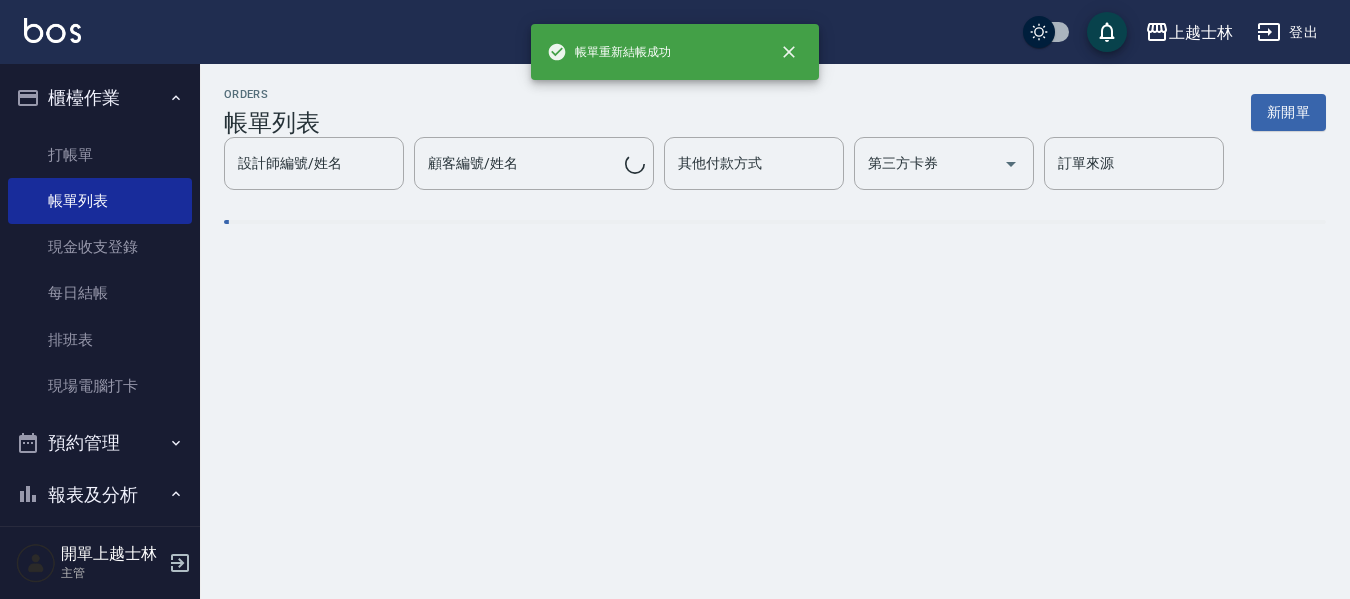scroll, scrollTop: 0, scrollLeft: 0, axis: both 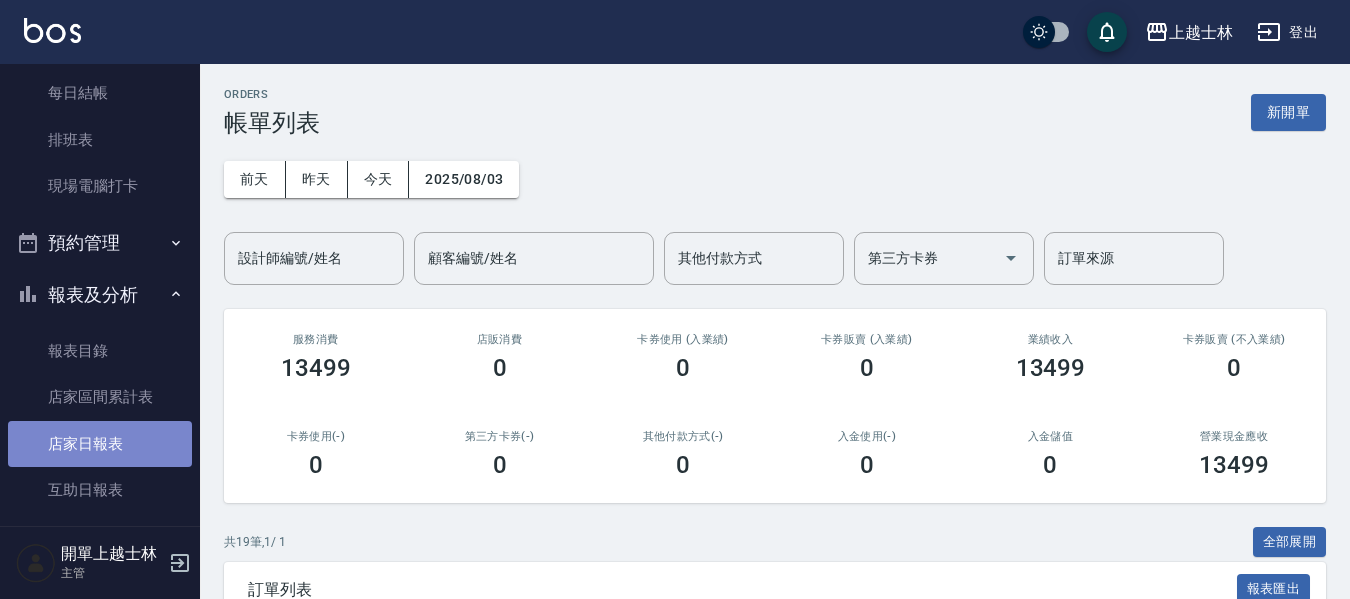 click on "店家日報表" at bounding box center [100, 444] 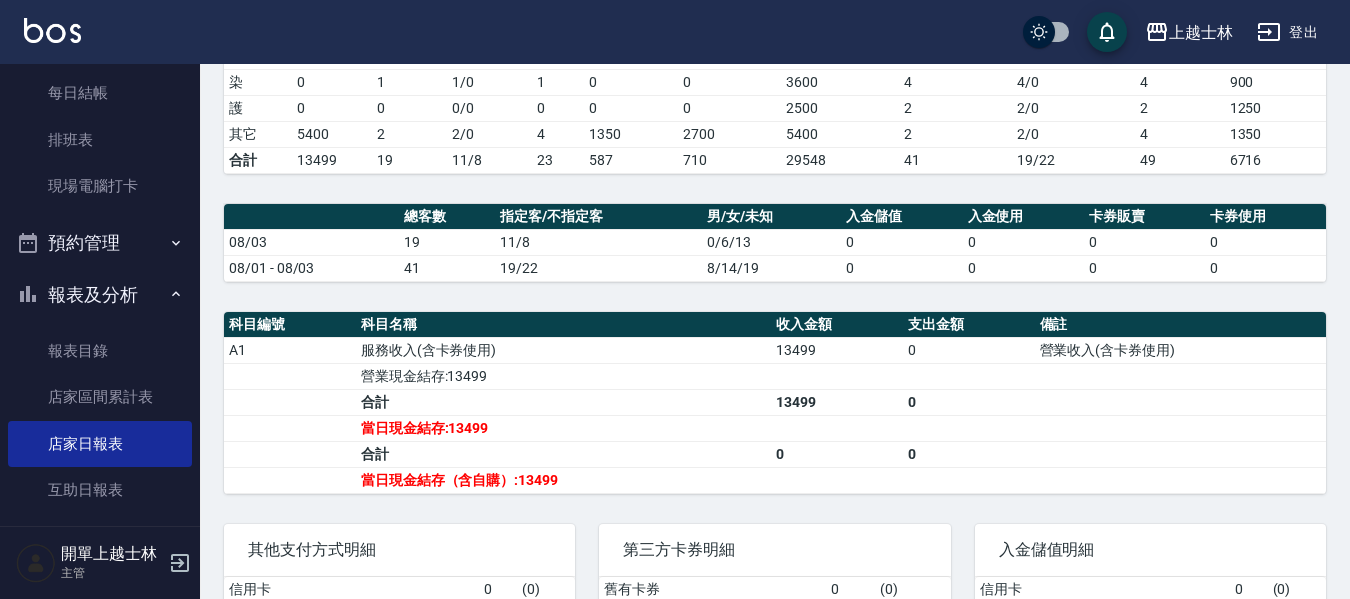 scroll, scrollTop: 400, scrollLeft: 0, axis: vertical 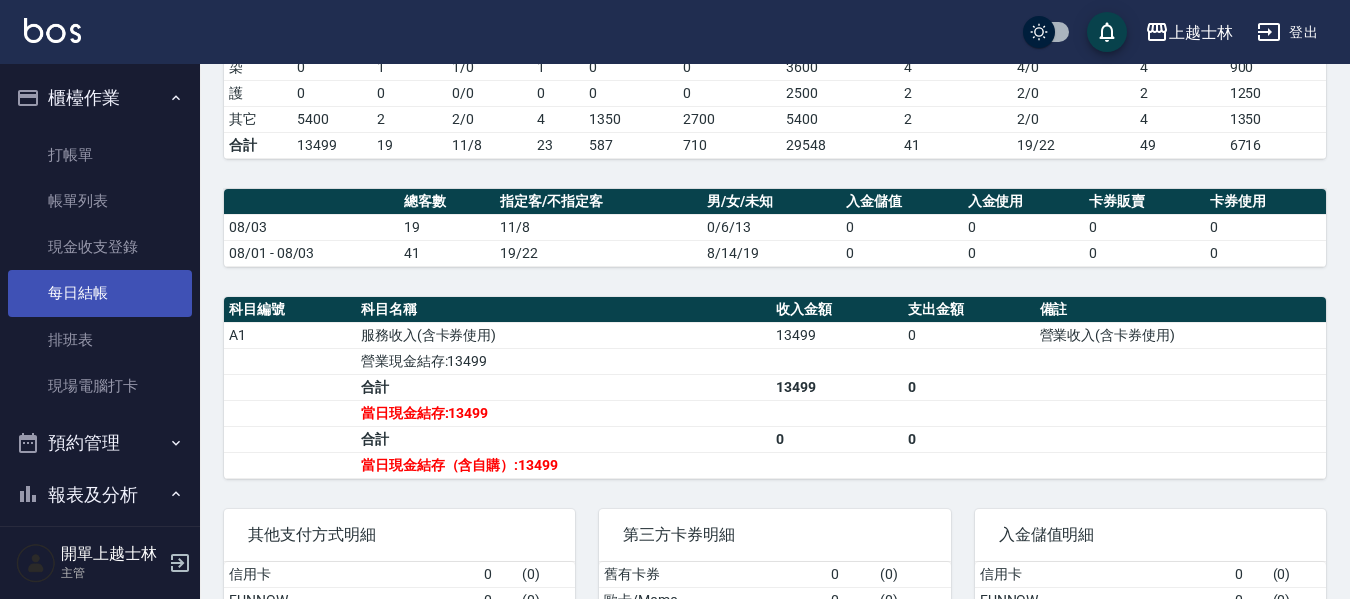 click on "每日結帳" at bounding box center [100, 293] 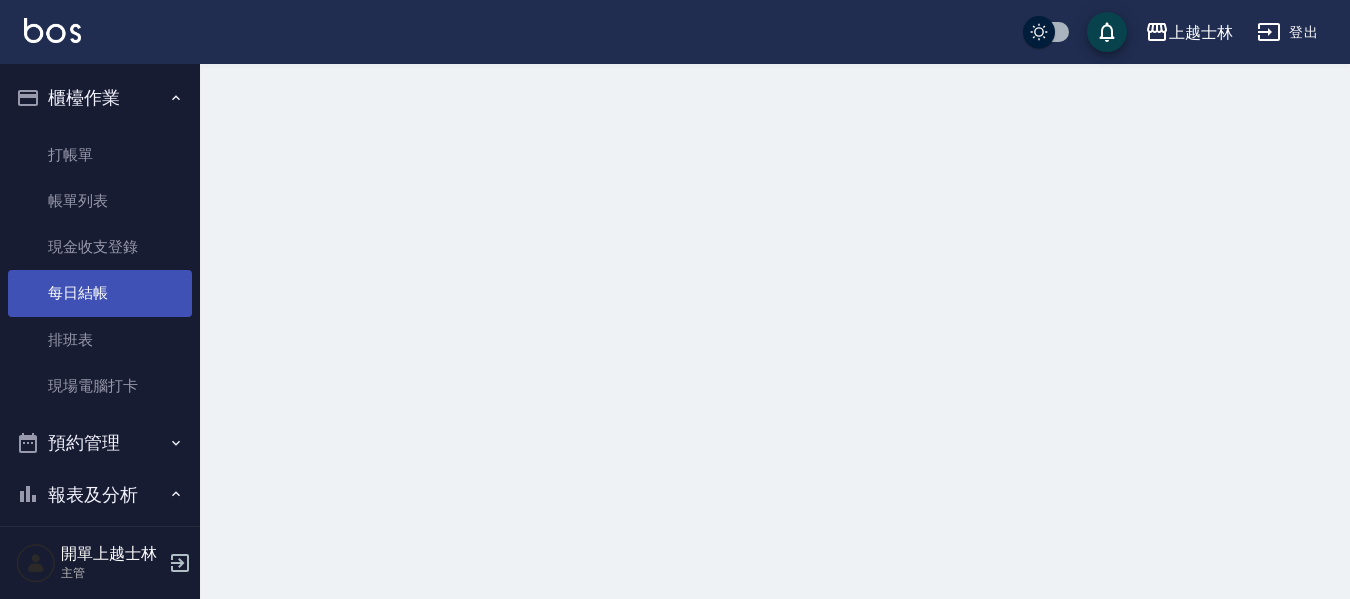 scroll, scrollTop: 0, scrollLeft: 0, axis: both 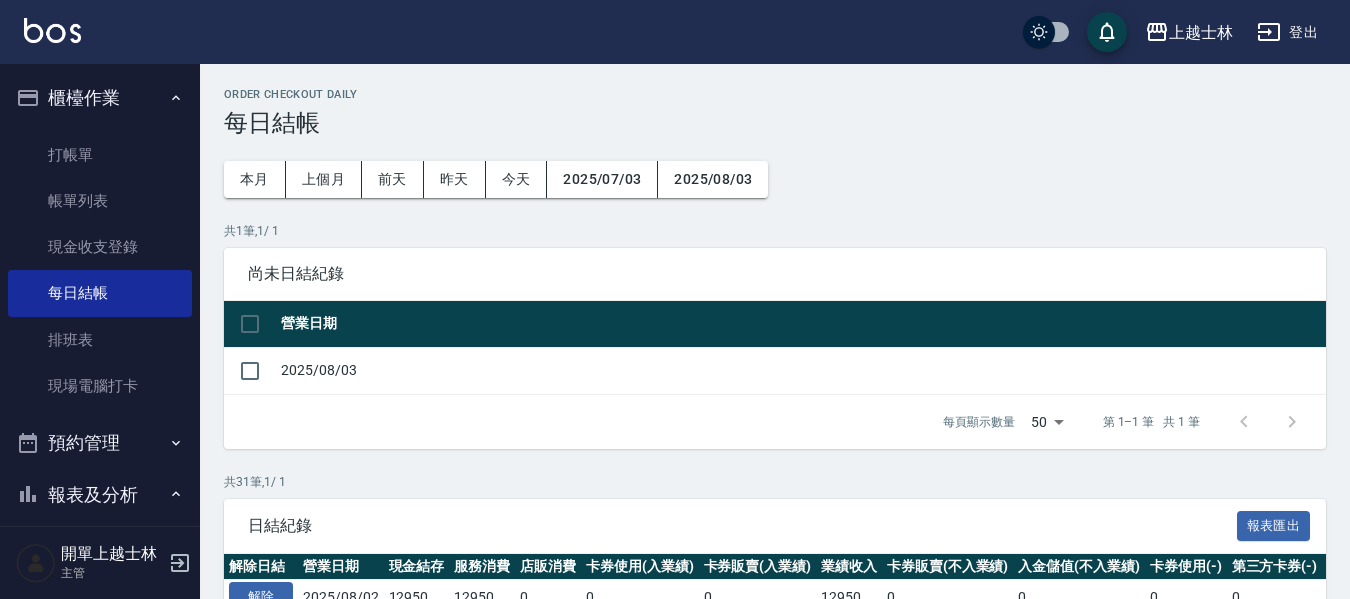 click on "報表及分析" at bounding box center [100, 495] 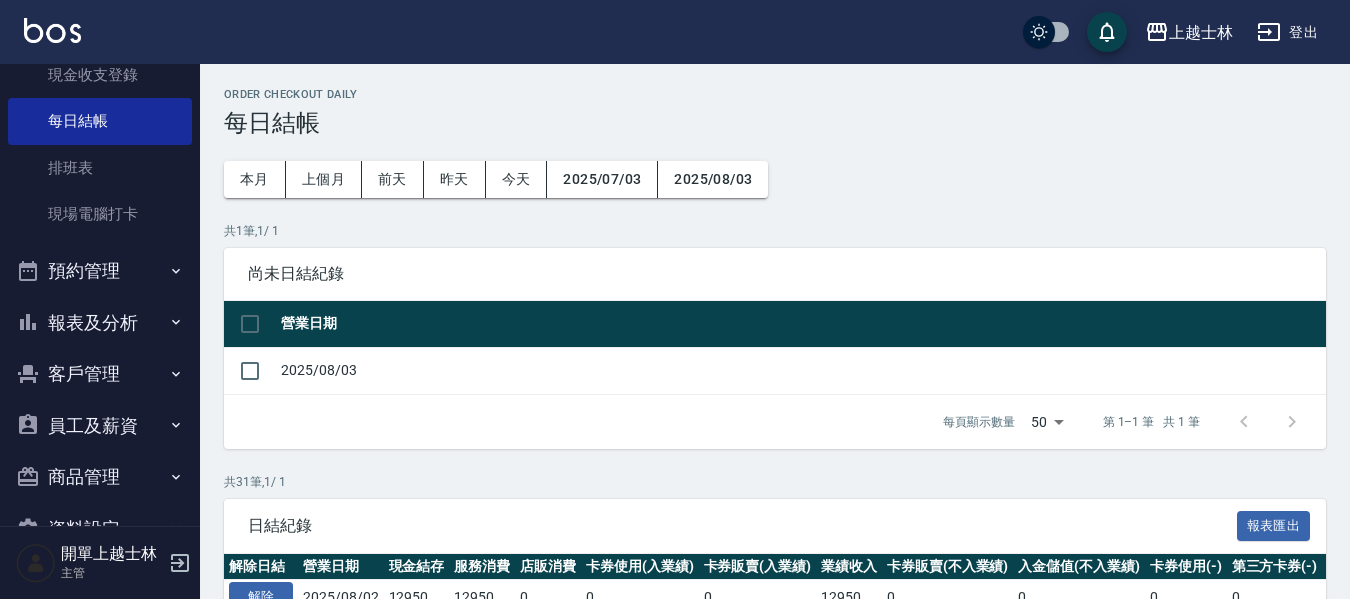 scroll, scrollTop: 224, scrollLeft: 0, axis: vertical 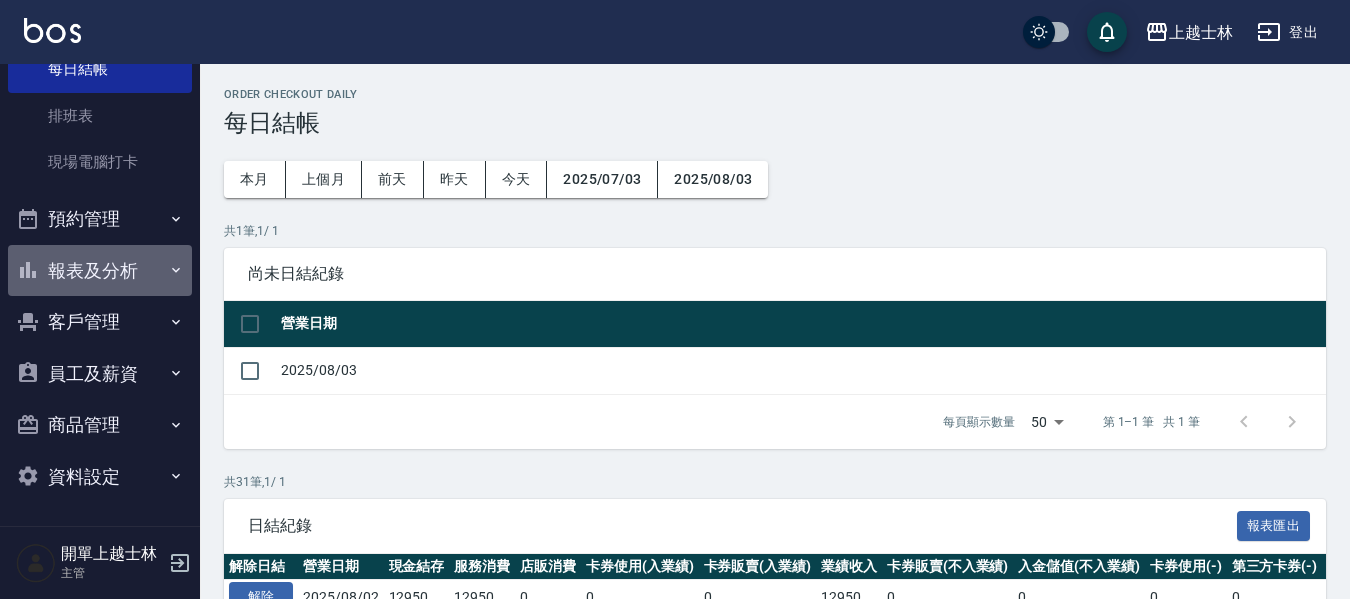 click on "報表及分析" at bounding box center [100, 271] 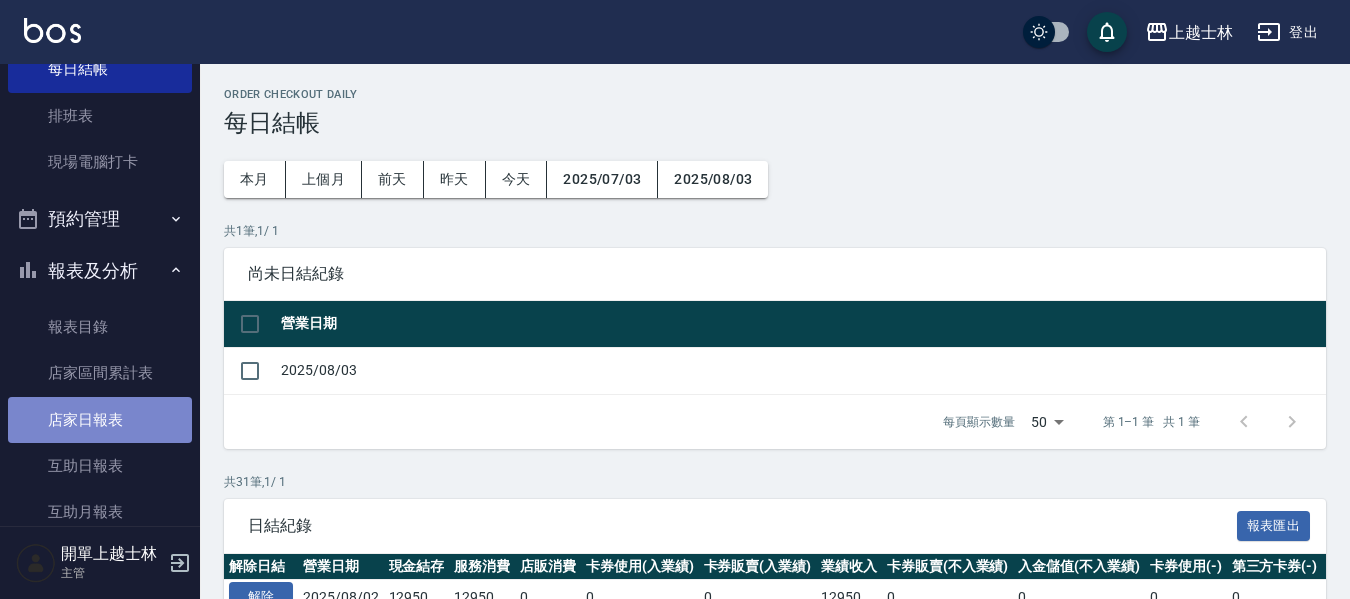 click on "店家日報表" at bounding box center (100, 420) 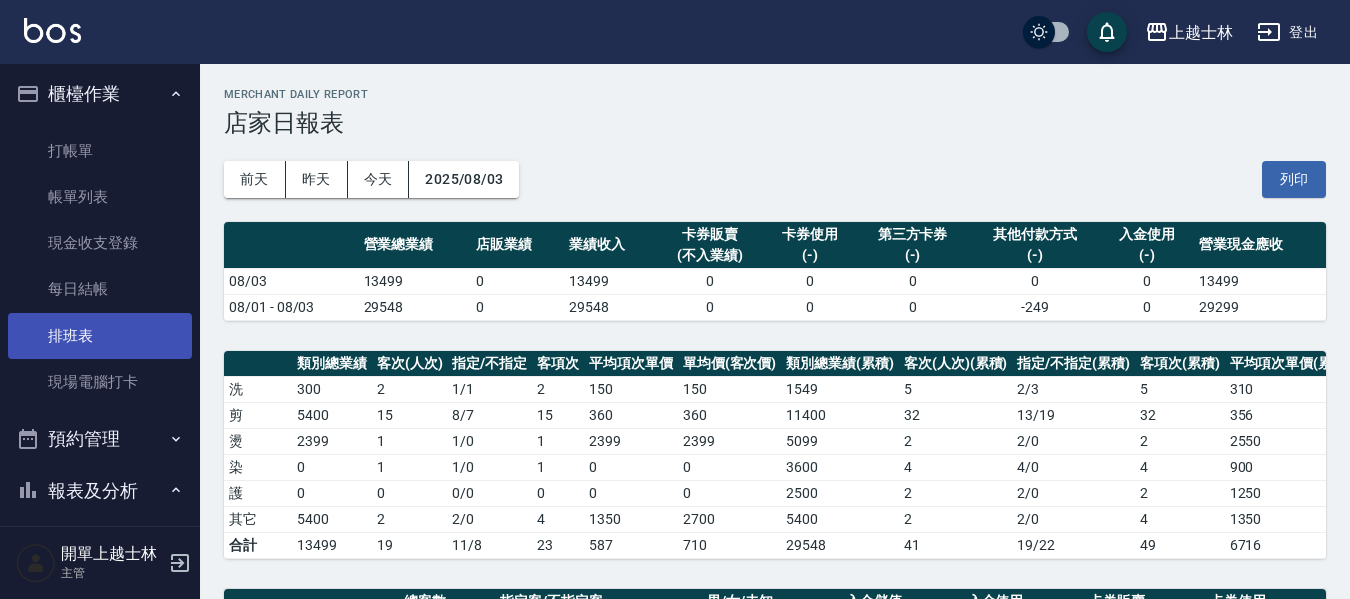 scroll, scrollTop: 0, scrollLeft: 0, axis: both 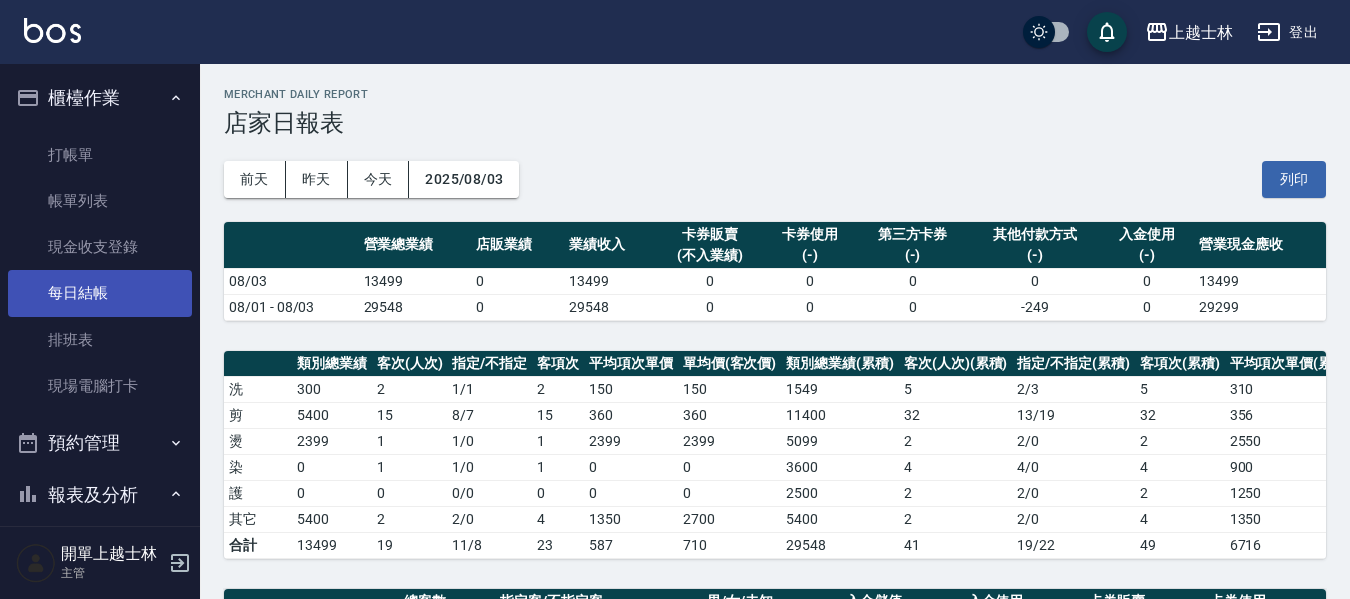 click on "每日結帳" at bounding box center [100, 293] 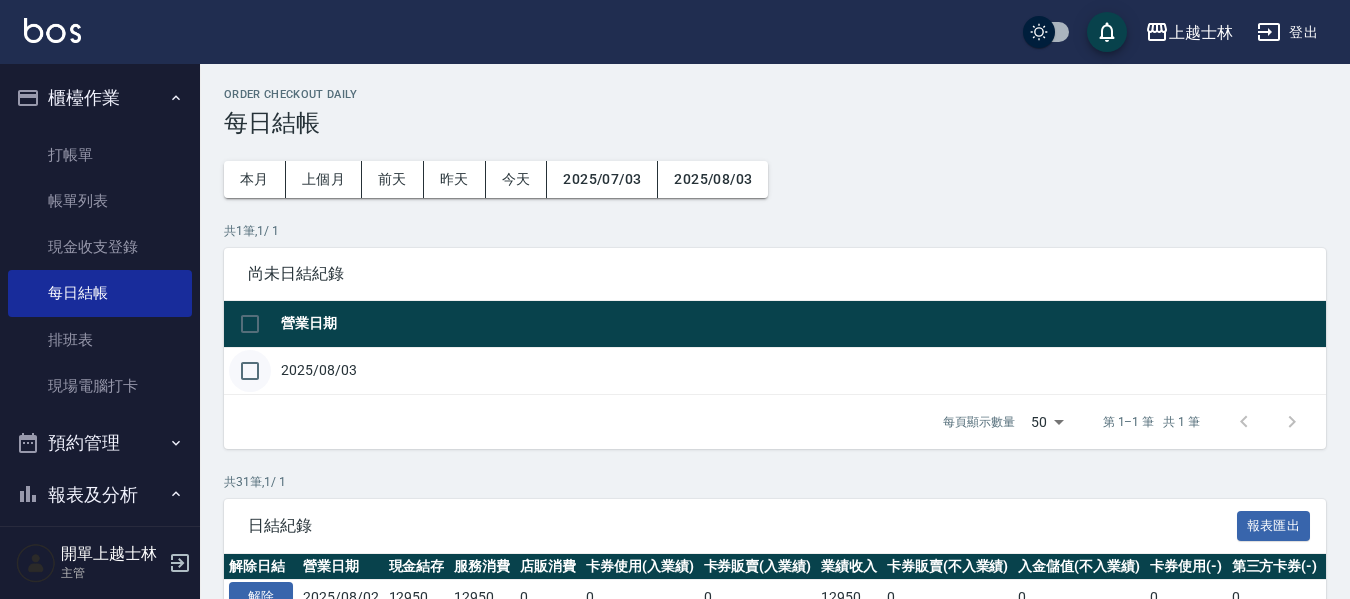 click at bounding box center (250, 371) 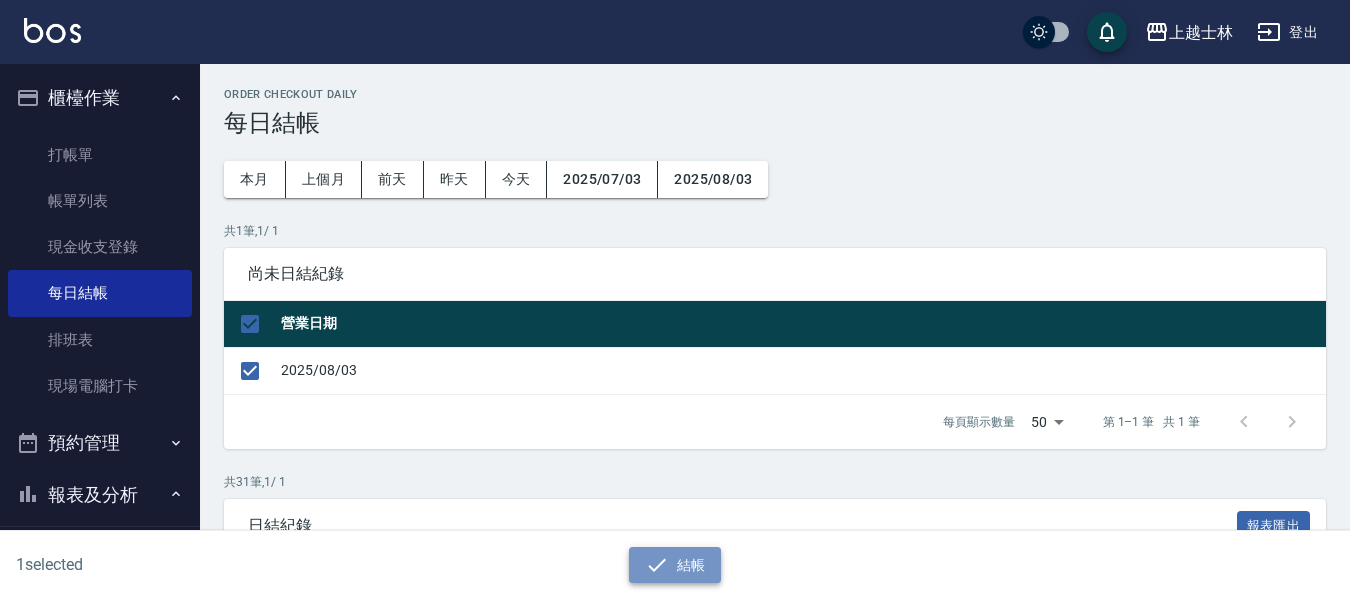 click 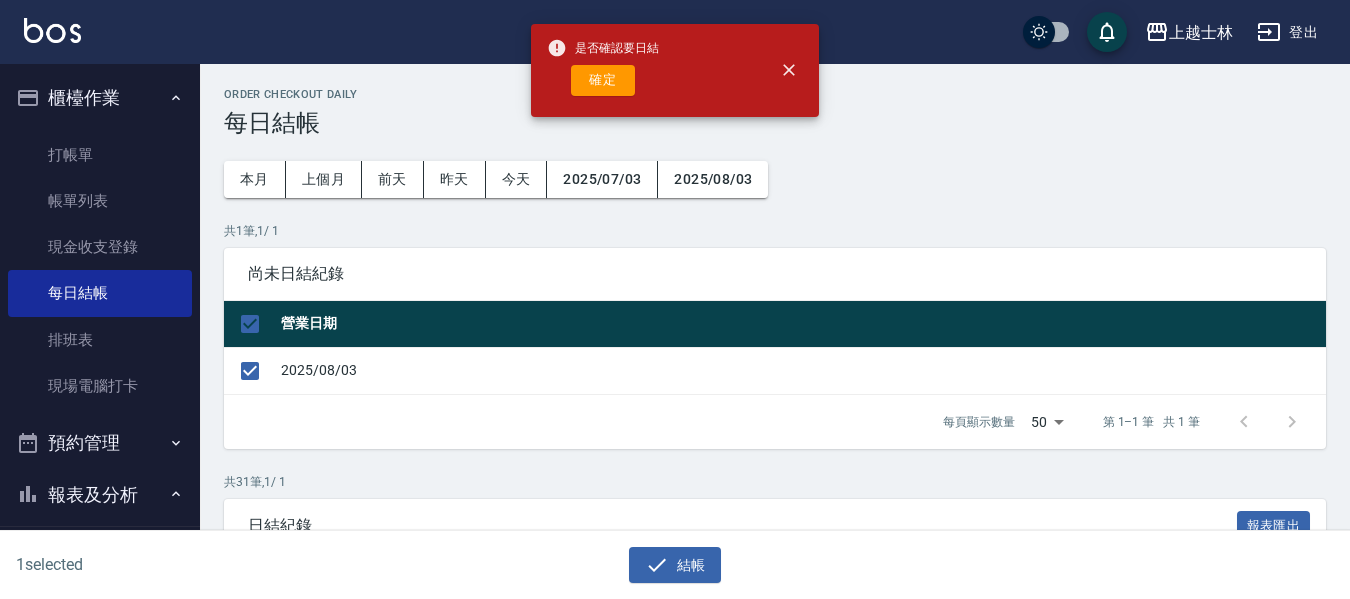 click on "是否確認要日結 確定" at bounding box center (603, 70) 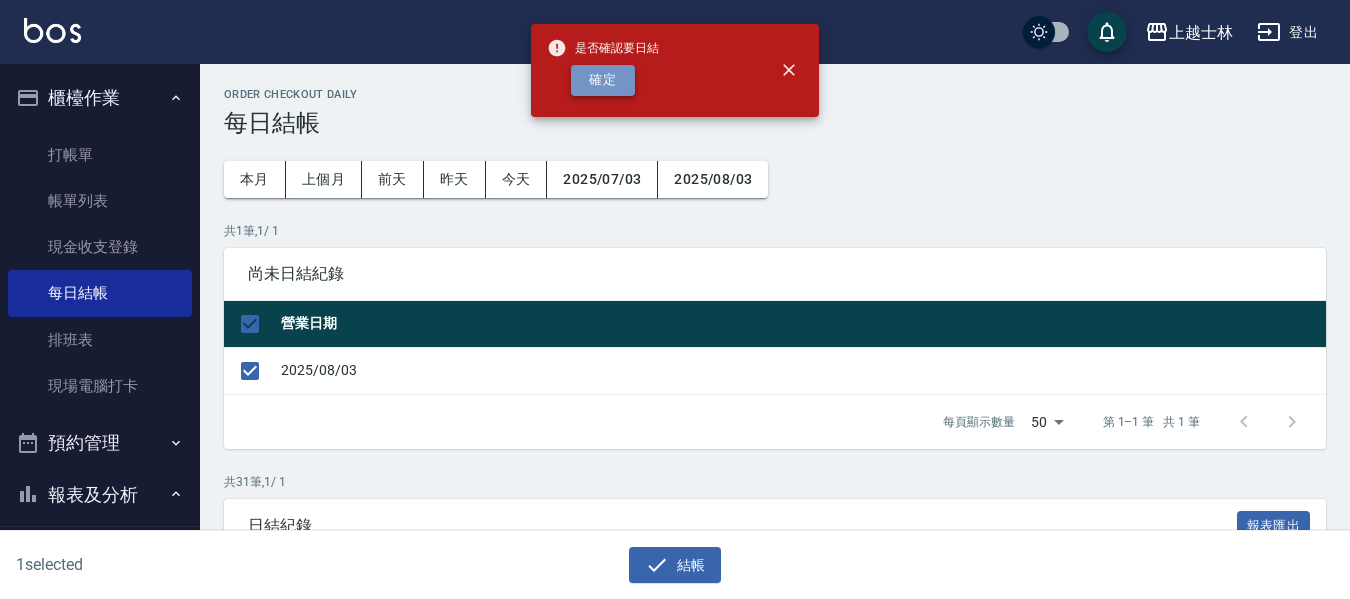 click on "確定" at bounding box center (603, 80) 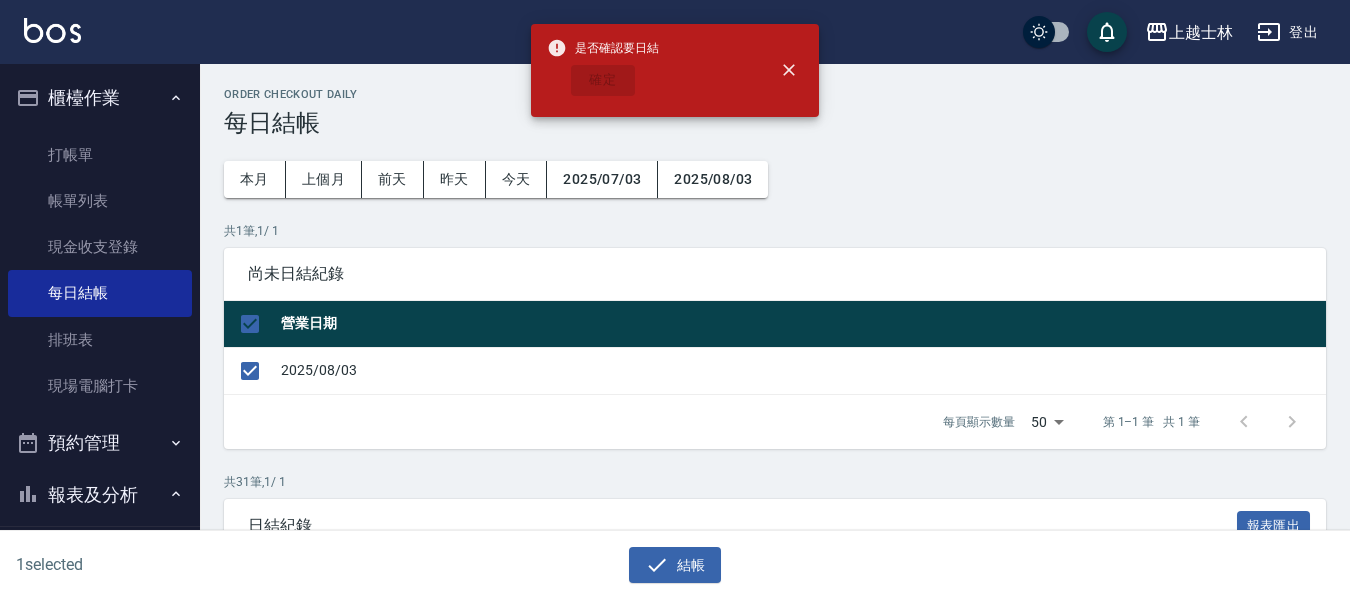 checkbox on "false" 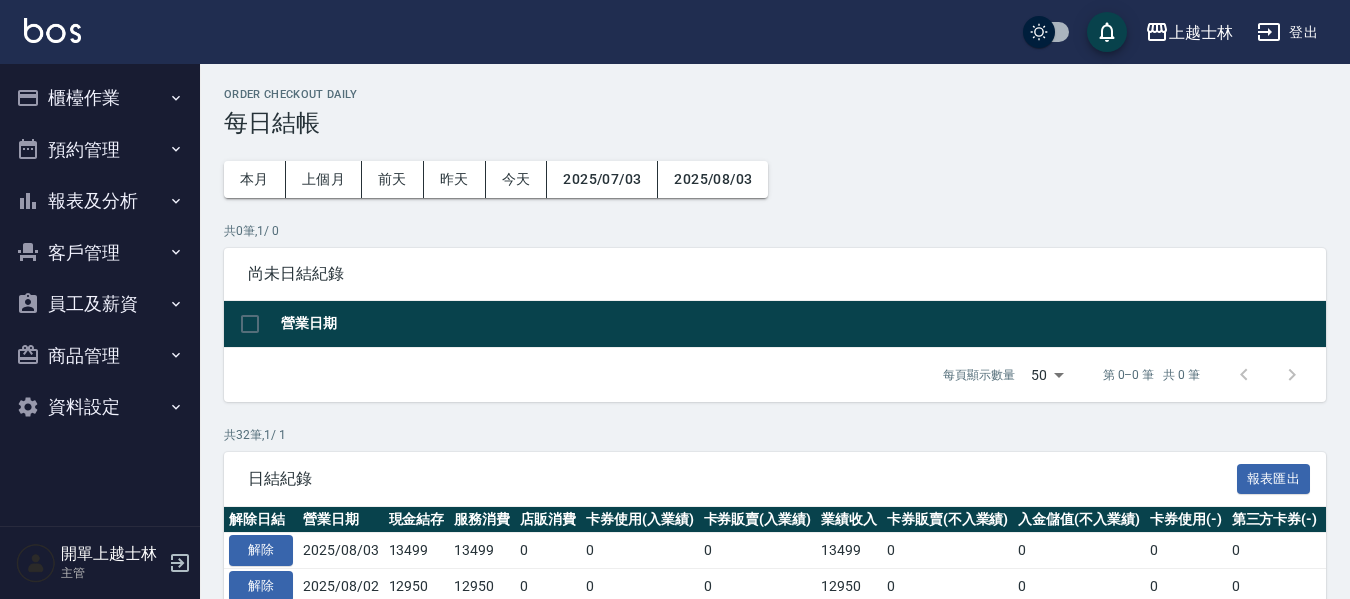 scroll, scrollTop: 0, scrollLeft: 0, axis: both 